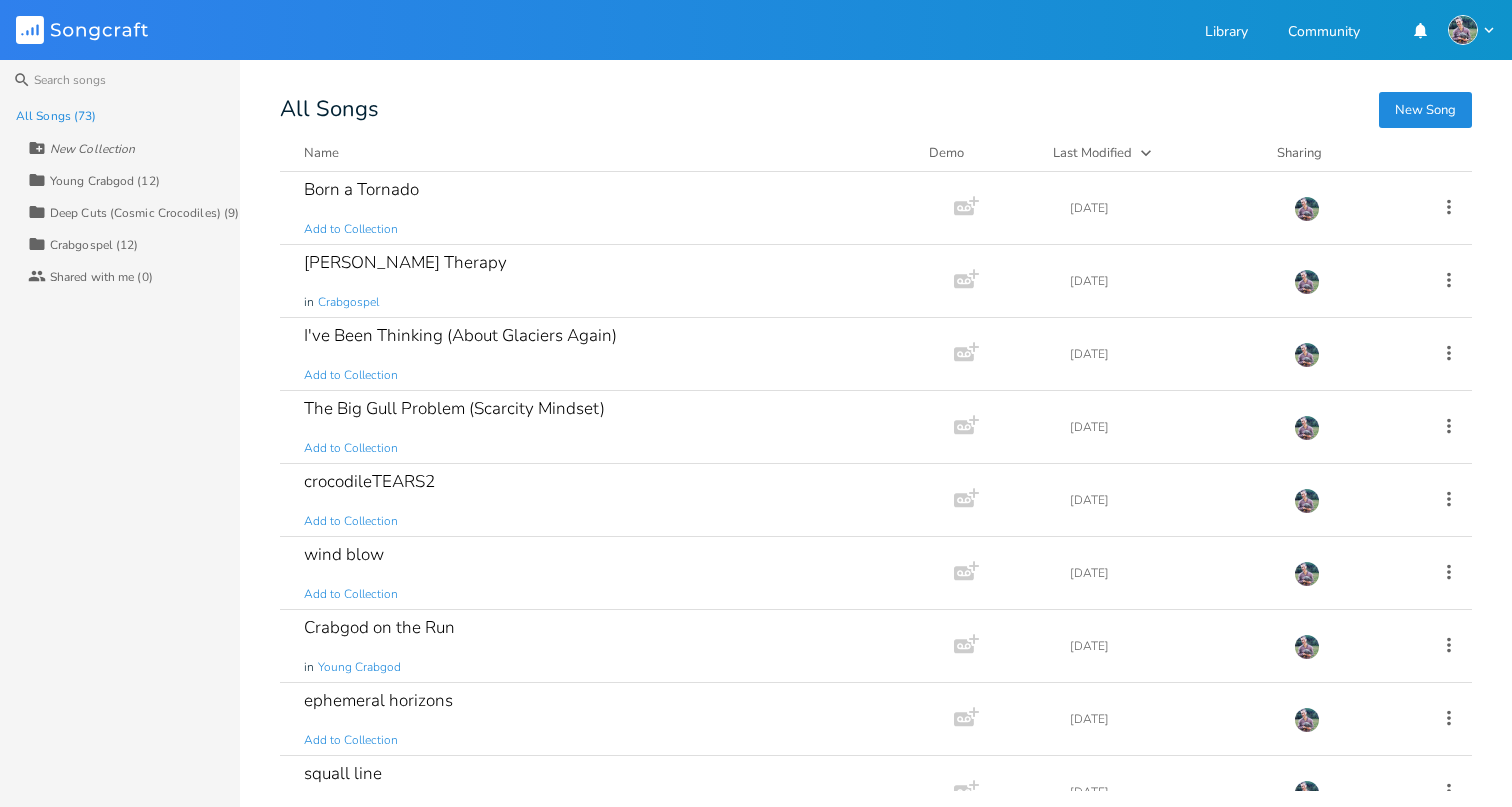 scroll, scrollTop: -2, scrollLeft: 0, axis: vertical 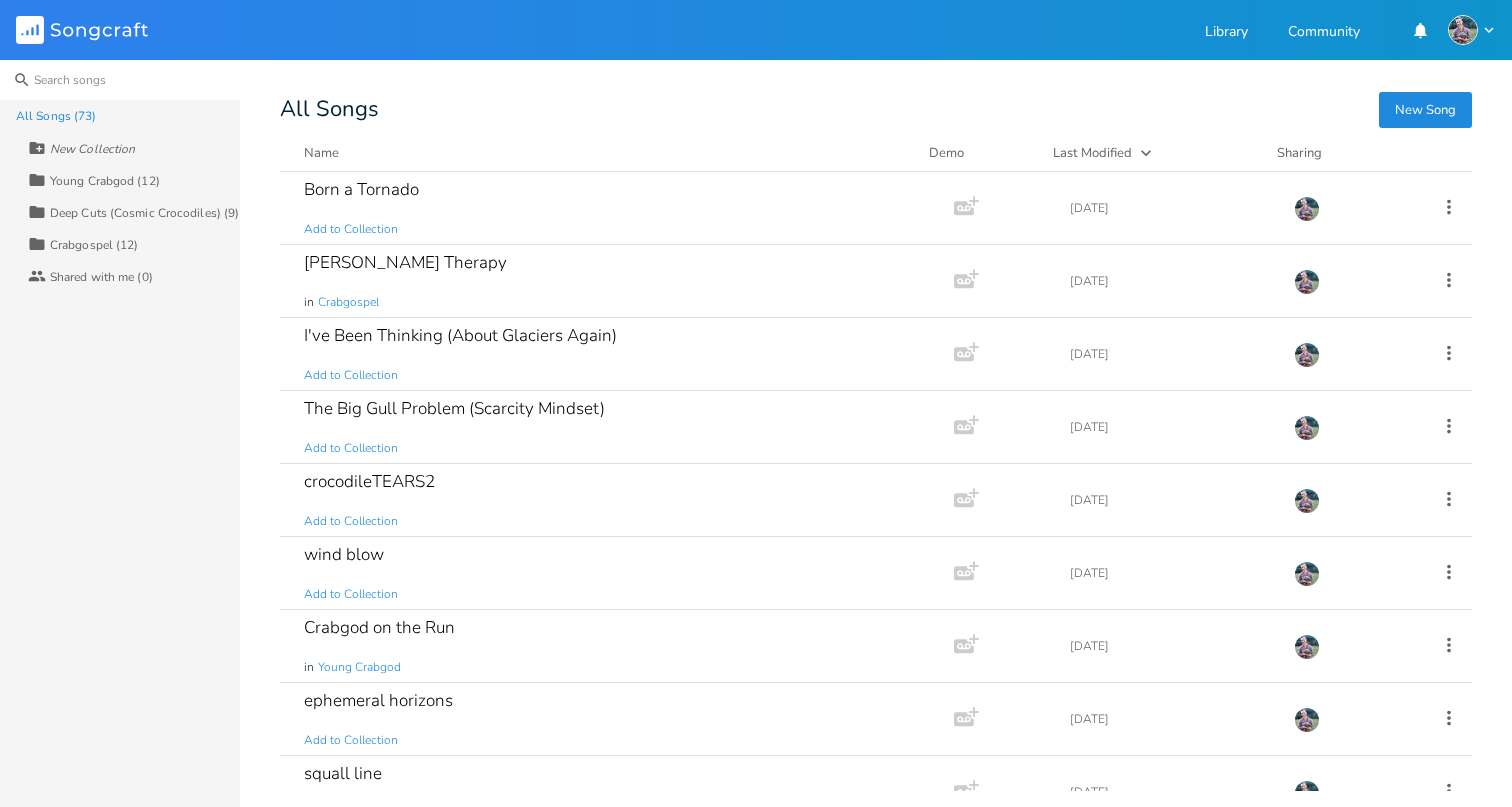 click at bounding box center (120, 80) 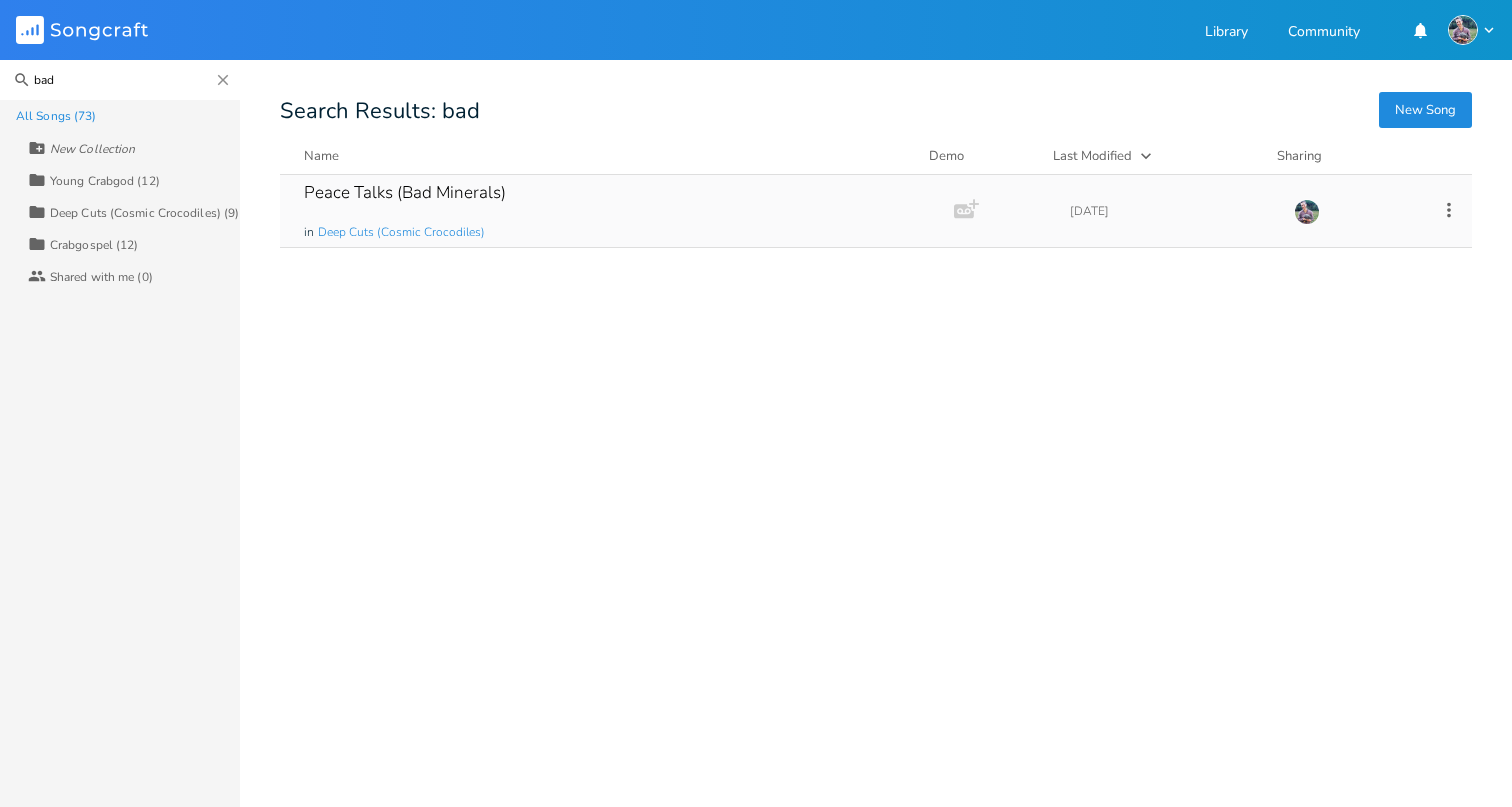 type on "bad" 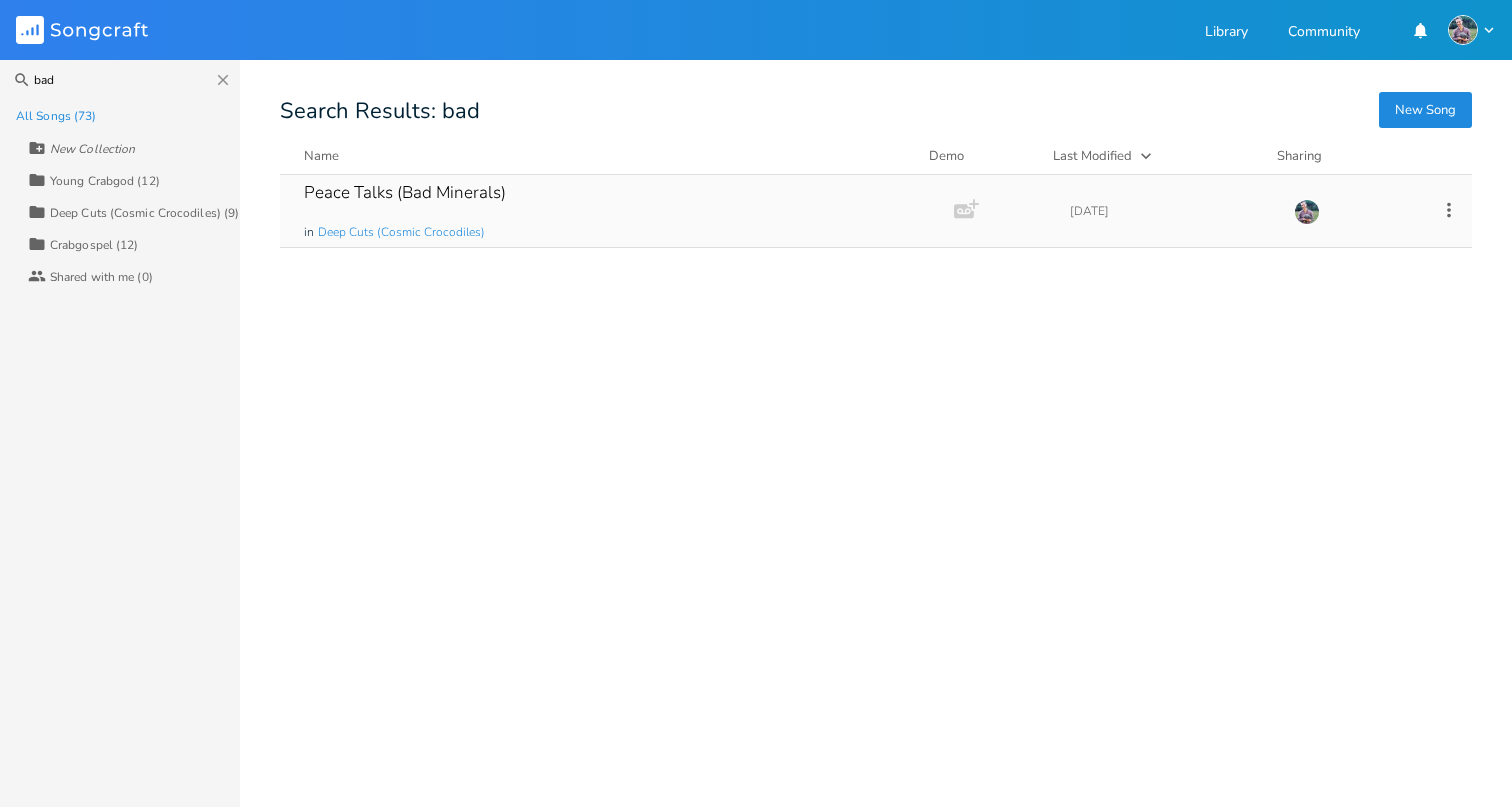 click on "Peace Talks (Bad Minerals)" at bounding box center (405, 192) 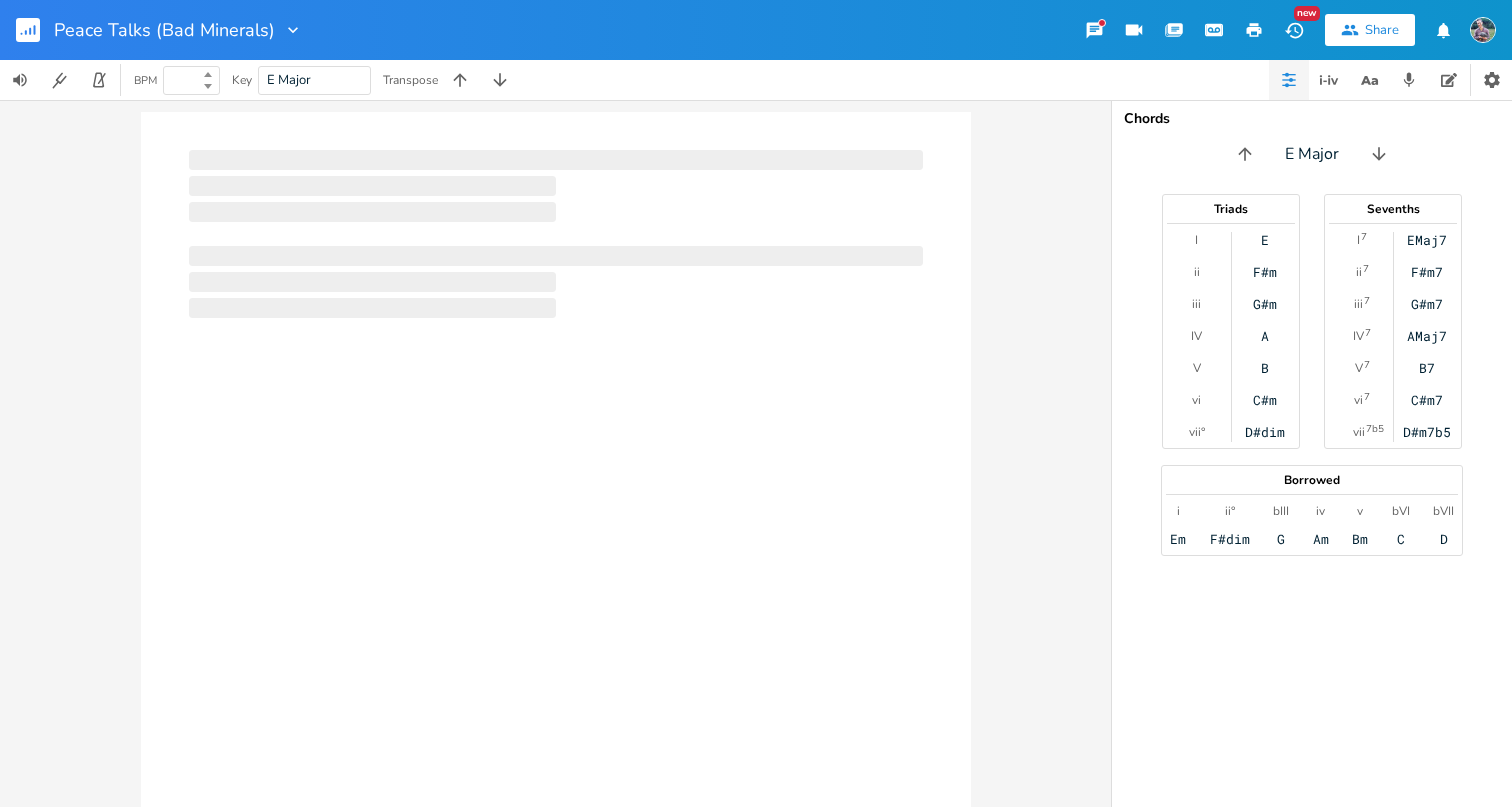 type on "100" 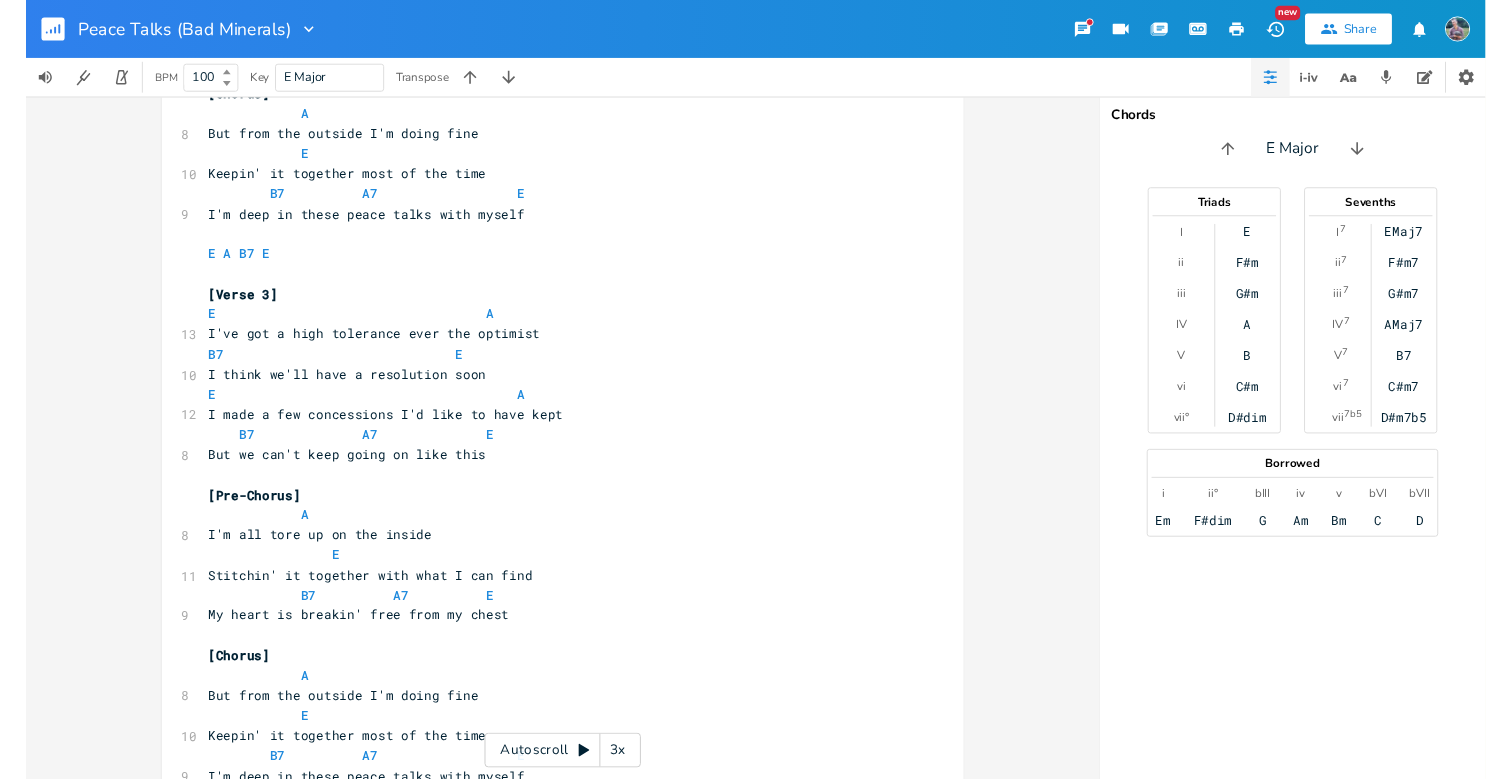 scroll, scrollTop: 601, scrollLeft: 0, axis: vertical 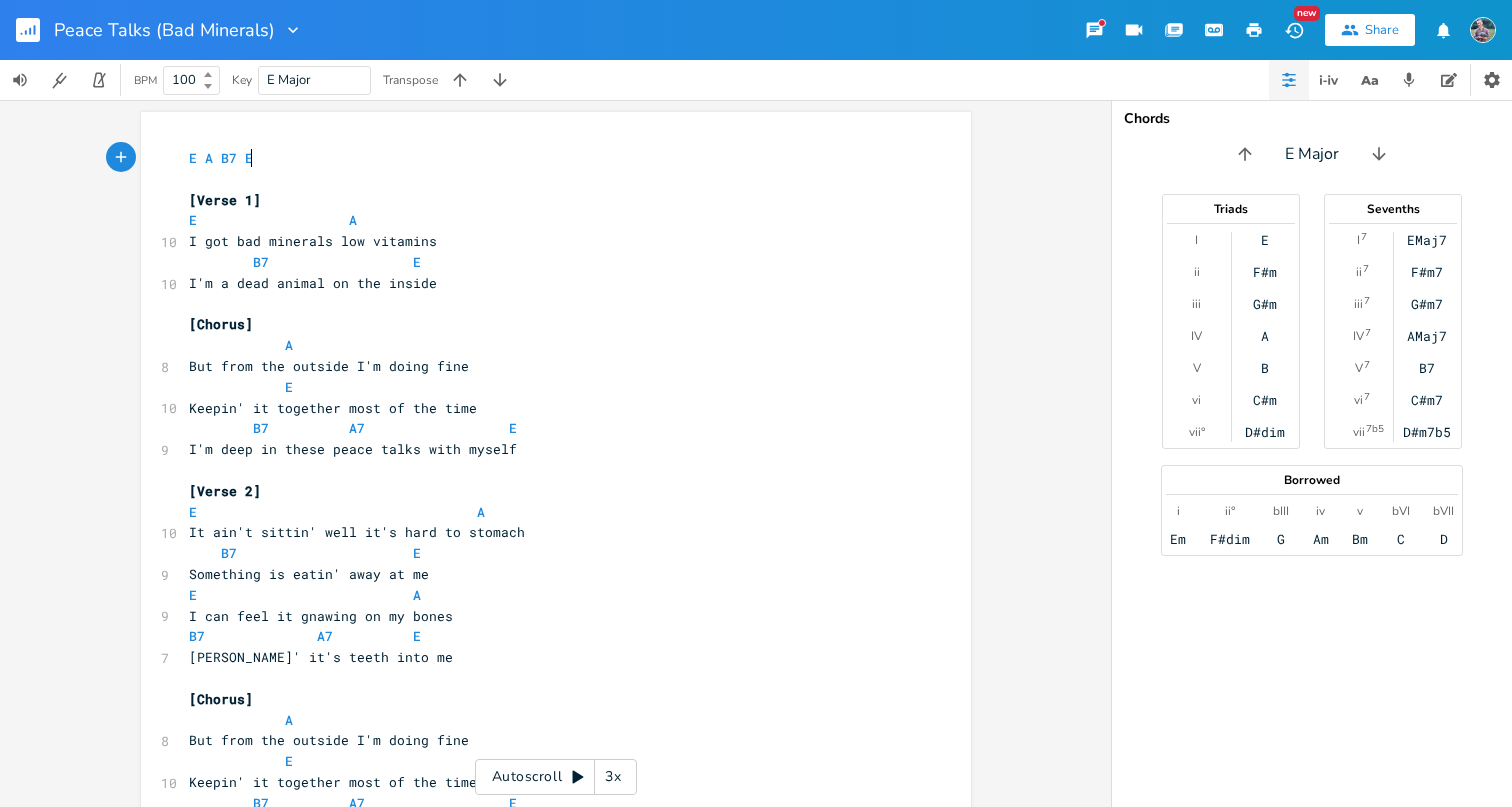 click on "B7                        E" at bounding box center (546, 262) 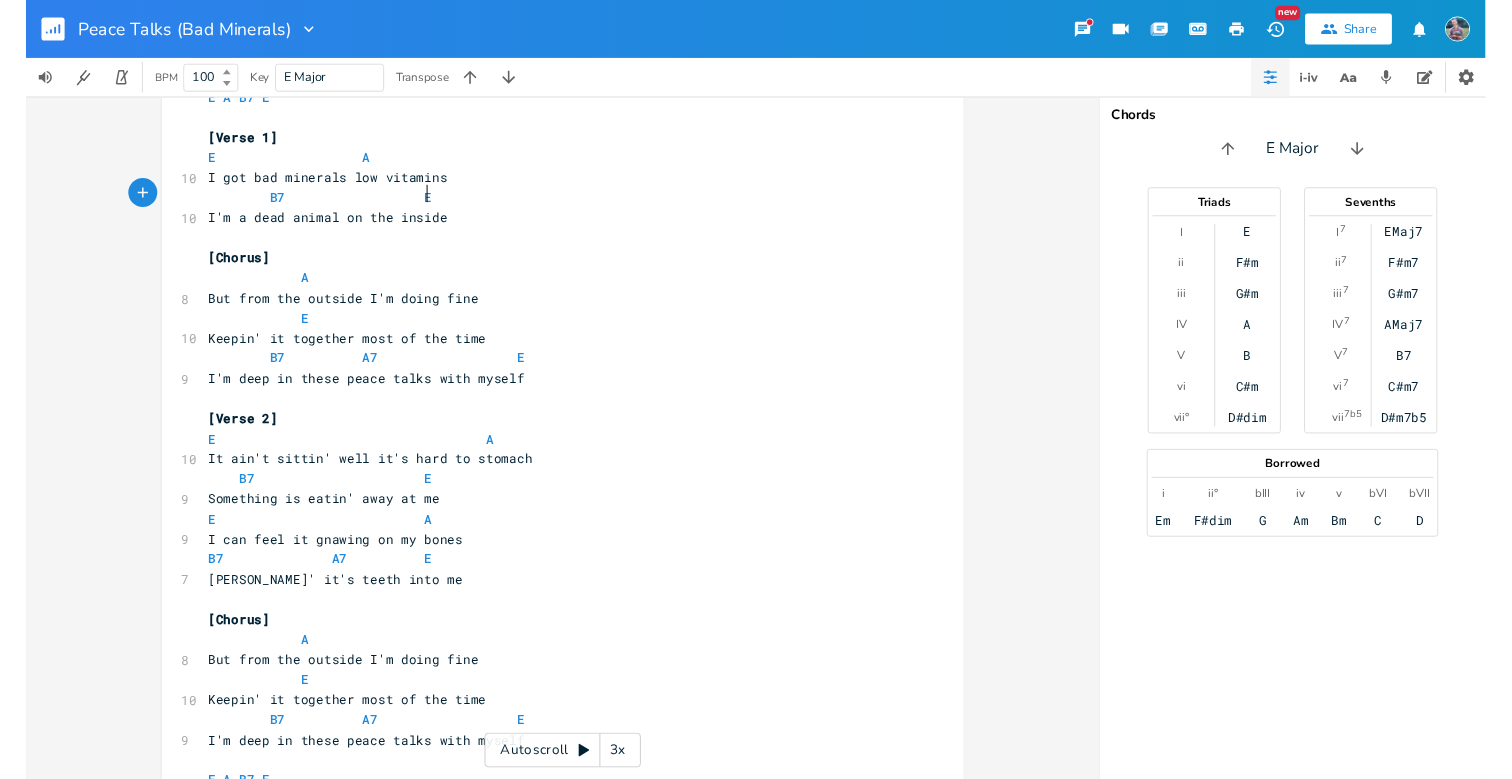 scroll, scrollTop: 60, scrollLeft: 0, axis: vertical 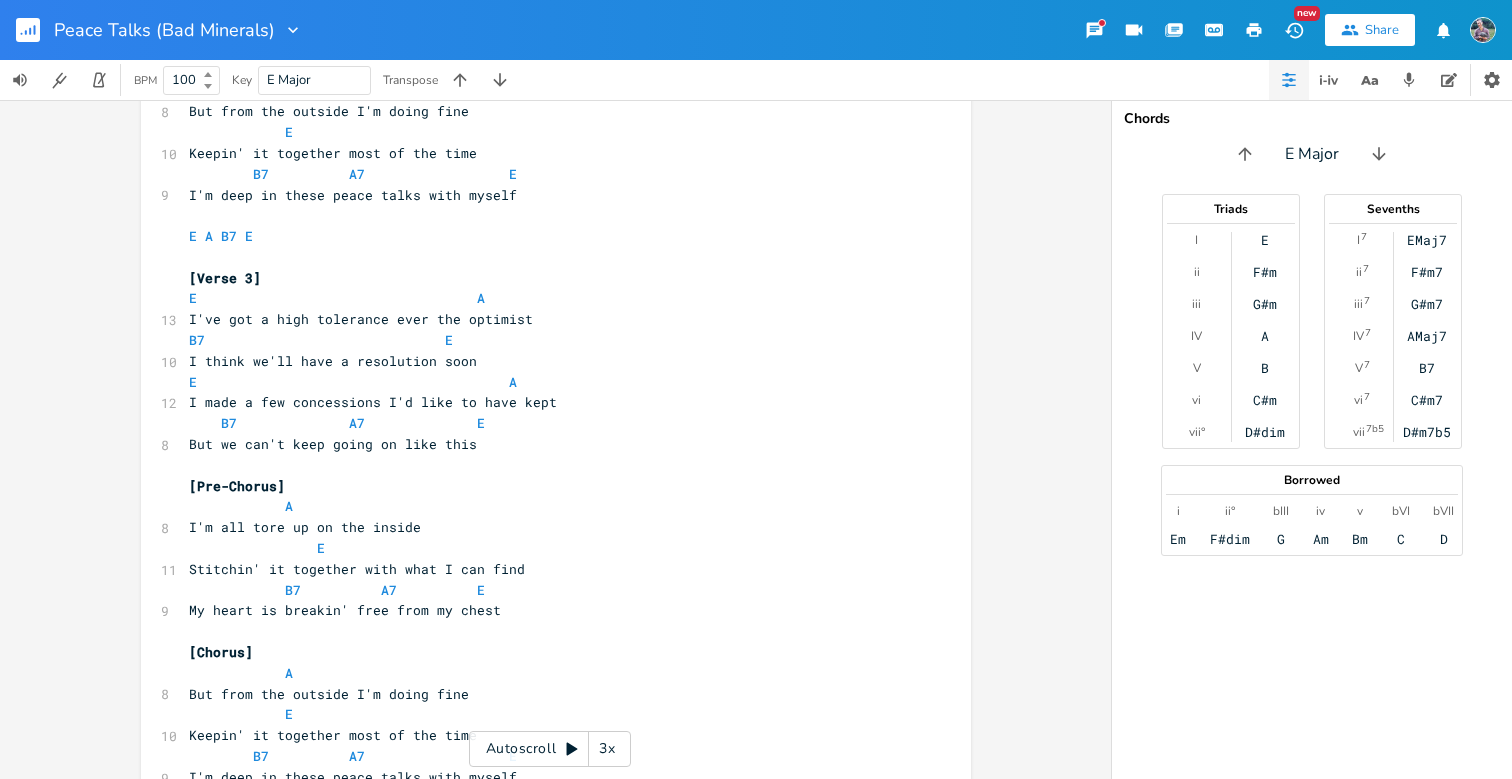 click on "Keepin' it together most of the time" at bounding box center (546, 735) 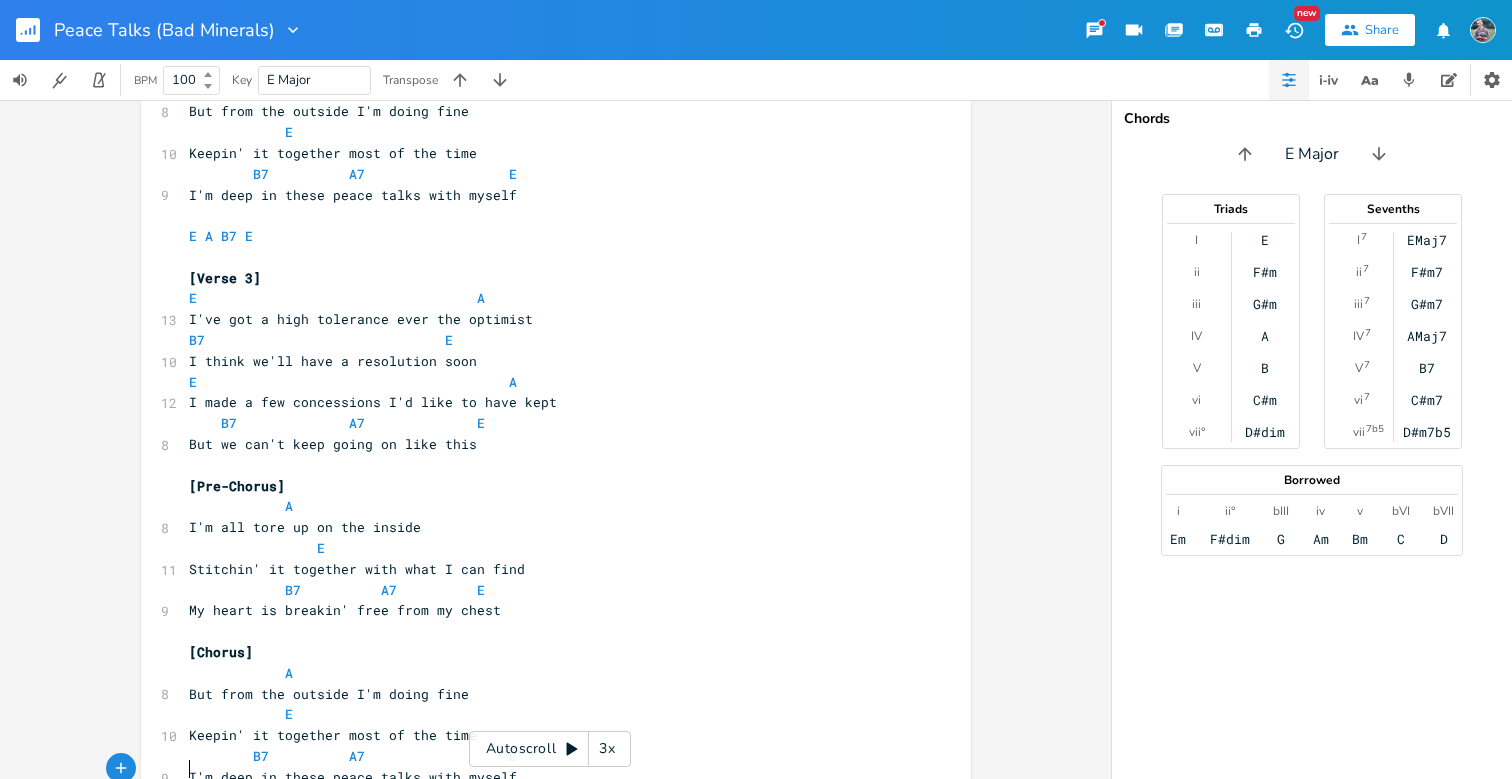 scroll, scrollTop: 0, scrollLeft: 0, axis: both 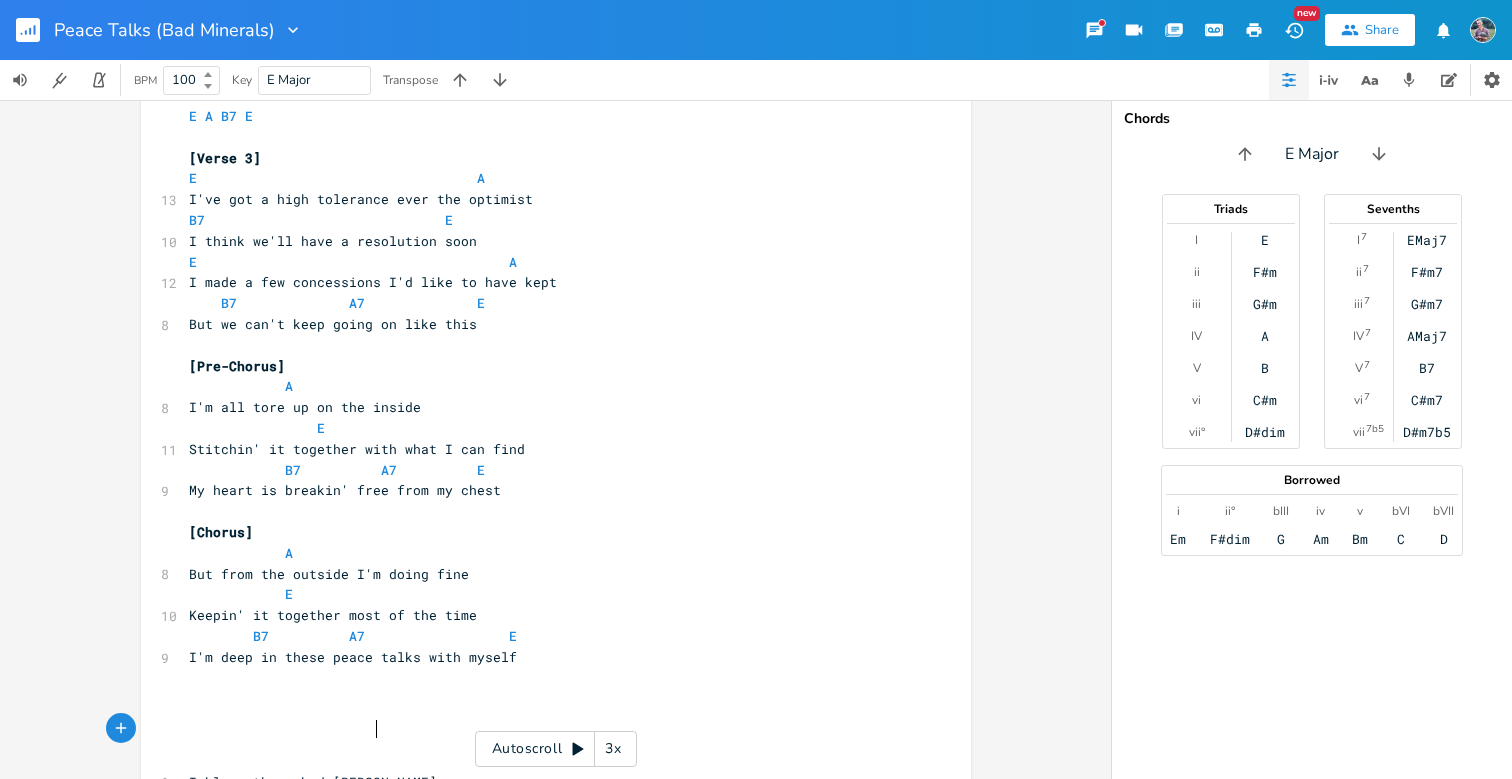 type on "I blame these bad minearls" 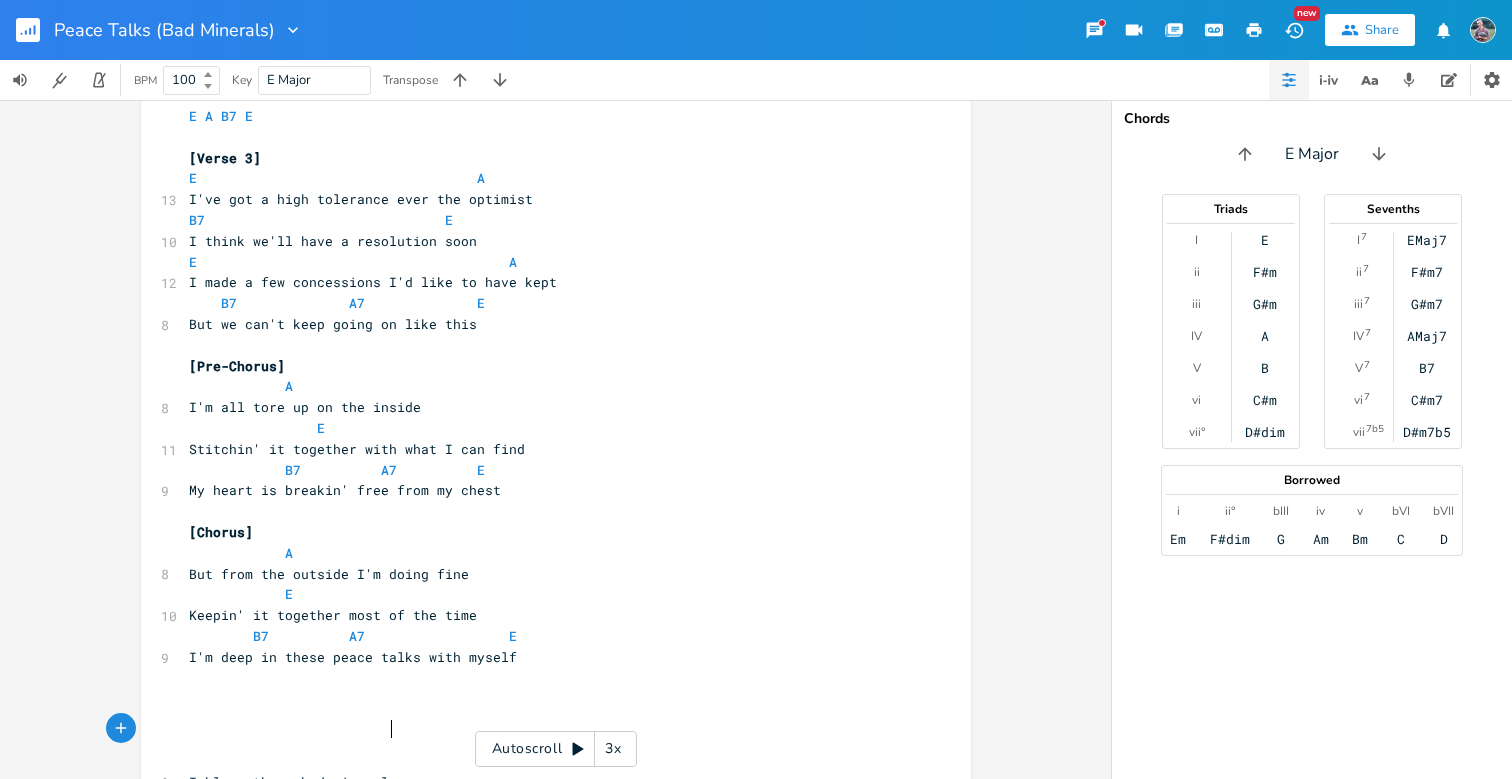 scroll, scrollTop: 0, scrollLeft: 133, axis: horizontal 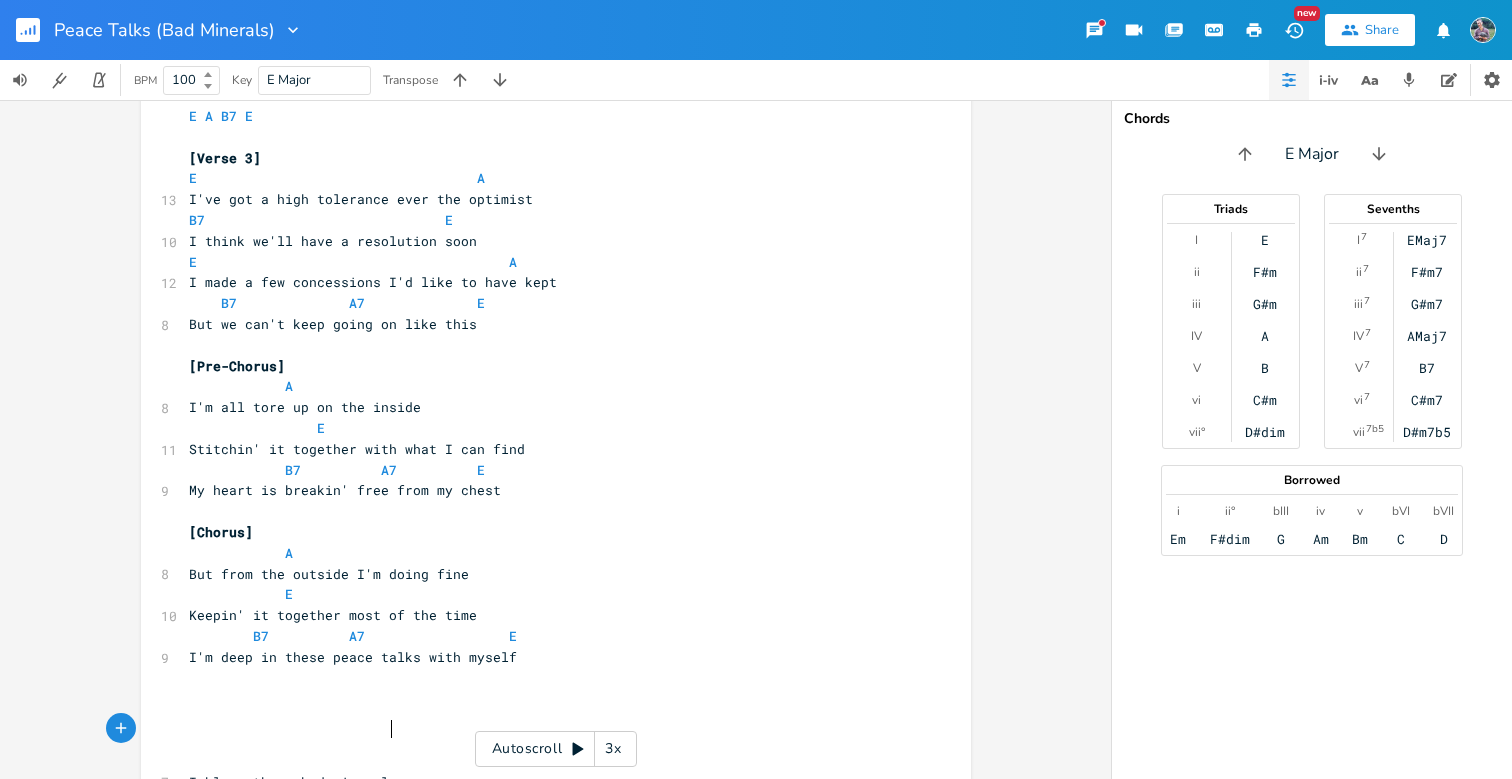 type on "rals" 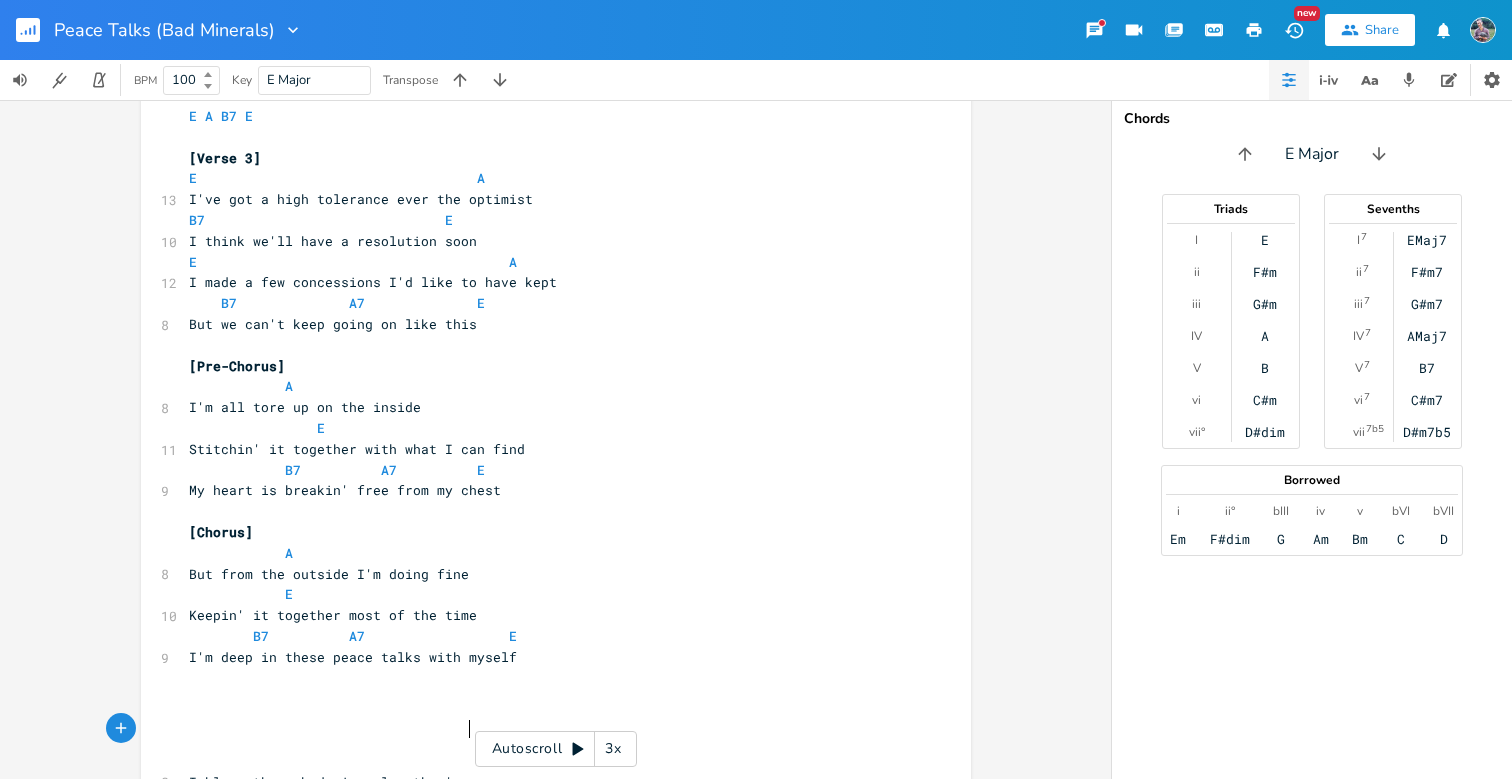 type on ", they've got" 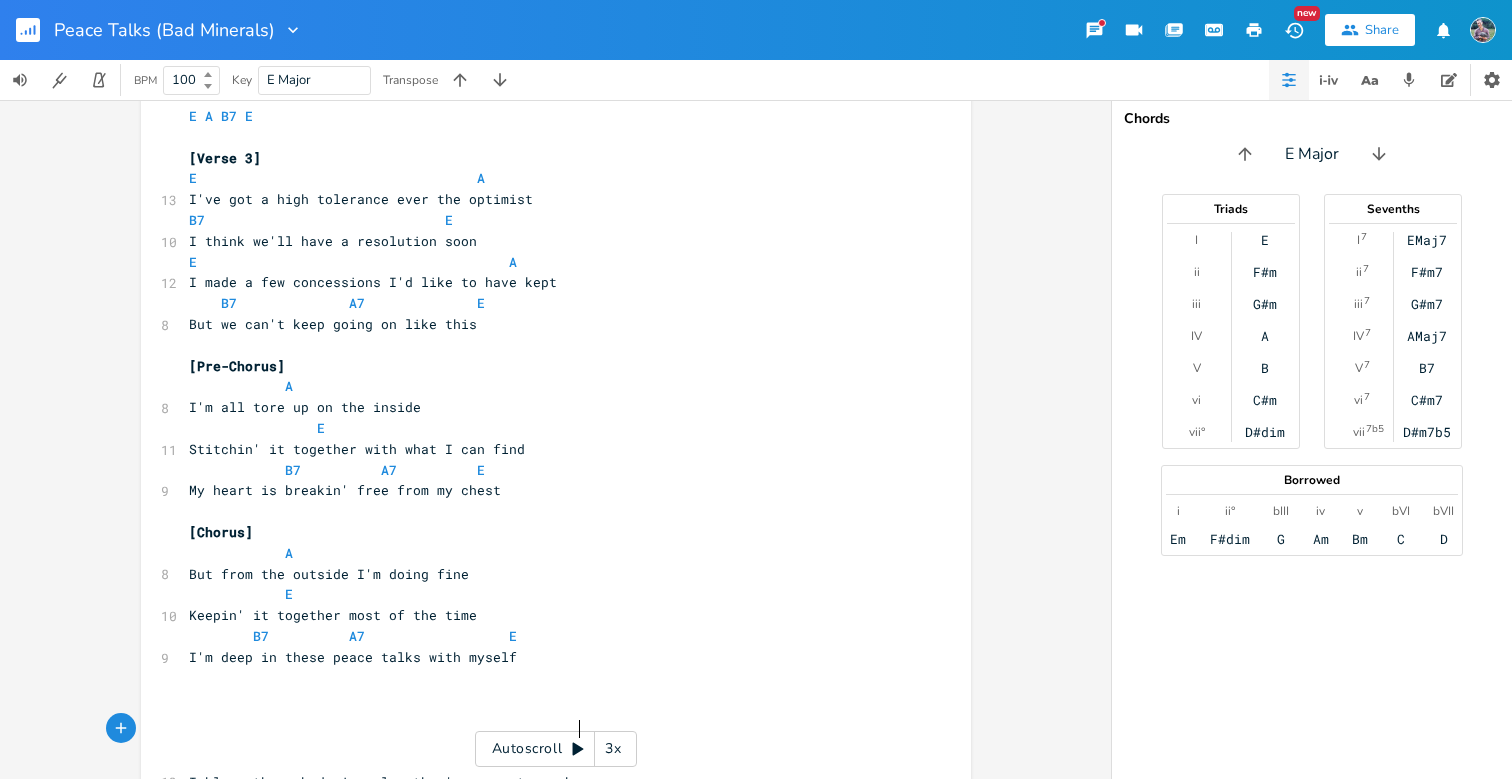 type on "ne to my head" 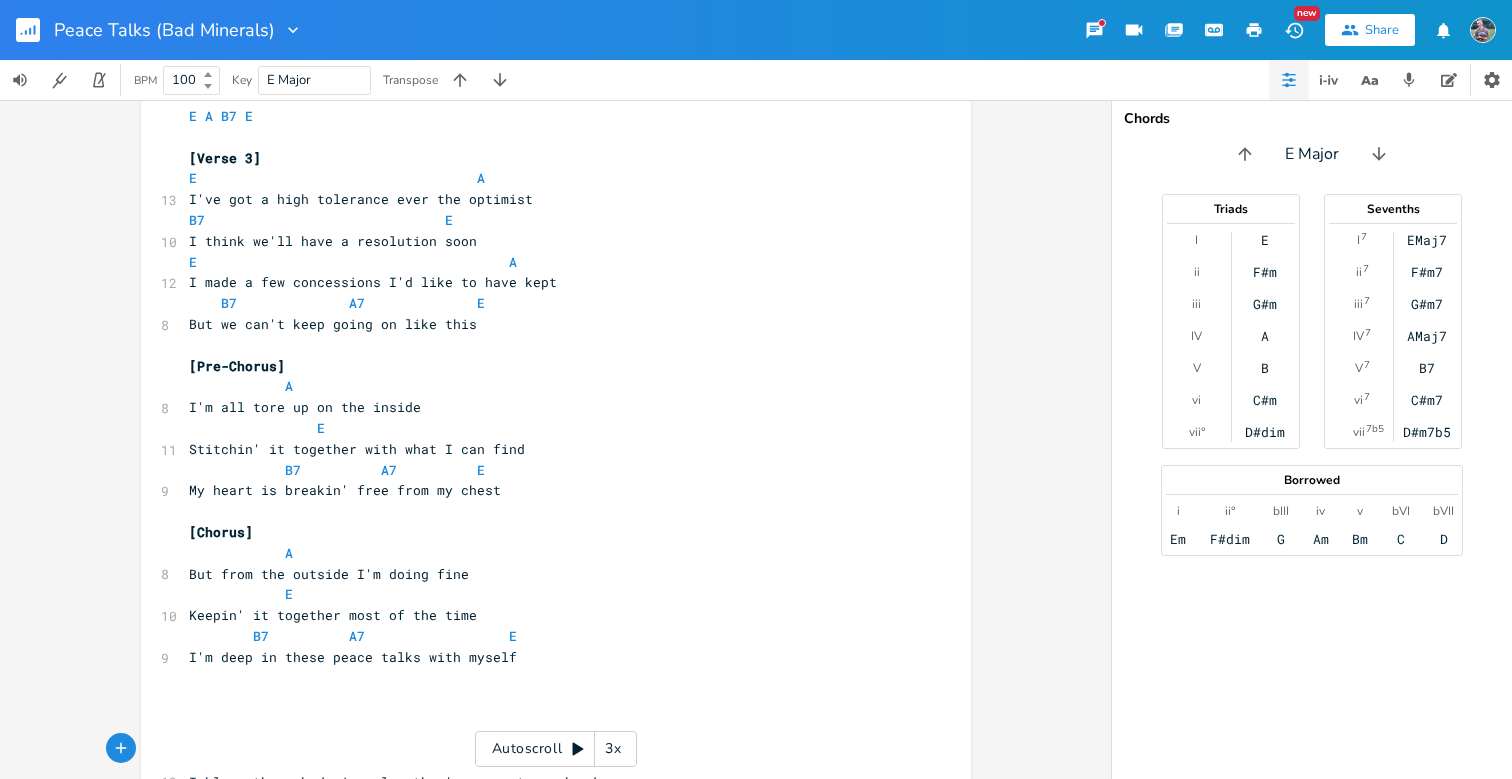 scroll, scrollTop: 0, scrollLeft: 8, axis: horizontal 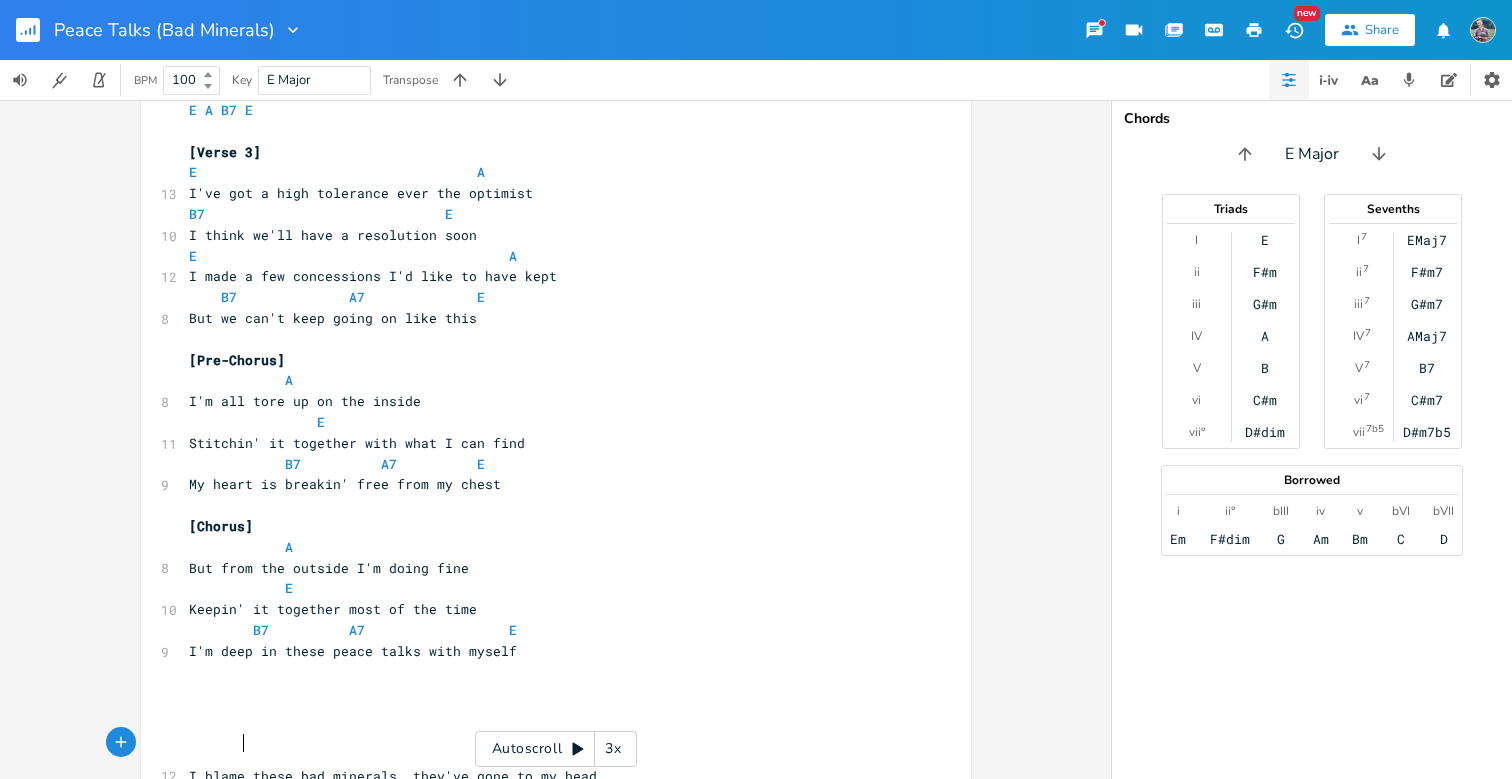type on "And the" 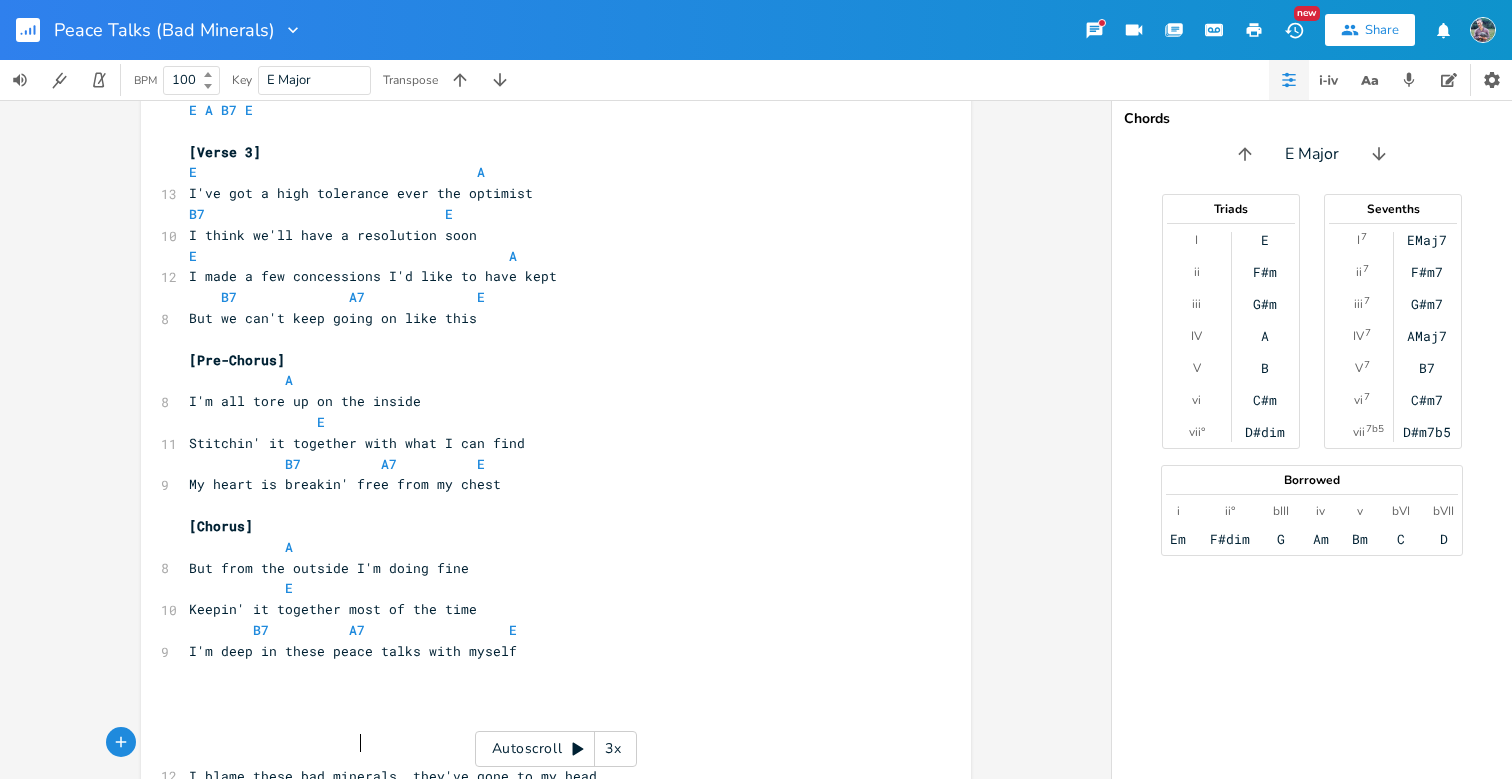 type on "se low vitamins," 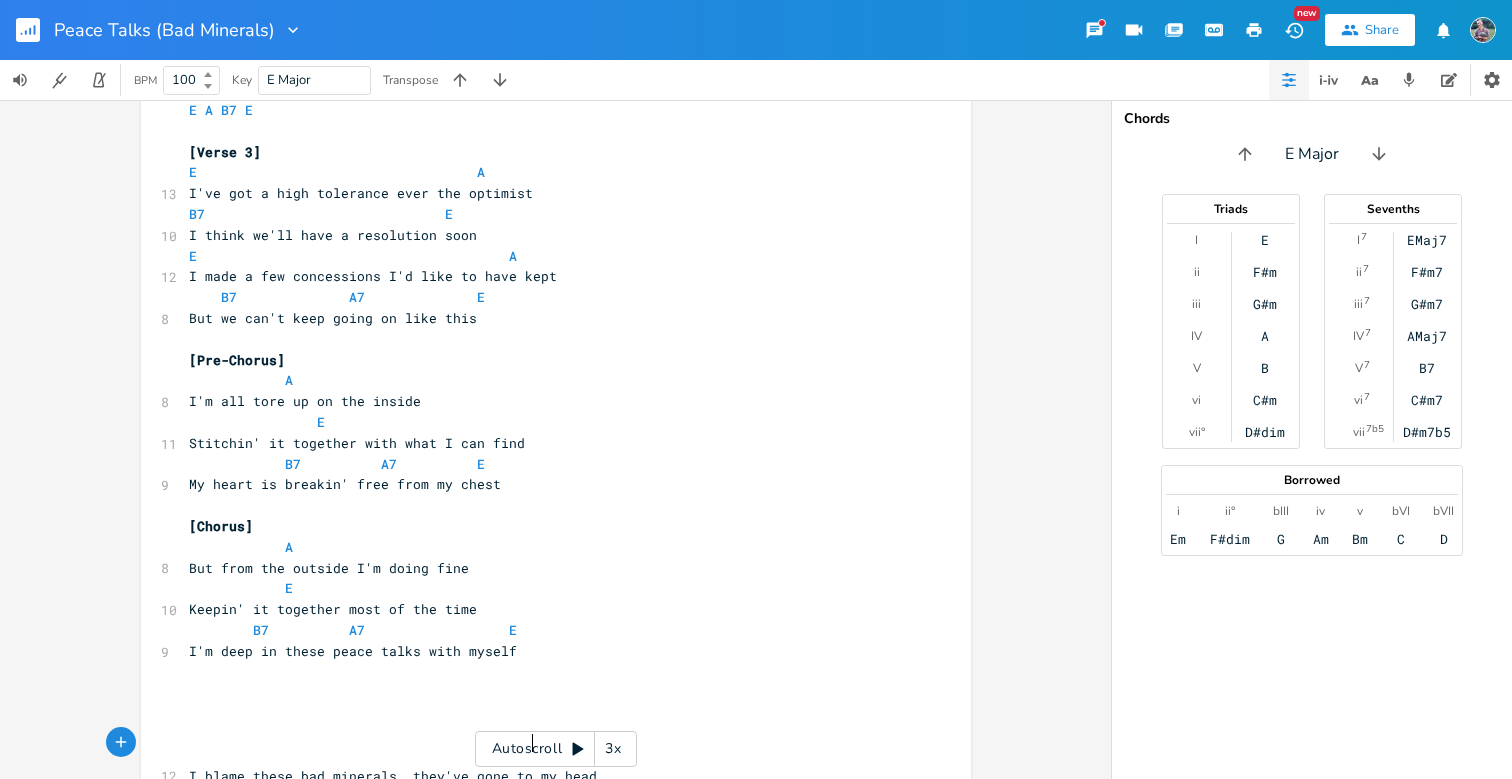 type on "all filled with regret" 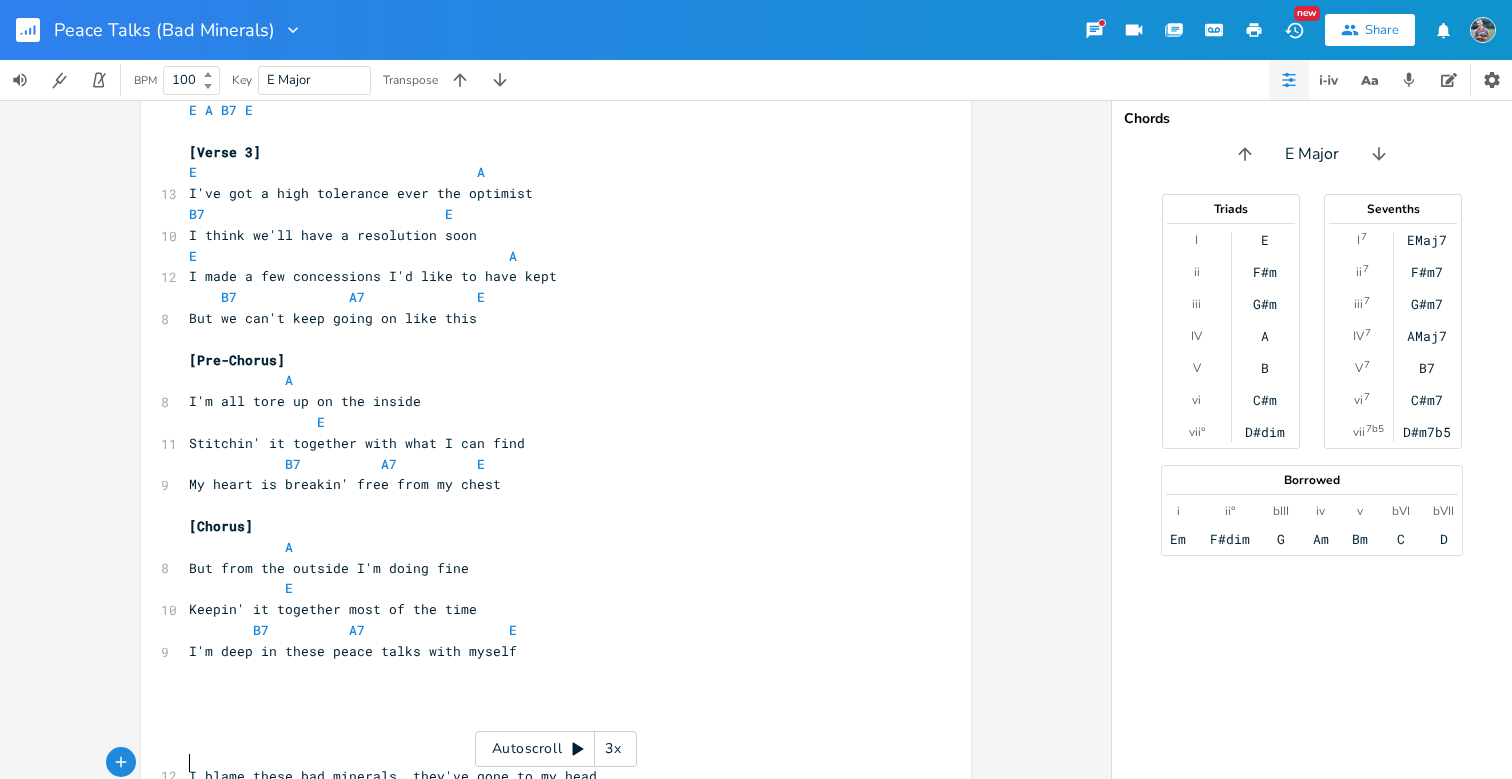 click on "​" at bounding box center (546, 817) 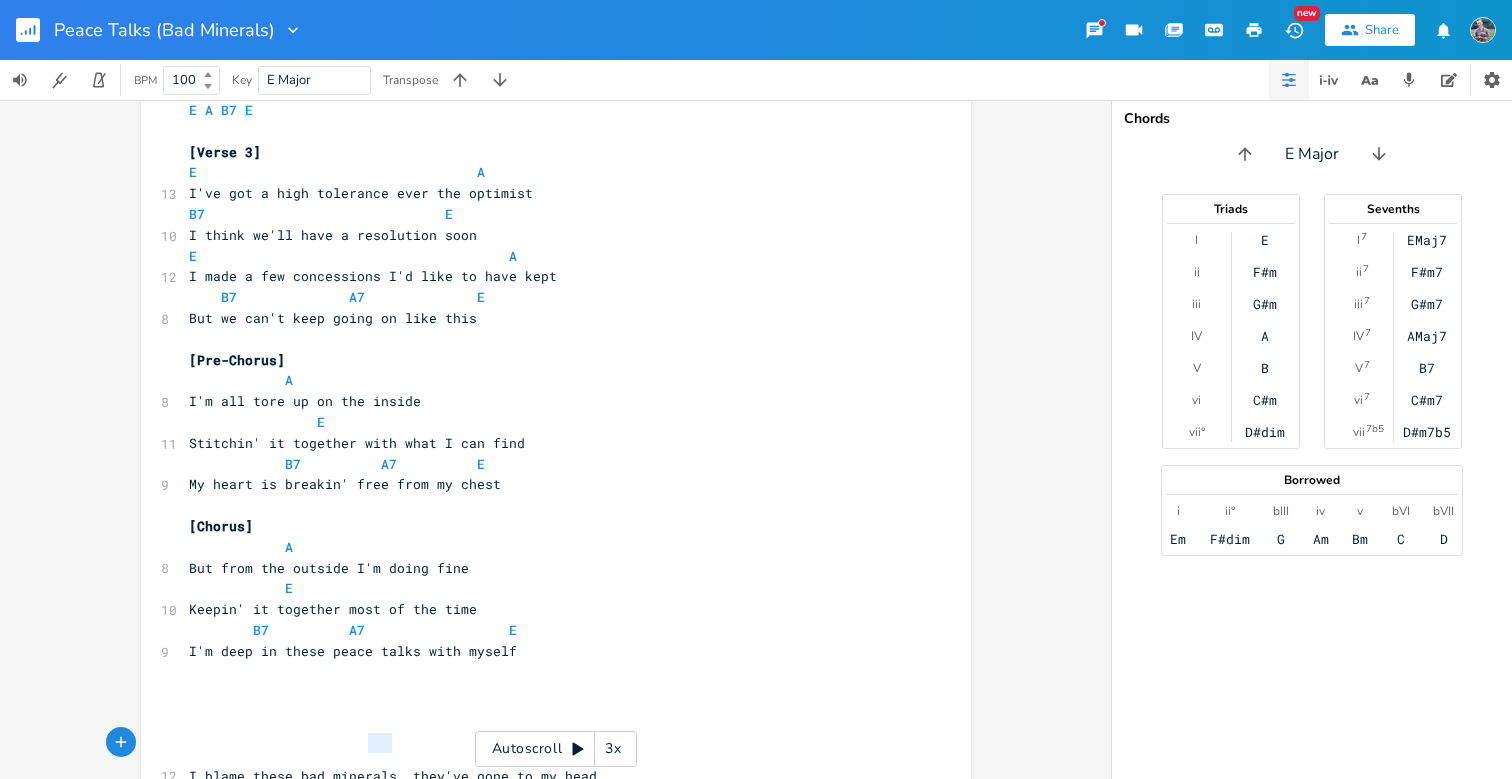 click on "And these low vitamins all filled with regret" at bounding box center (369, 796) 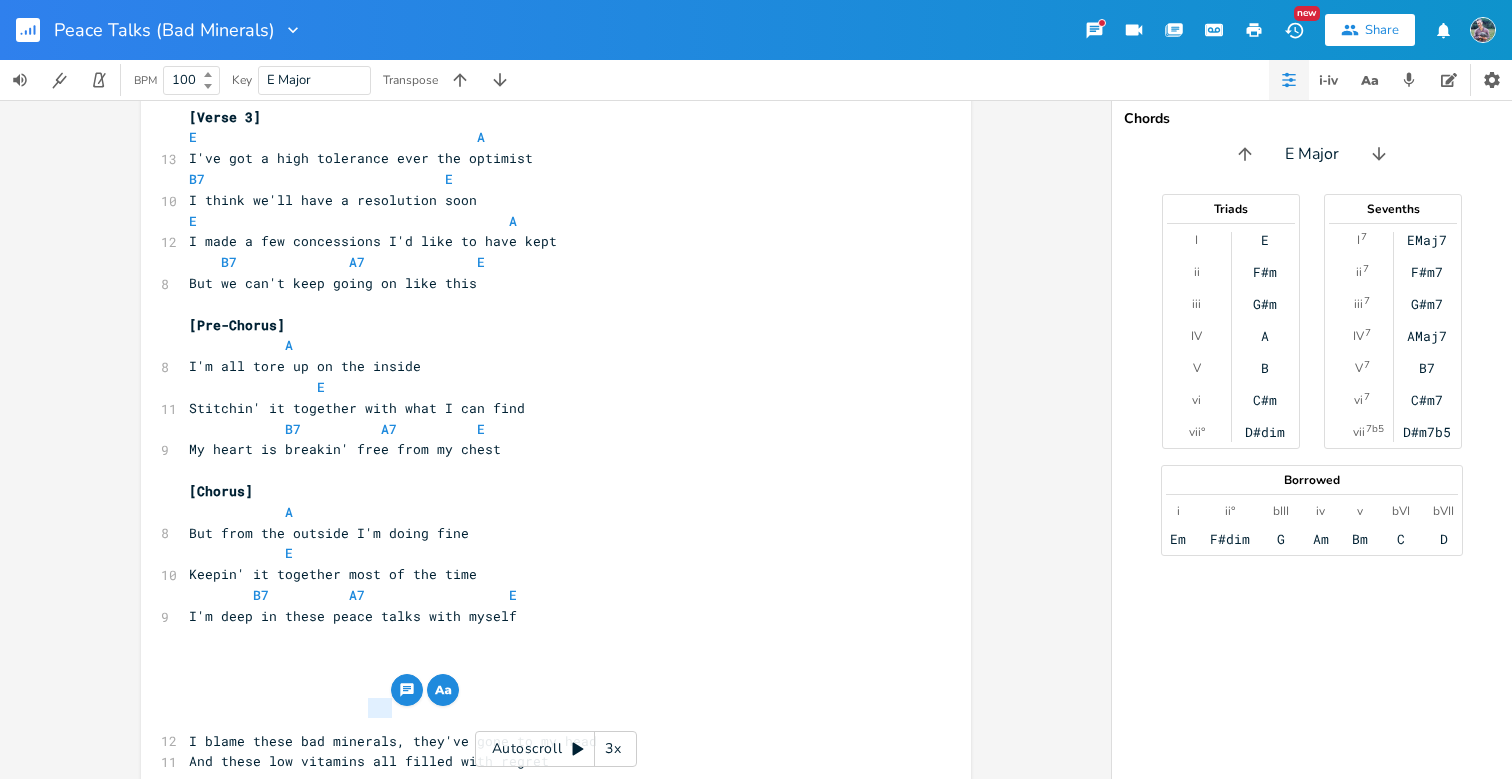 scroll, scrollTop: 789, scrollLeft: 0, axis: vertical 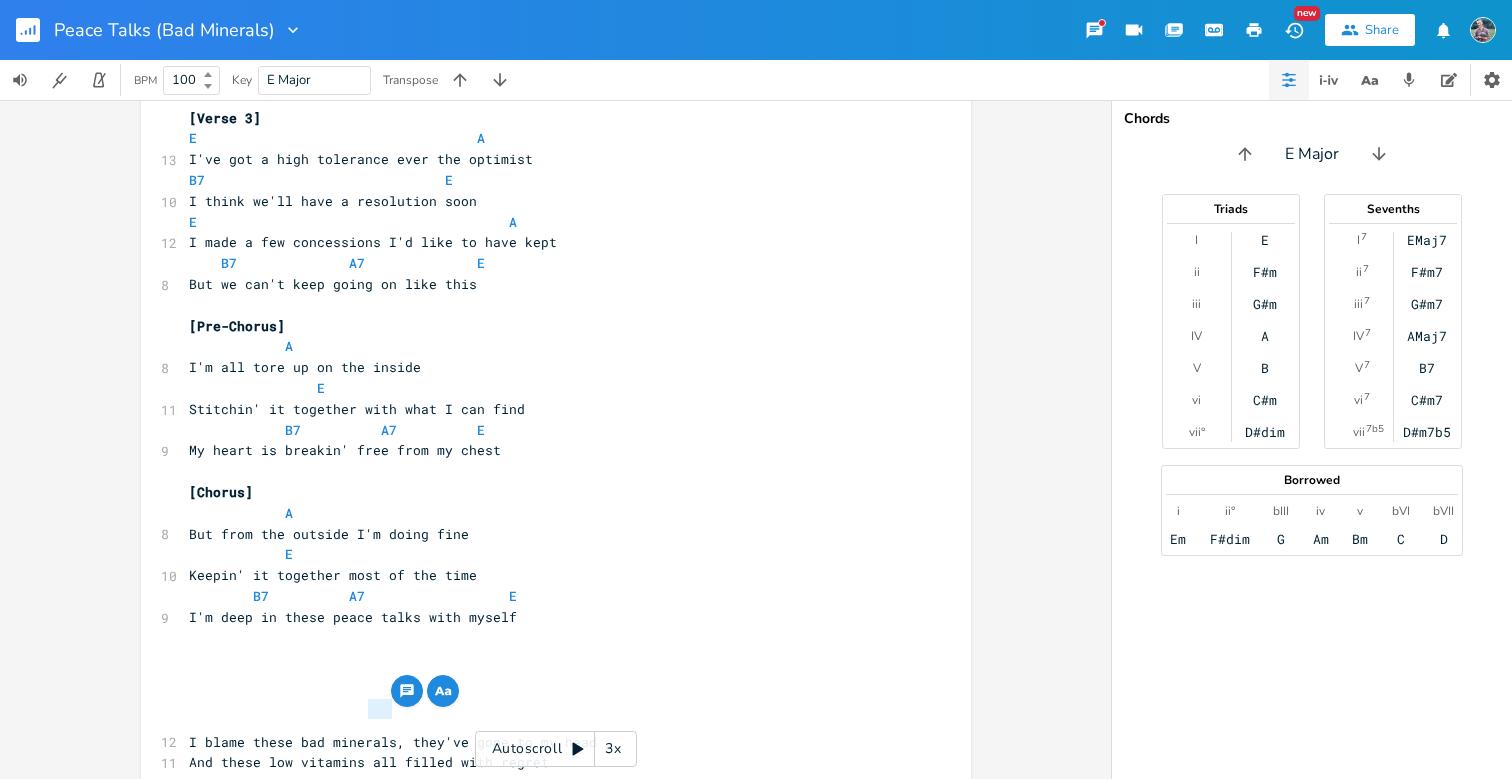 click on "And these low vitamins all filled with regret" at bounding box center (546, 762) 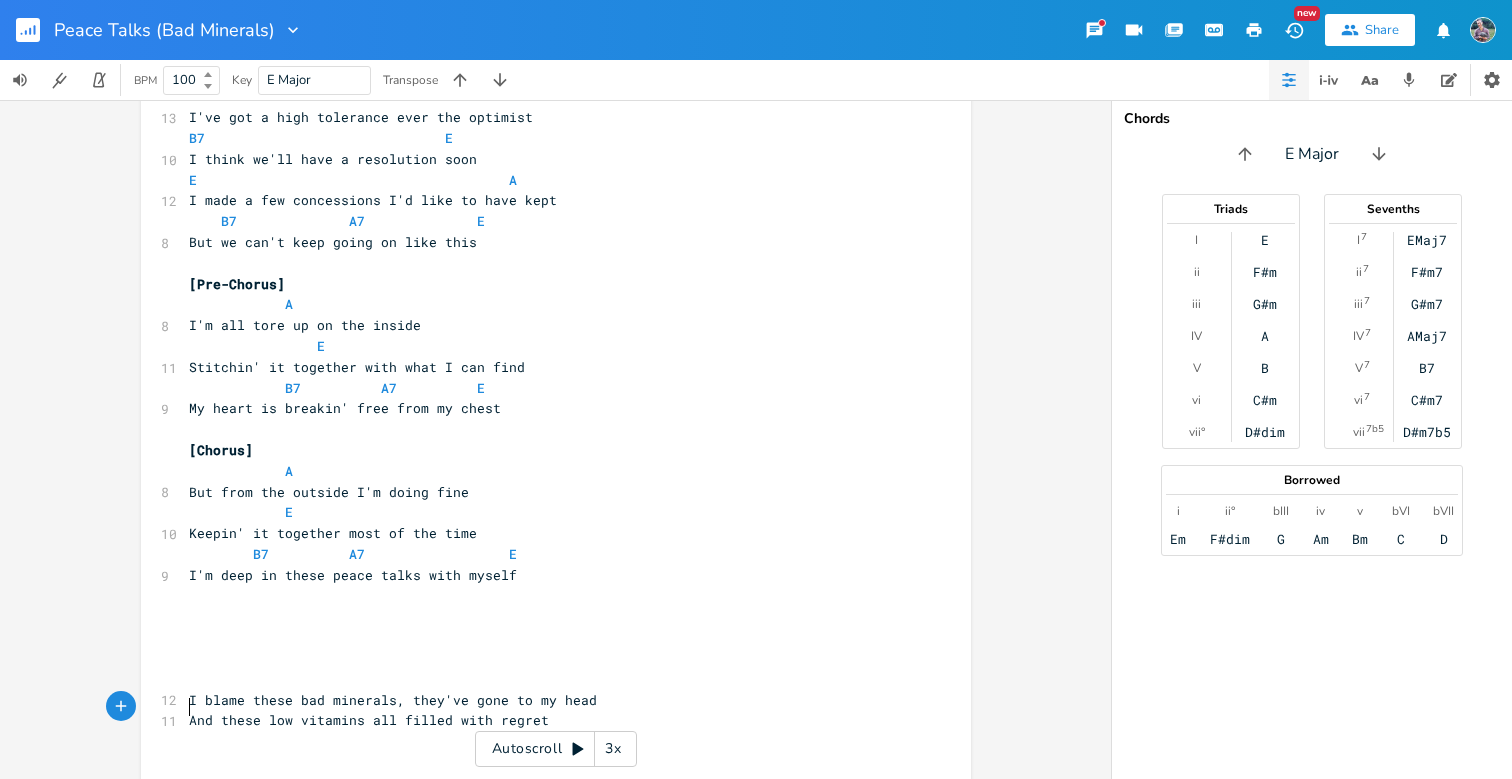 scroll, scrollTop: 829, scrollLeft: 0, axis: vertical 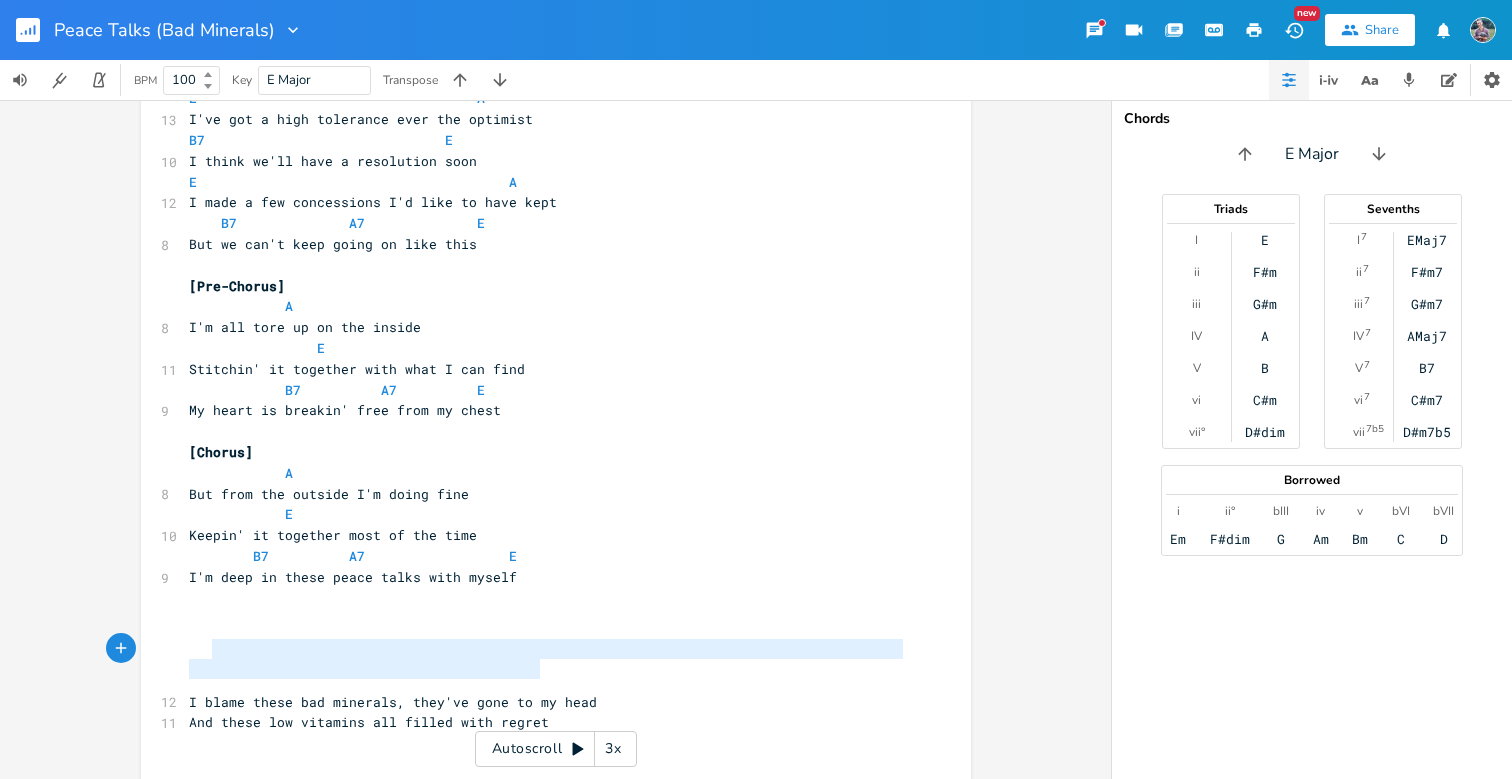 type on "I blame these bad minerals, they've gone to my head
And these low vitamins all filled with regret" 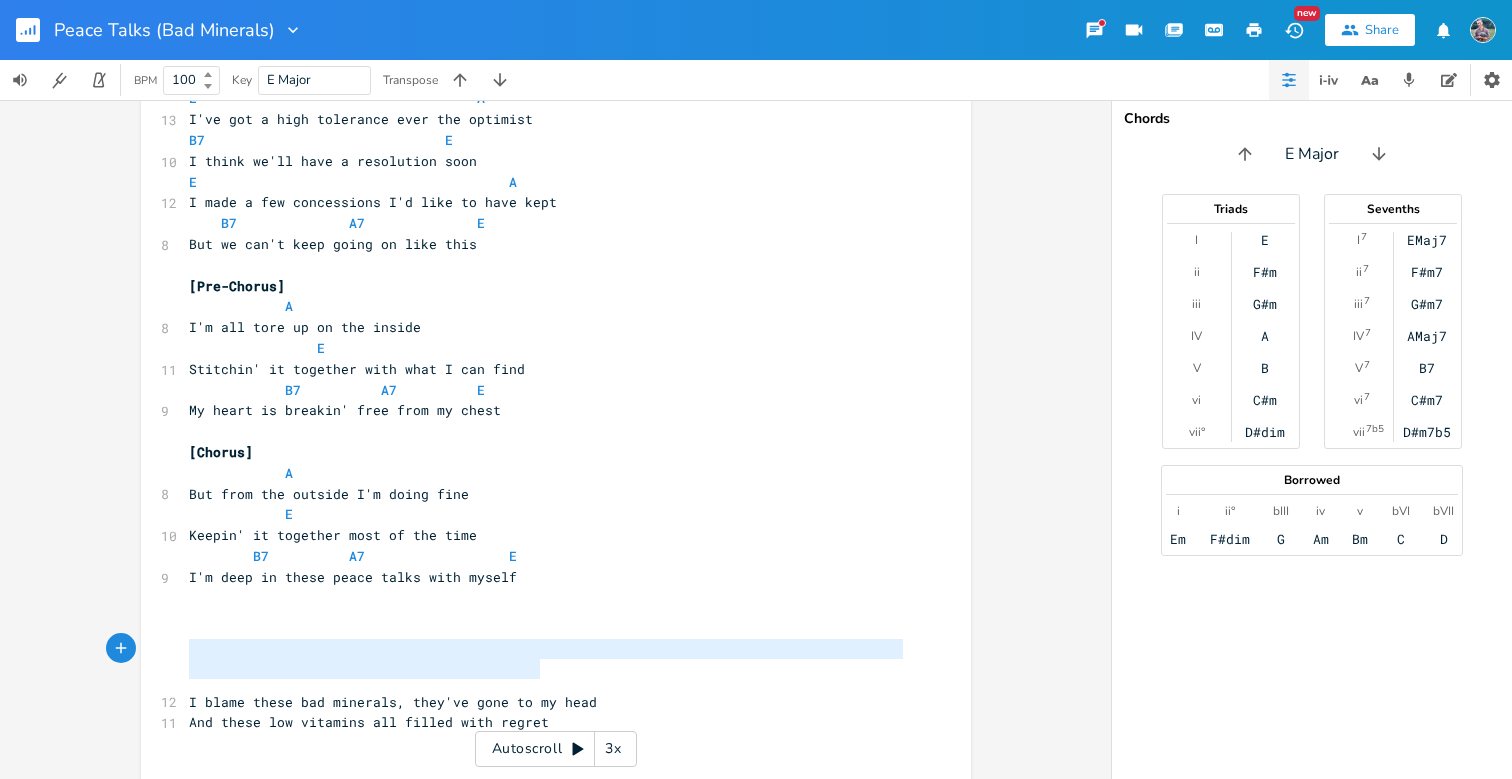 drag, startPoint x: 541, startPoint y: 674, endPoint x: 163, endPoint y: 649, distance: 378.8258 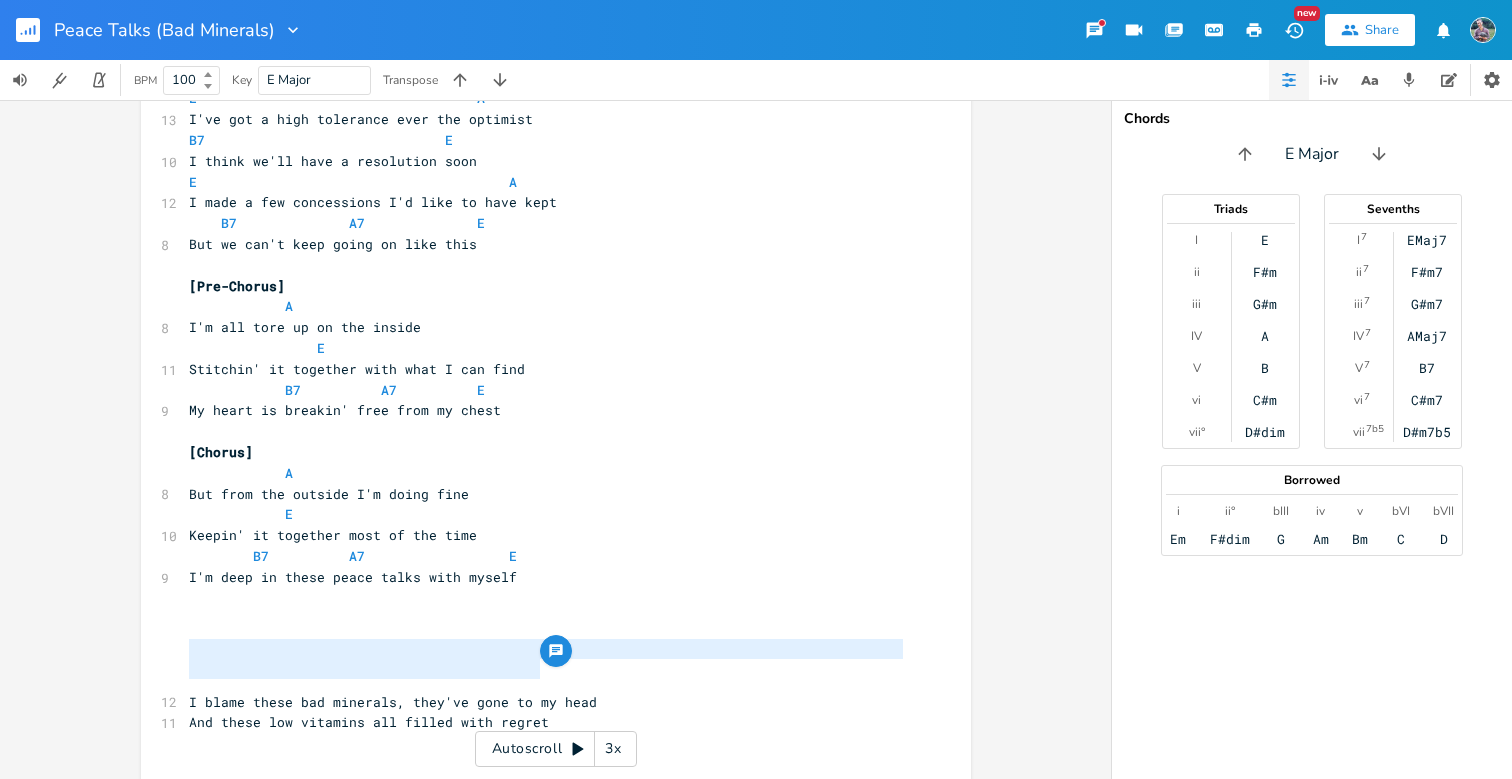 click on "And these low vitamins all filled with regret" at bounding box center (546, 722) 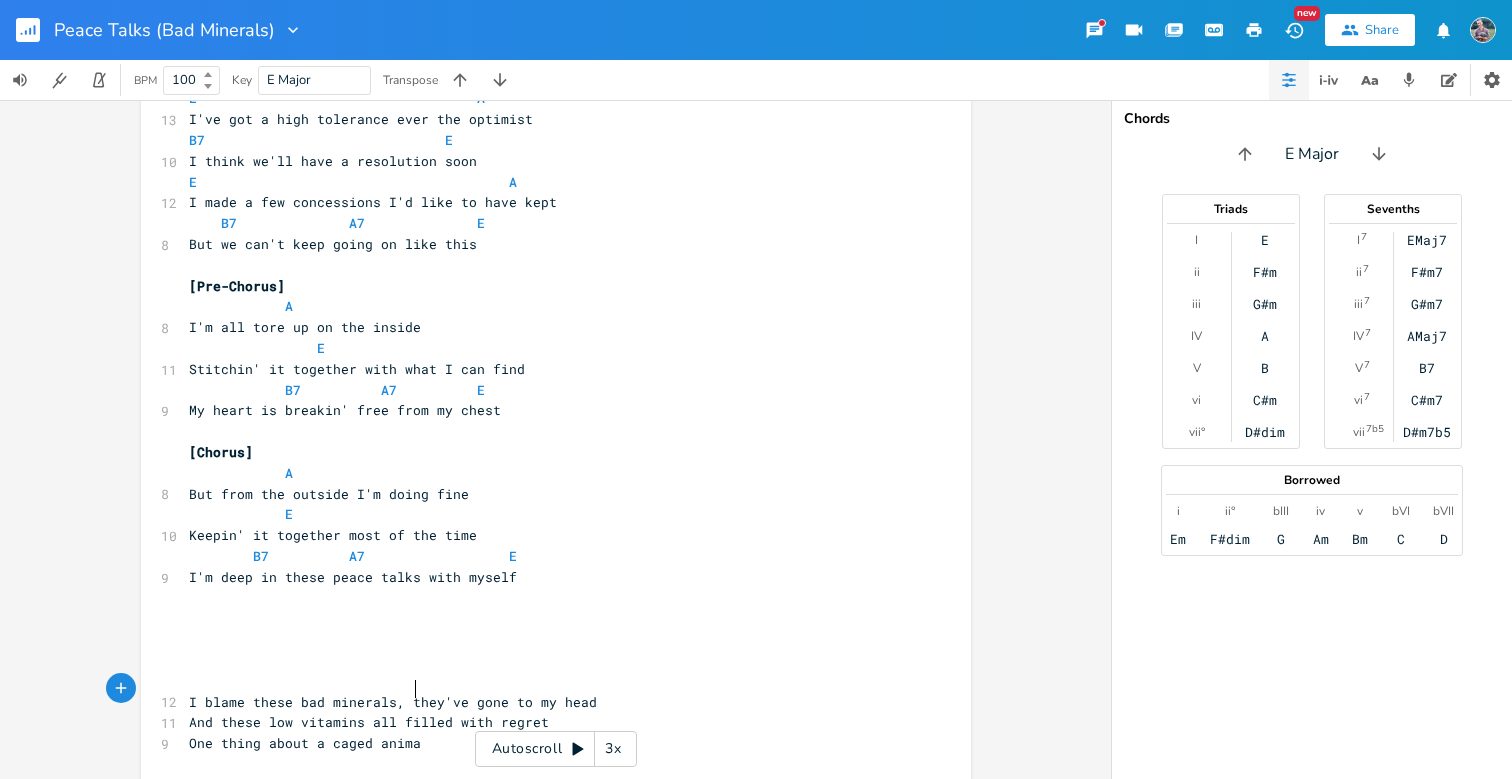 type on "One thing about a caged animal" 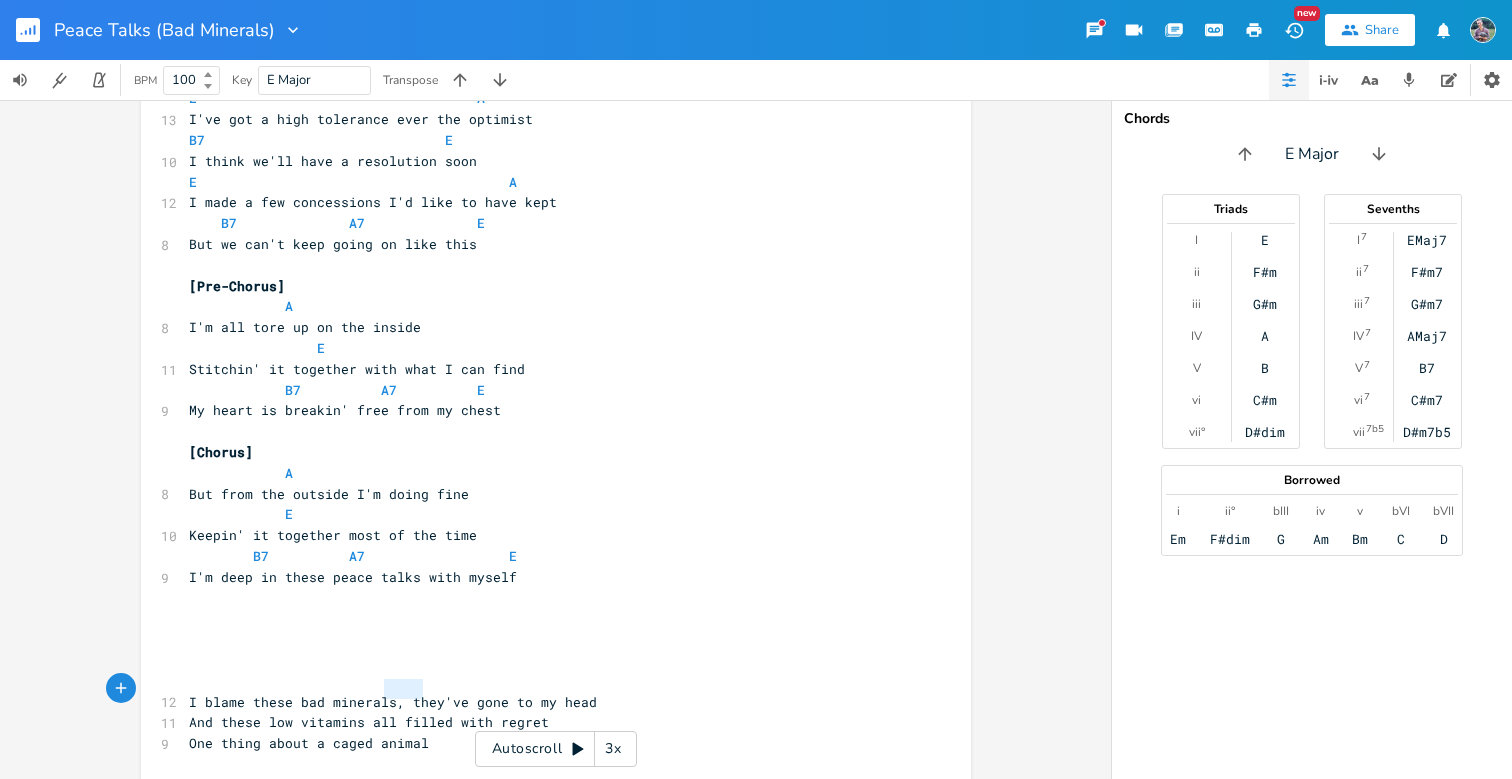 type on "One thing about a caged animal" 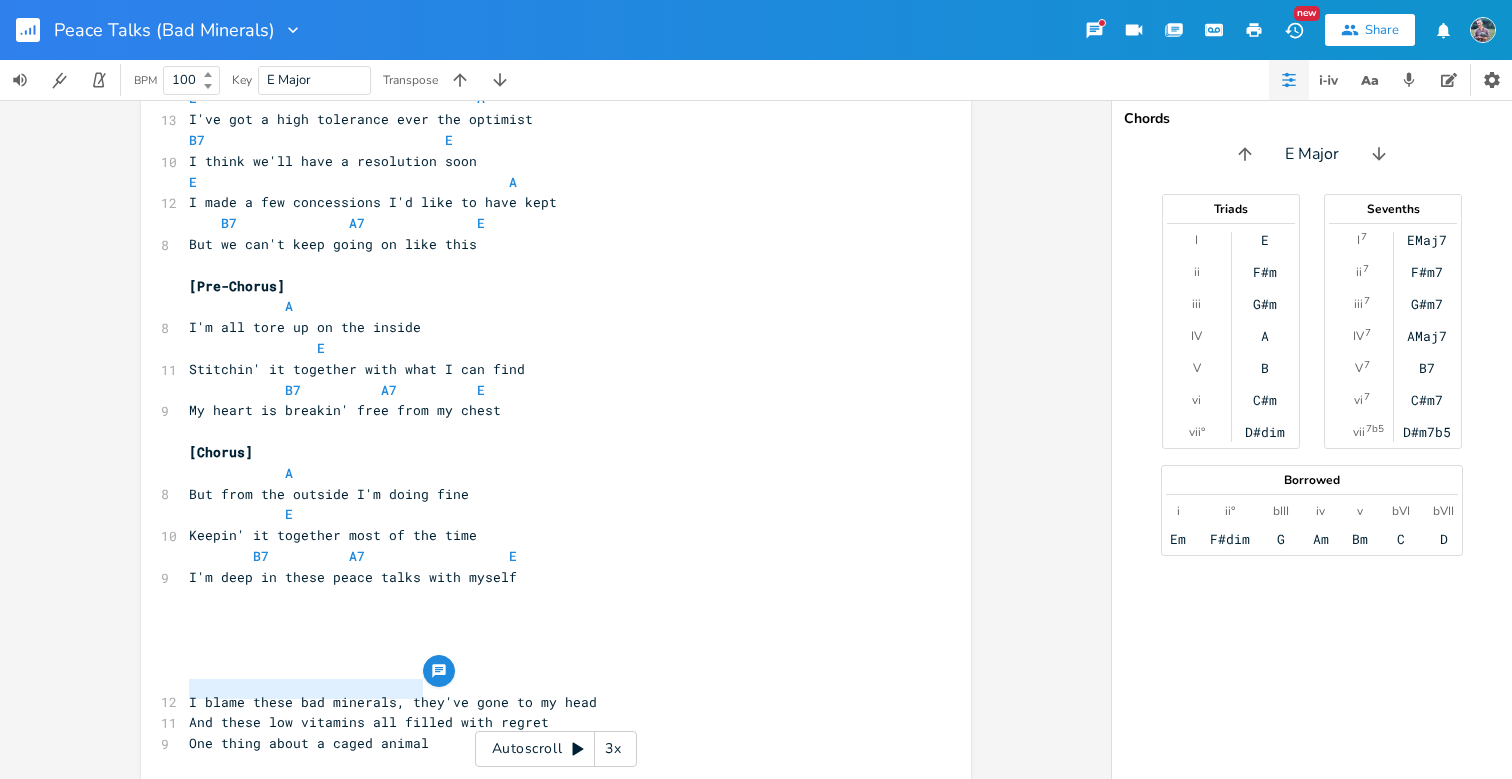 drag, startPoint x: 430, startPoint y: 690, endPoint x: 153, endPoint y: 686, distance: 277.02887 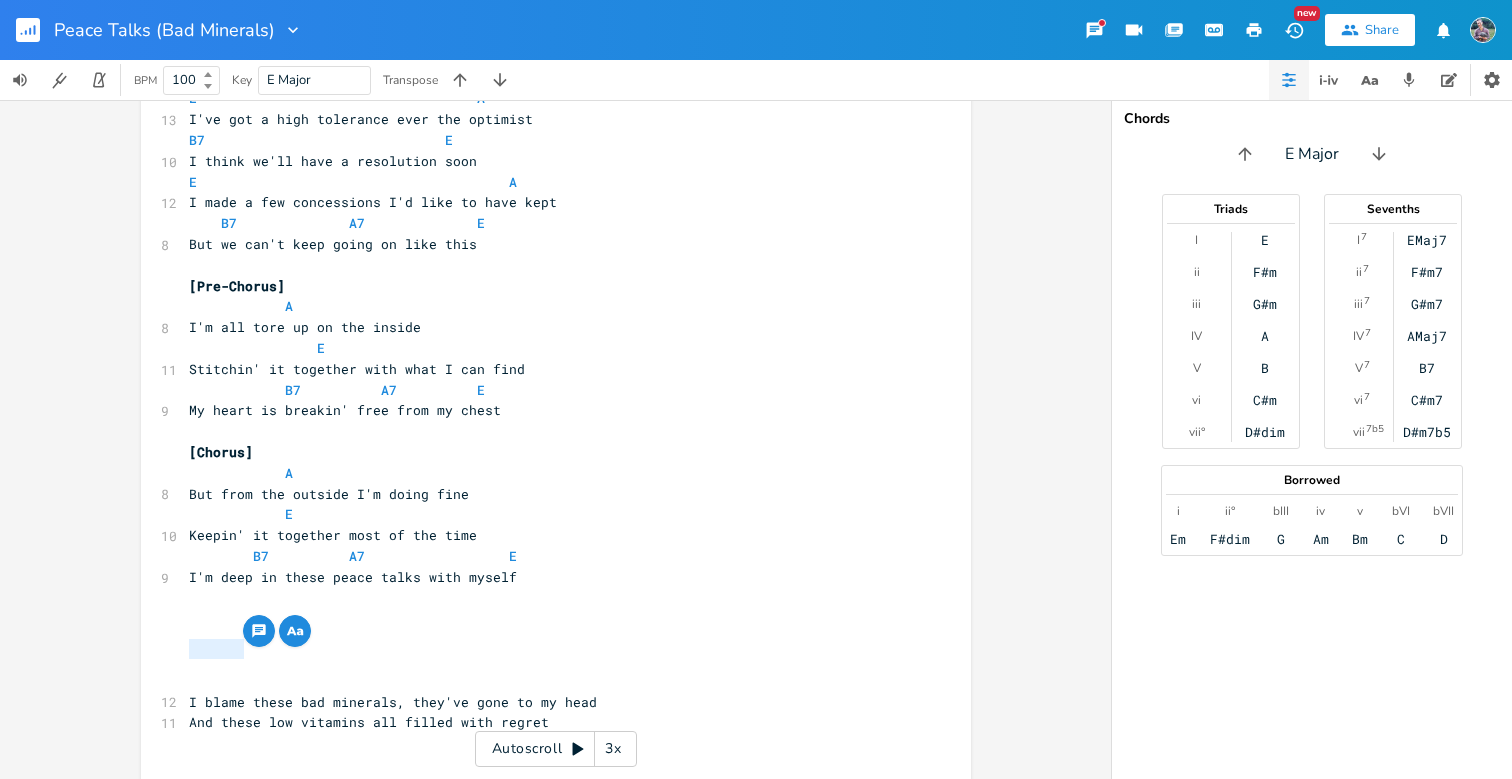 drag, startPoint x: 182, startPoint y: 651, endPoint x: 236, endPoint y: 651, distance: 54 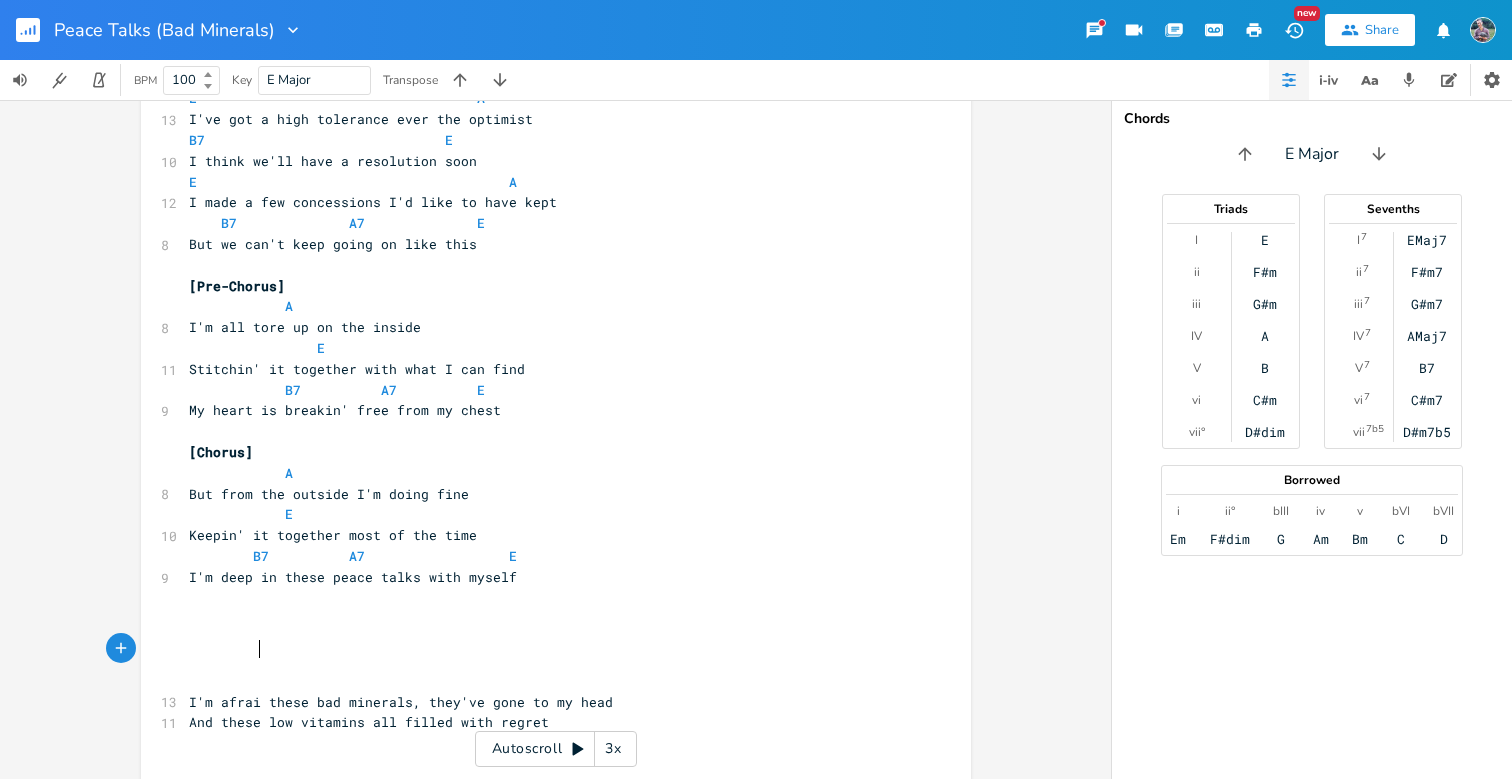 type on "I'm afraid" 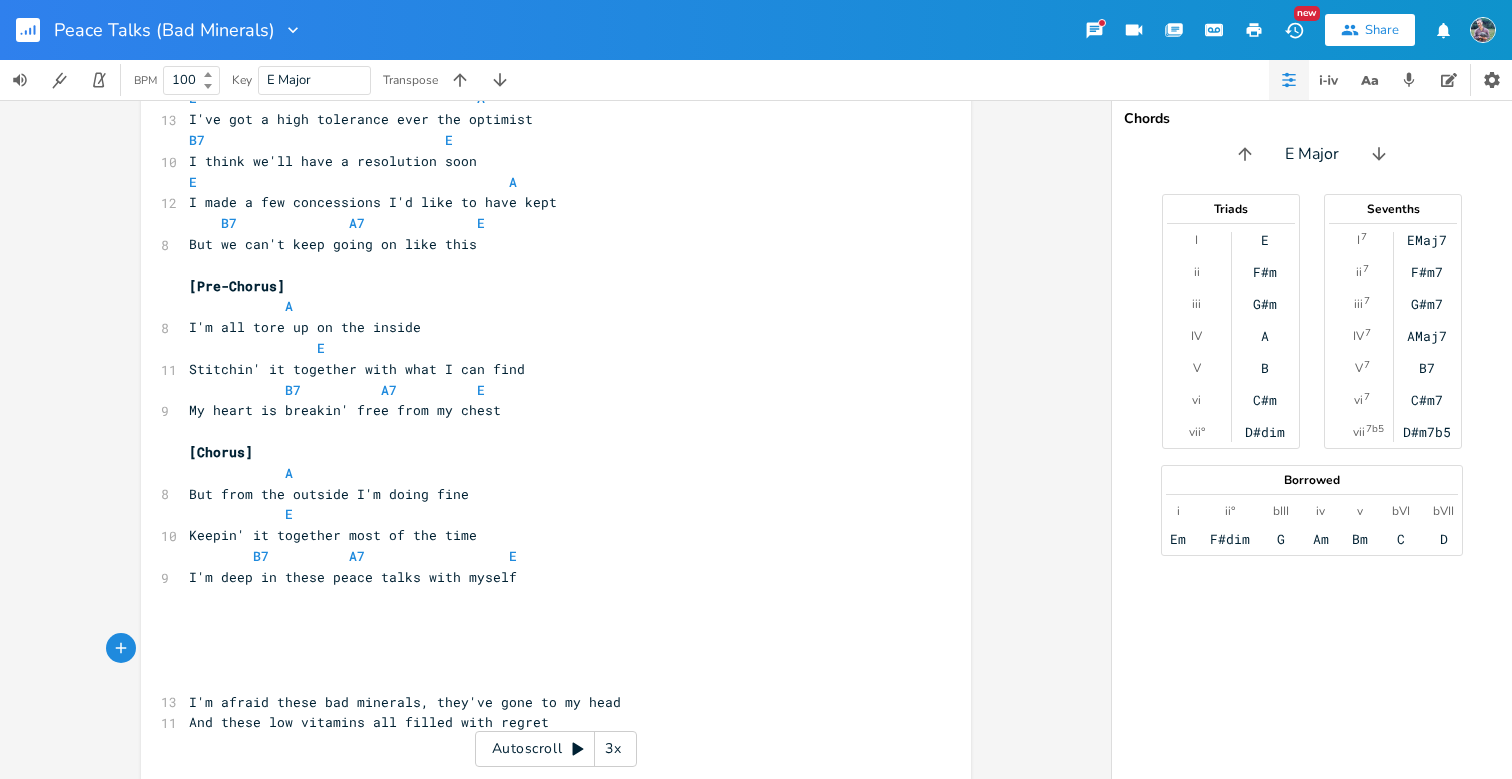 click on "And these low vitamins all filled with regret" at bounding box center [546, 722] 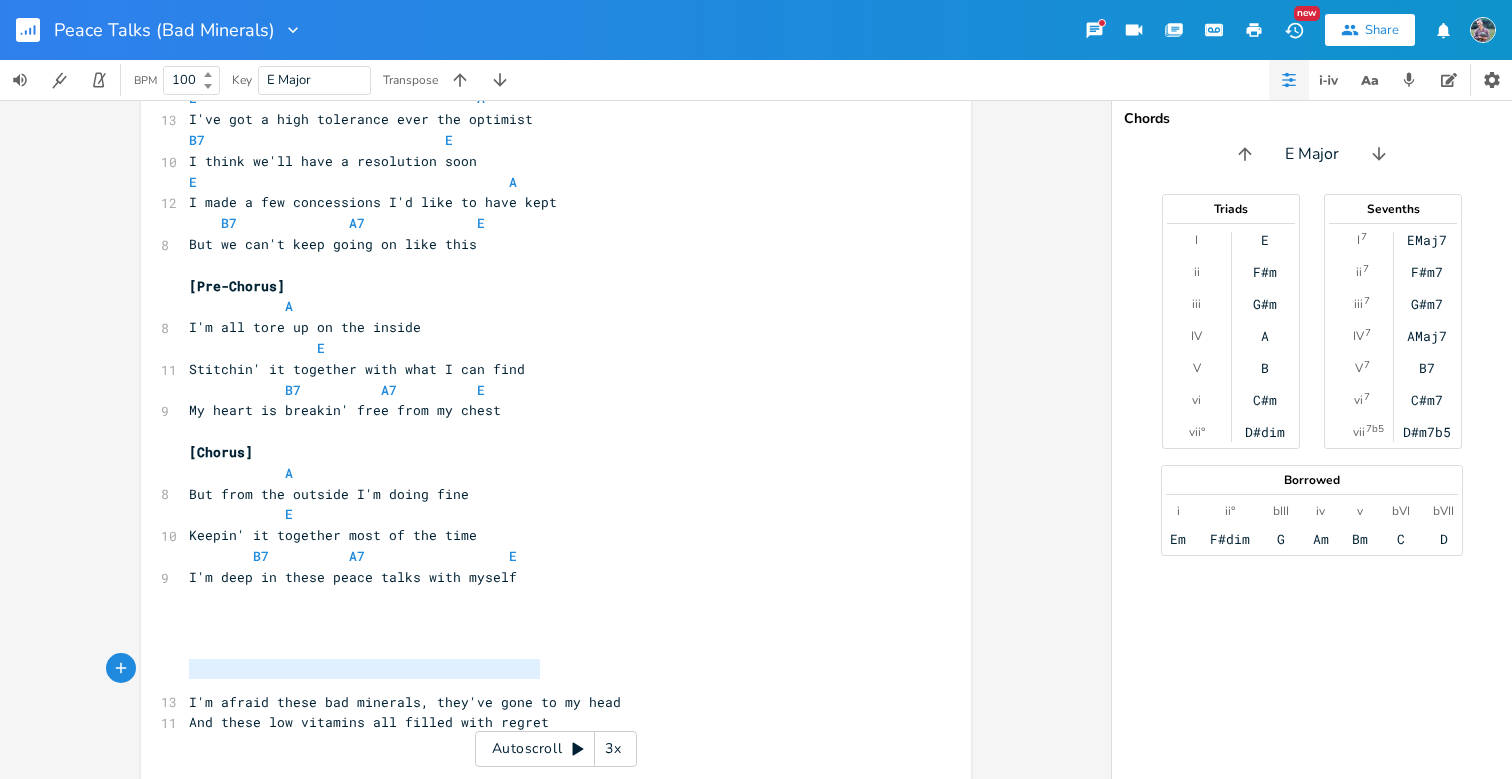 type on "I'm afraid these bad minerals, they've gone to my head
And these low vitamins all filled with regret" 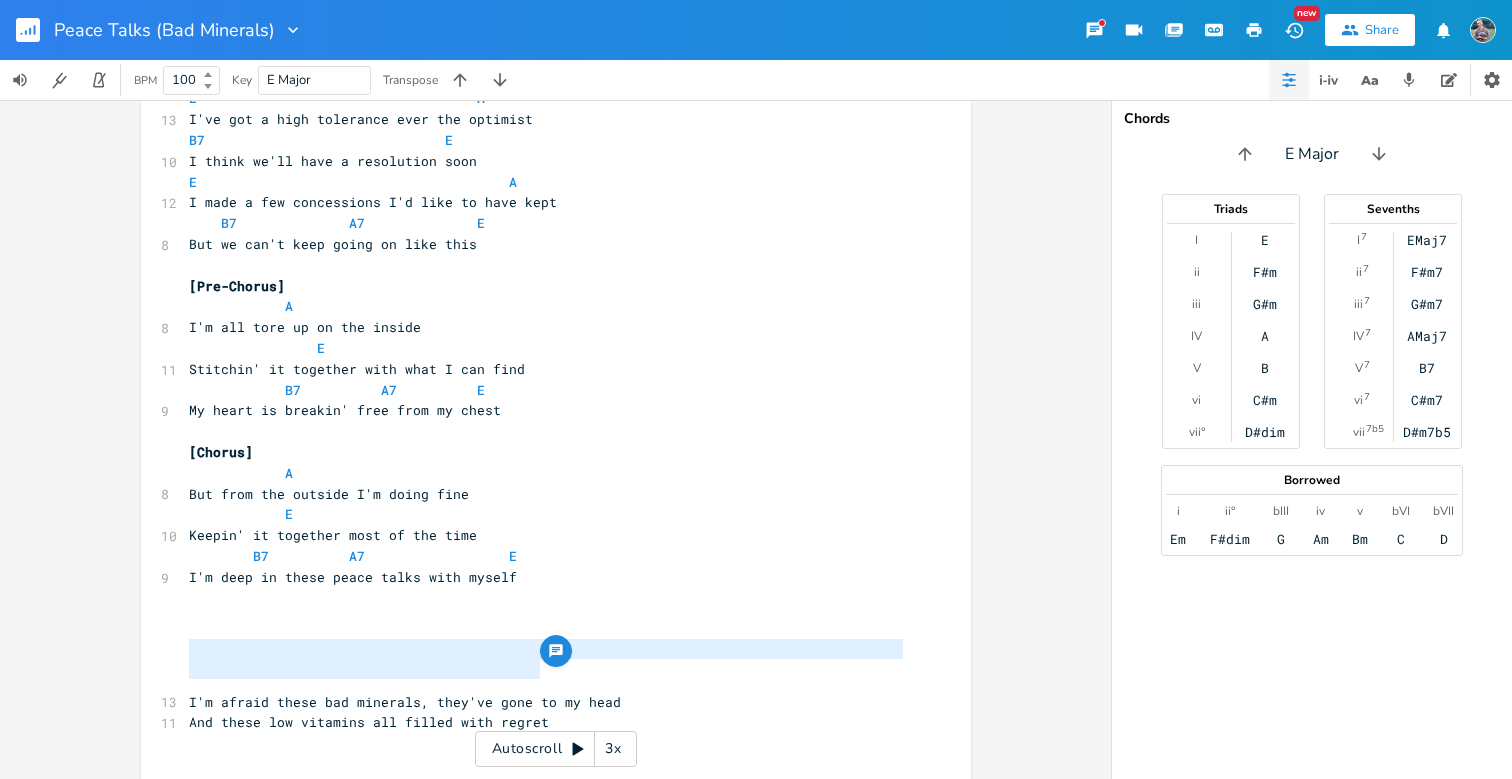 drag, startPoint x: 548, startPoint y: 677, endPoint x: 129, endPoint y: 654, distance: 419.6308 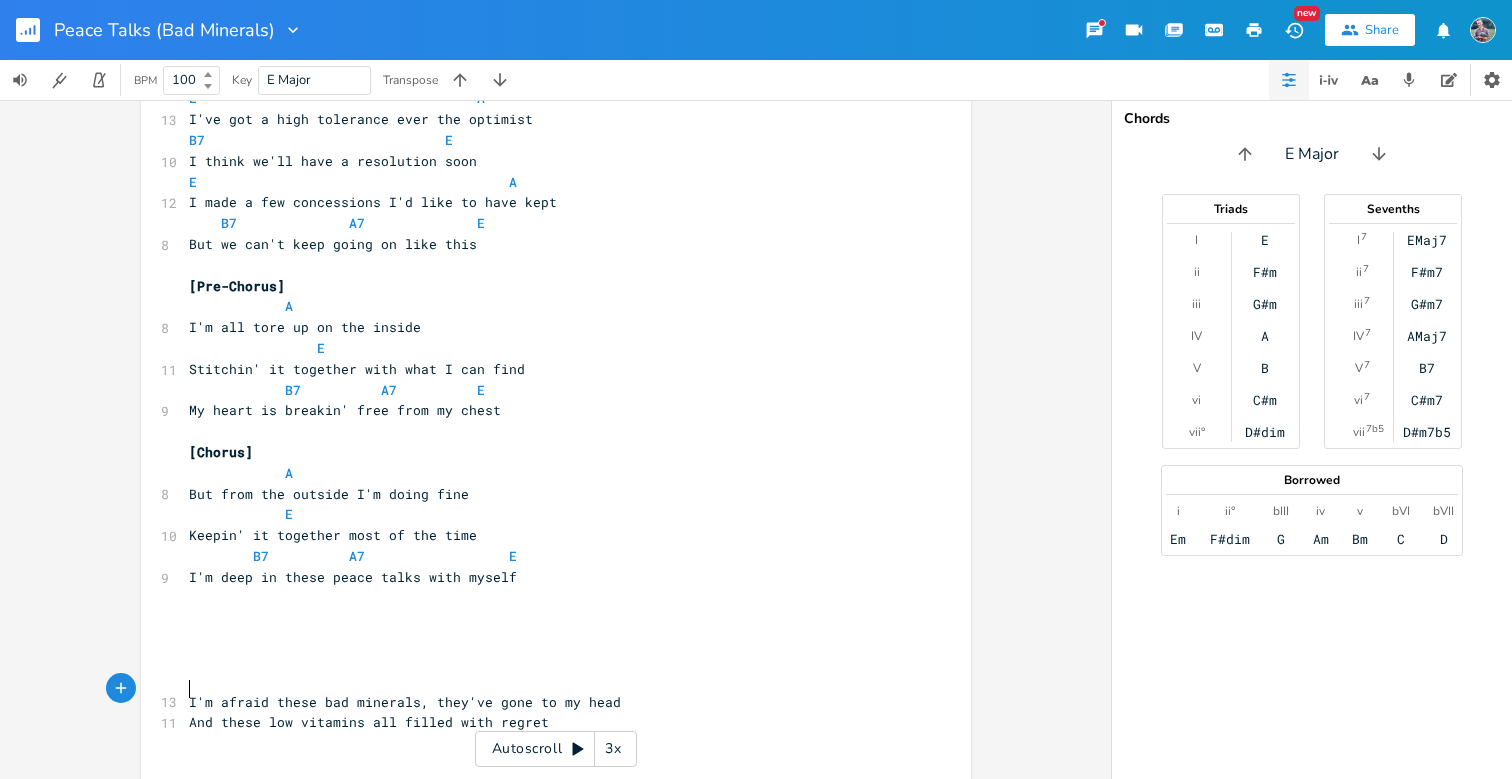 click on "​" at bounding box center [546, 743] 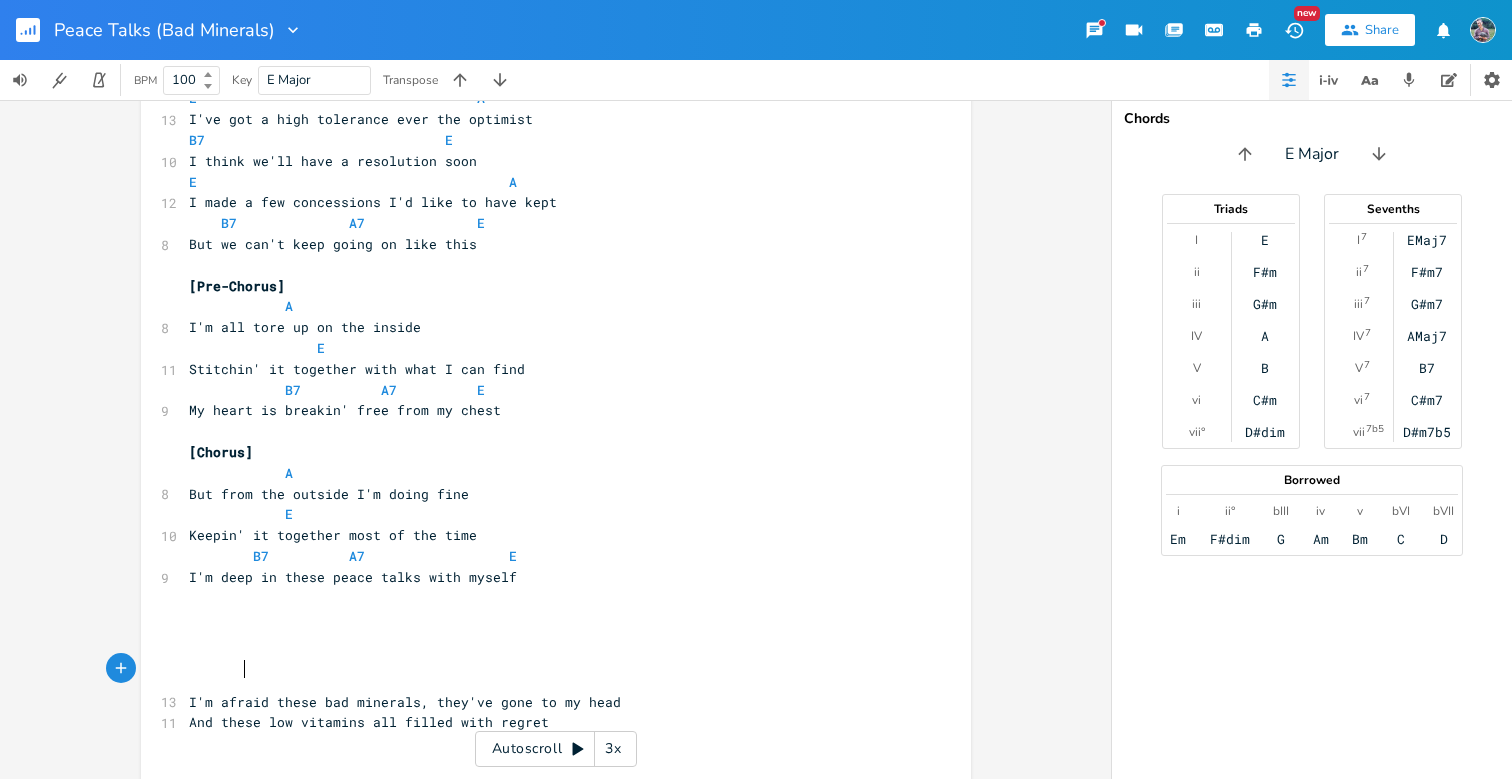 click on "And these low vitamins all filled with regret" at bounding box center (369, 722) 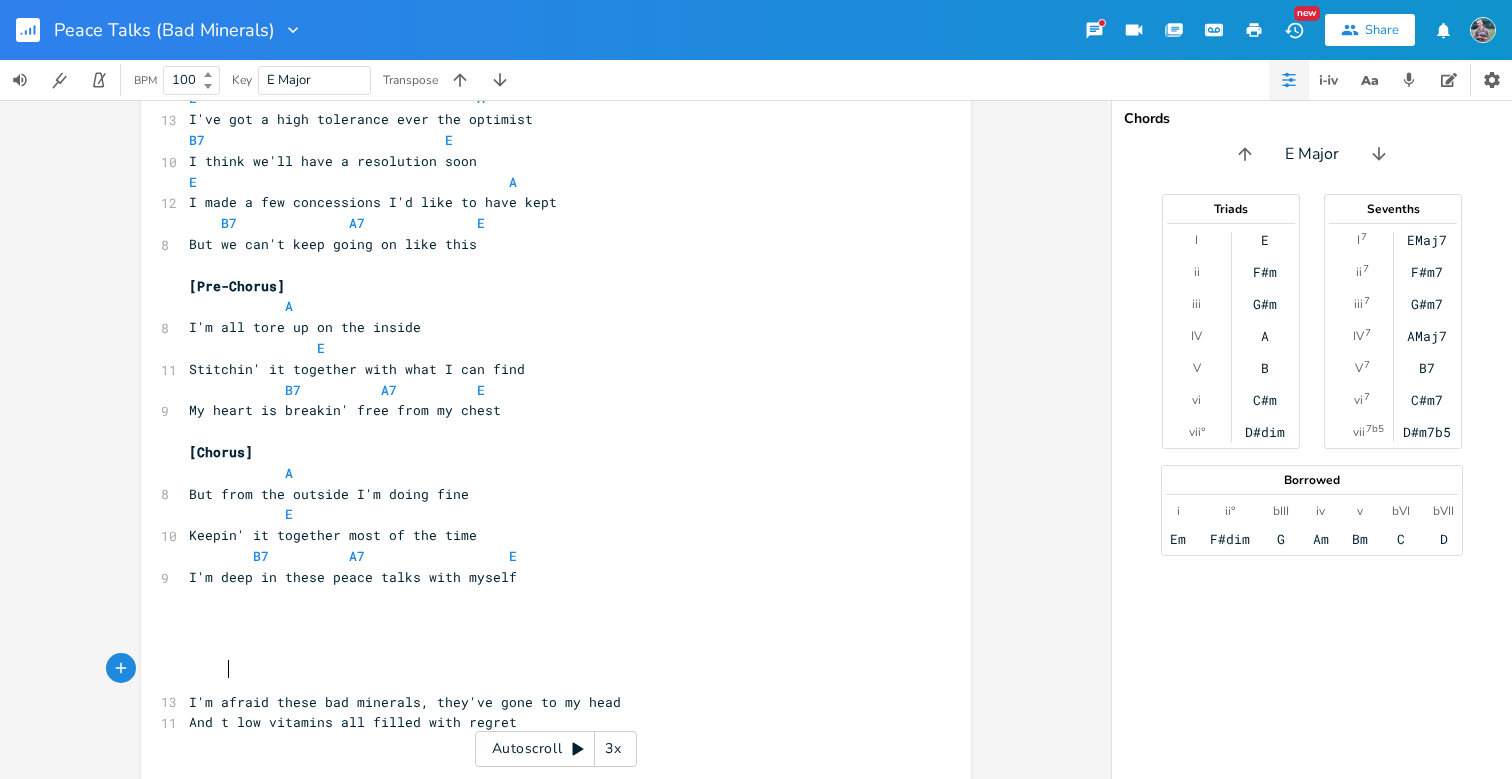 scroll, scrollTop: 0, scrollLeft: 16, axis: horizontal 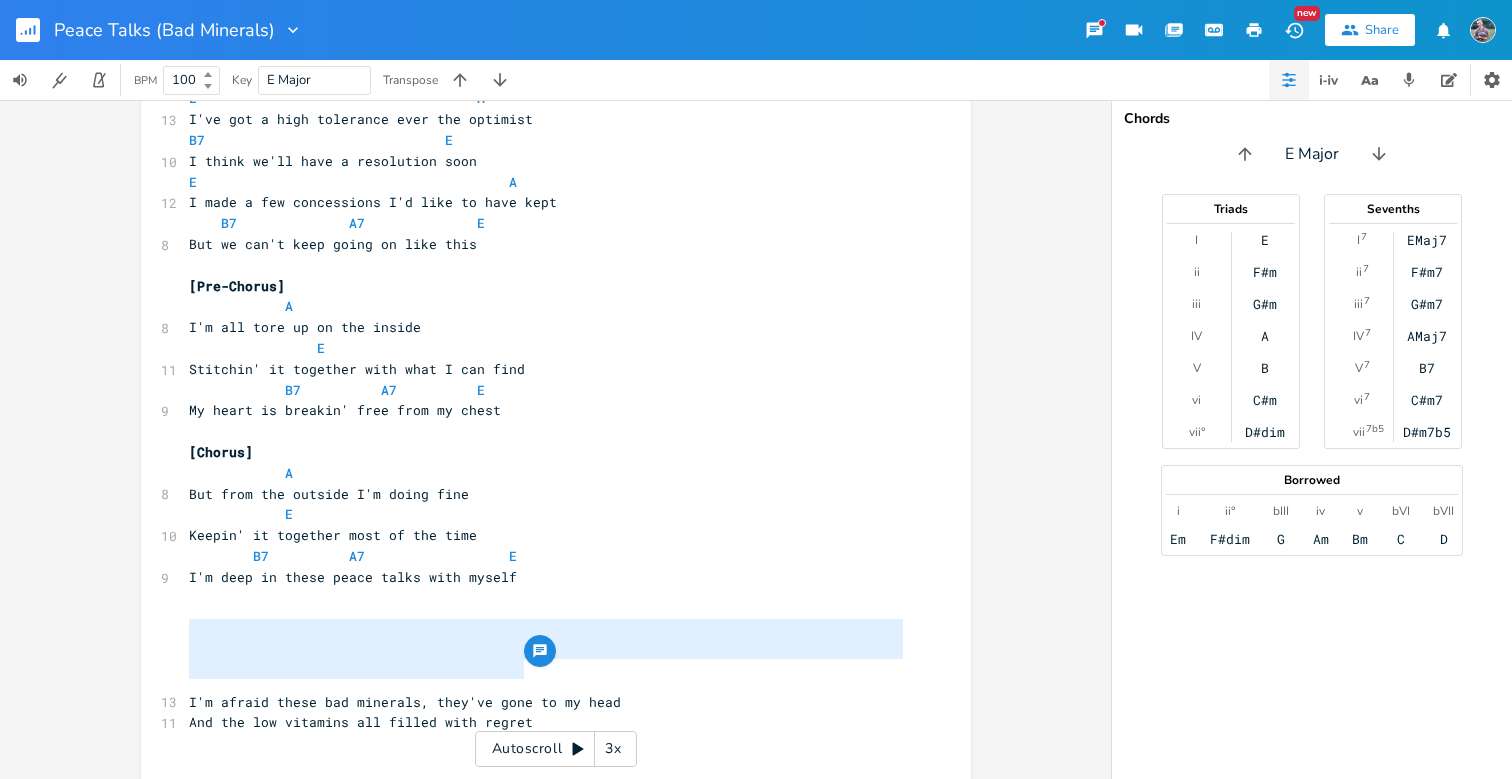 type on "I'm afraid these bad minerals, they've gone to my head
And the low vitamins all filled with regret" 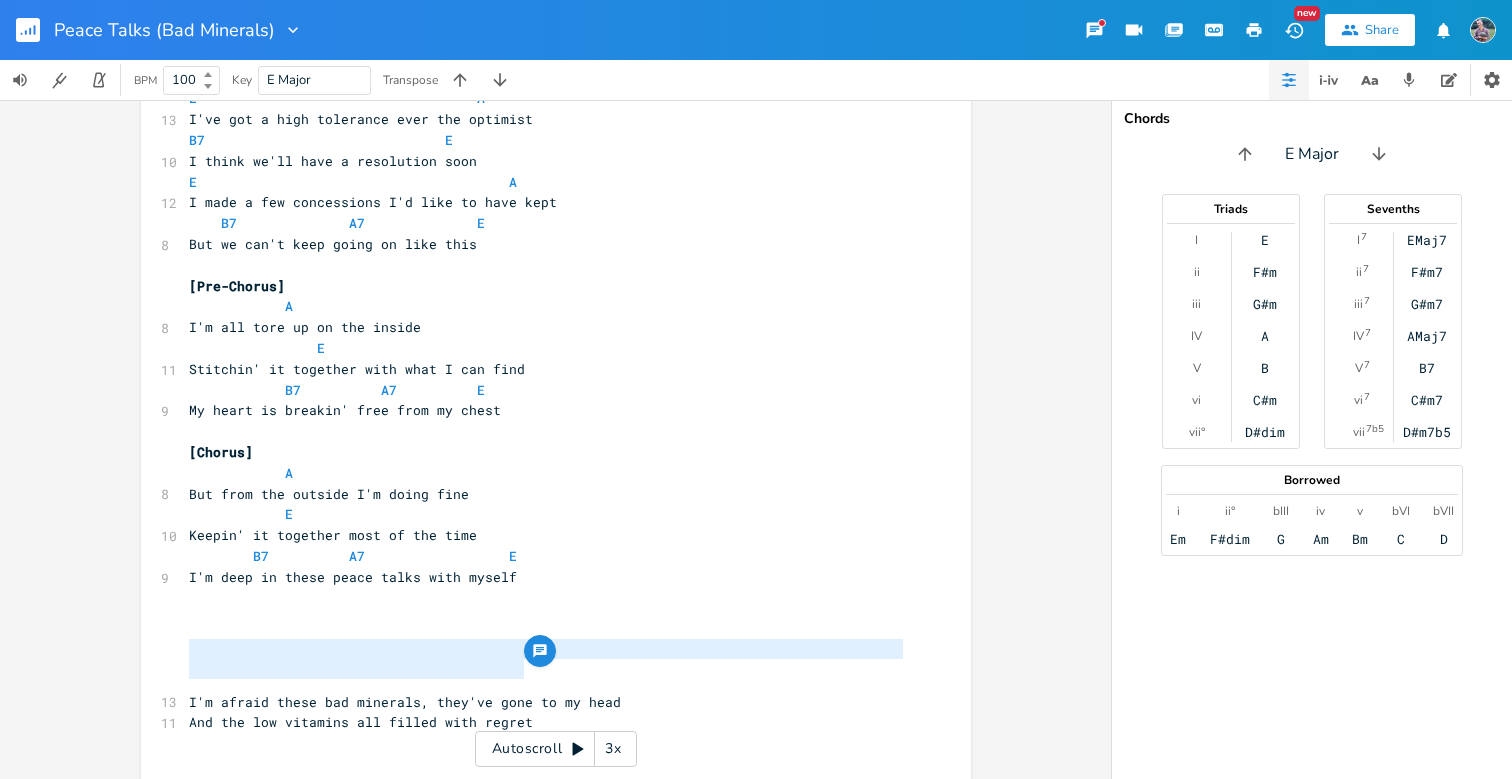 drag, startPoint x: 522, startPoint y: 672, endPoint x: 175, endPoint y: 646, distance: 347.9727 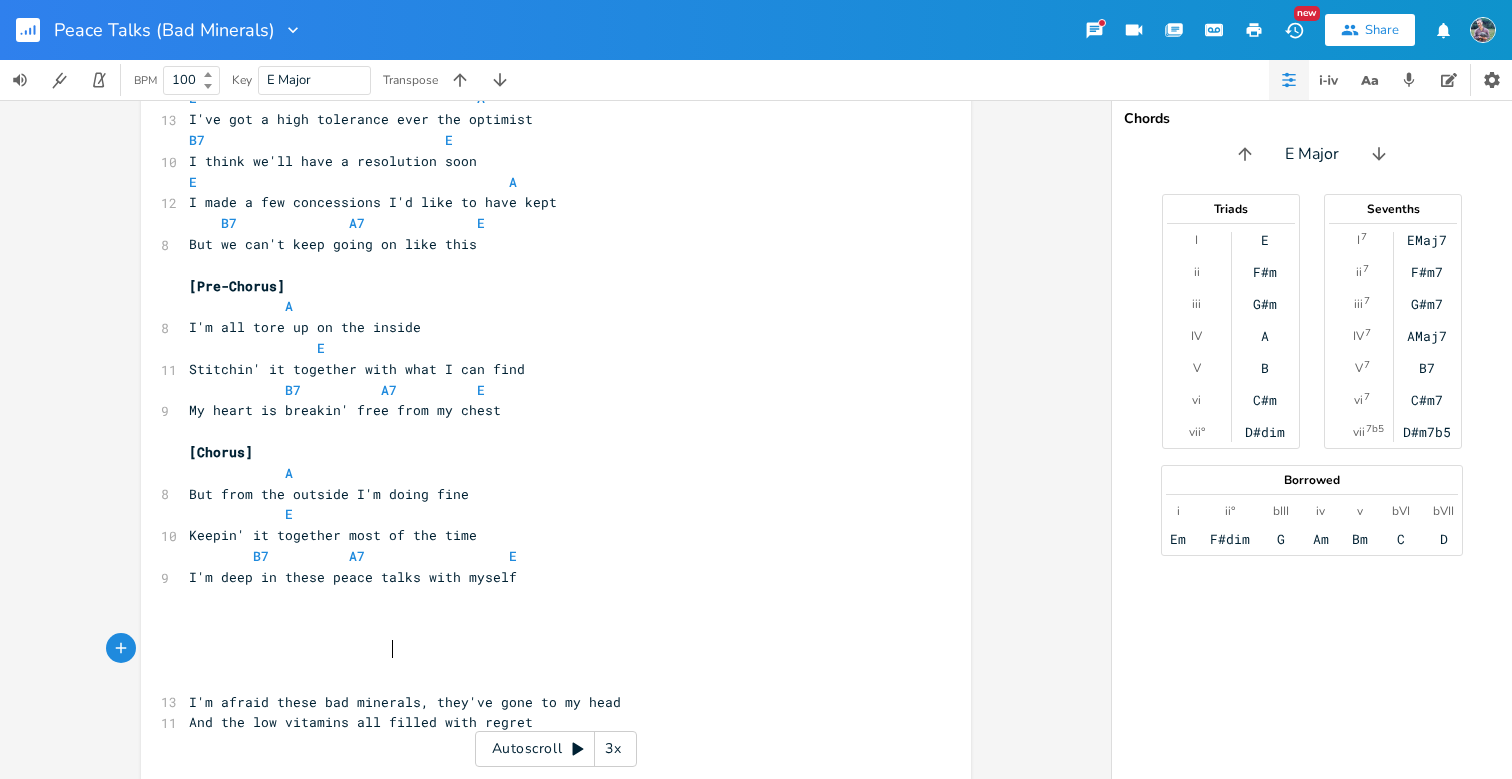 click on "And the low vitamins all filled with regret" at bounding box center (546, 722) 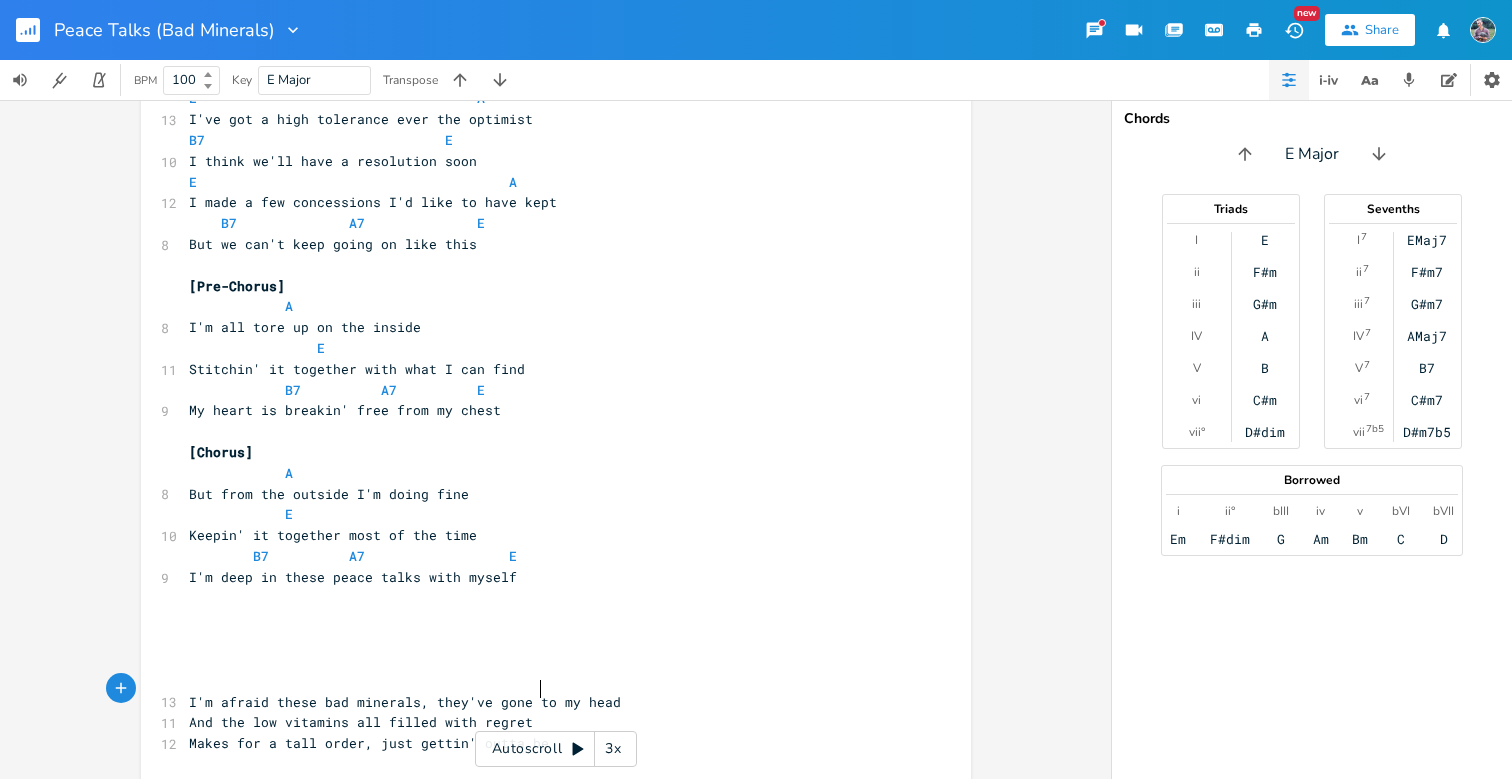 type on "Makes for a tall order, just gettin' outta bed" 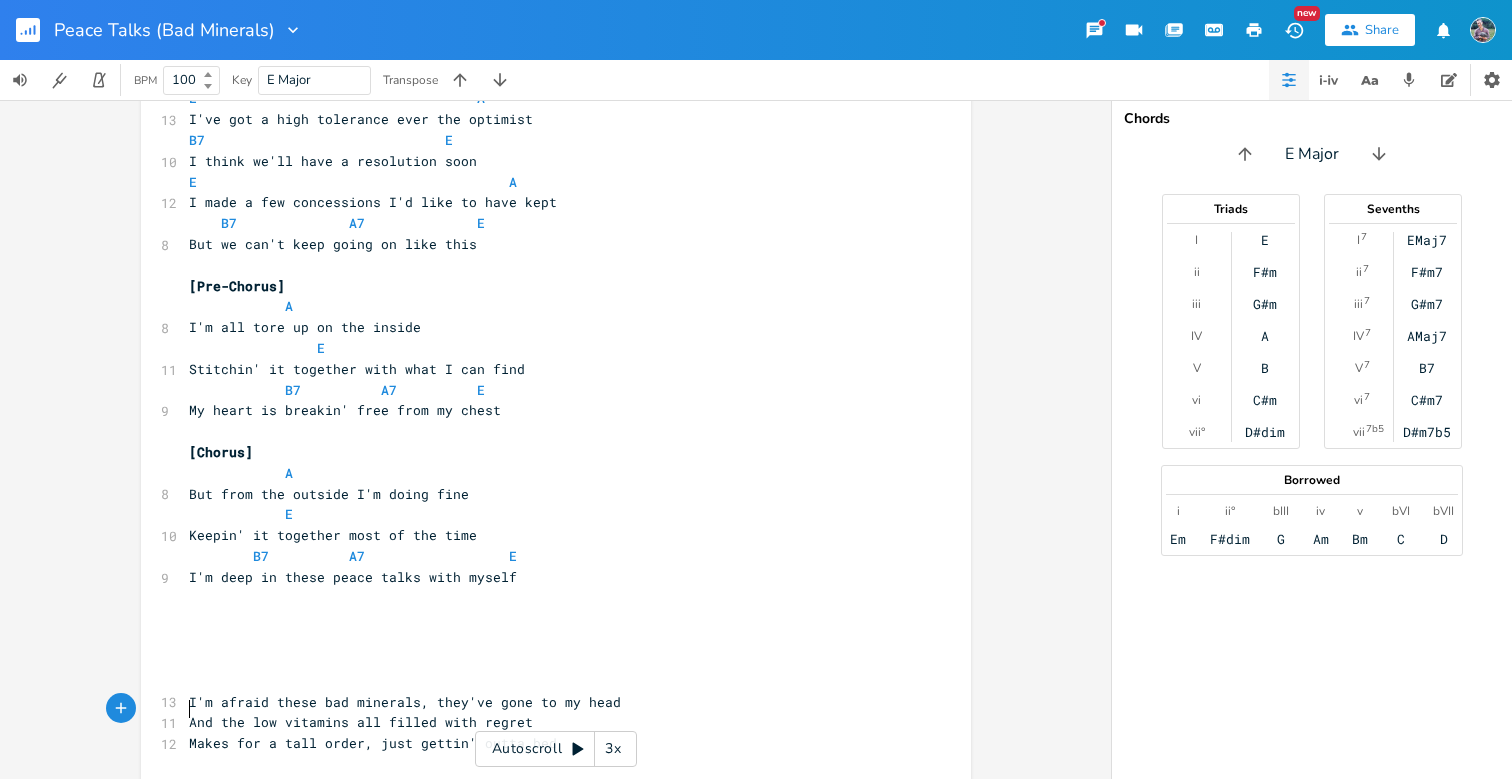 scroll, scrollTop: 0, scrollLeft: 7, axis: horizontal 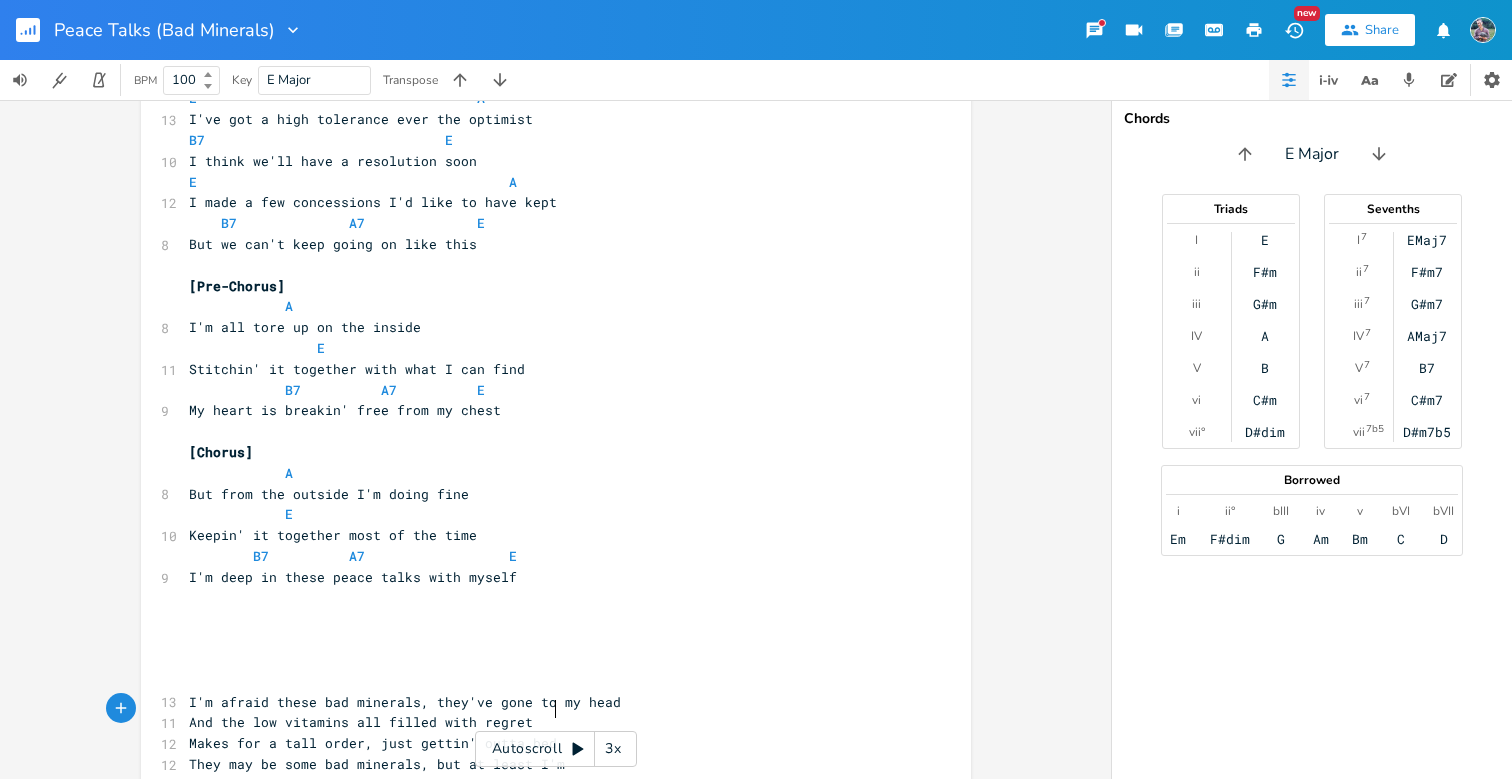 type on "They may be some bad minerals, but at least I'mg" 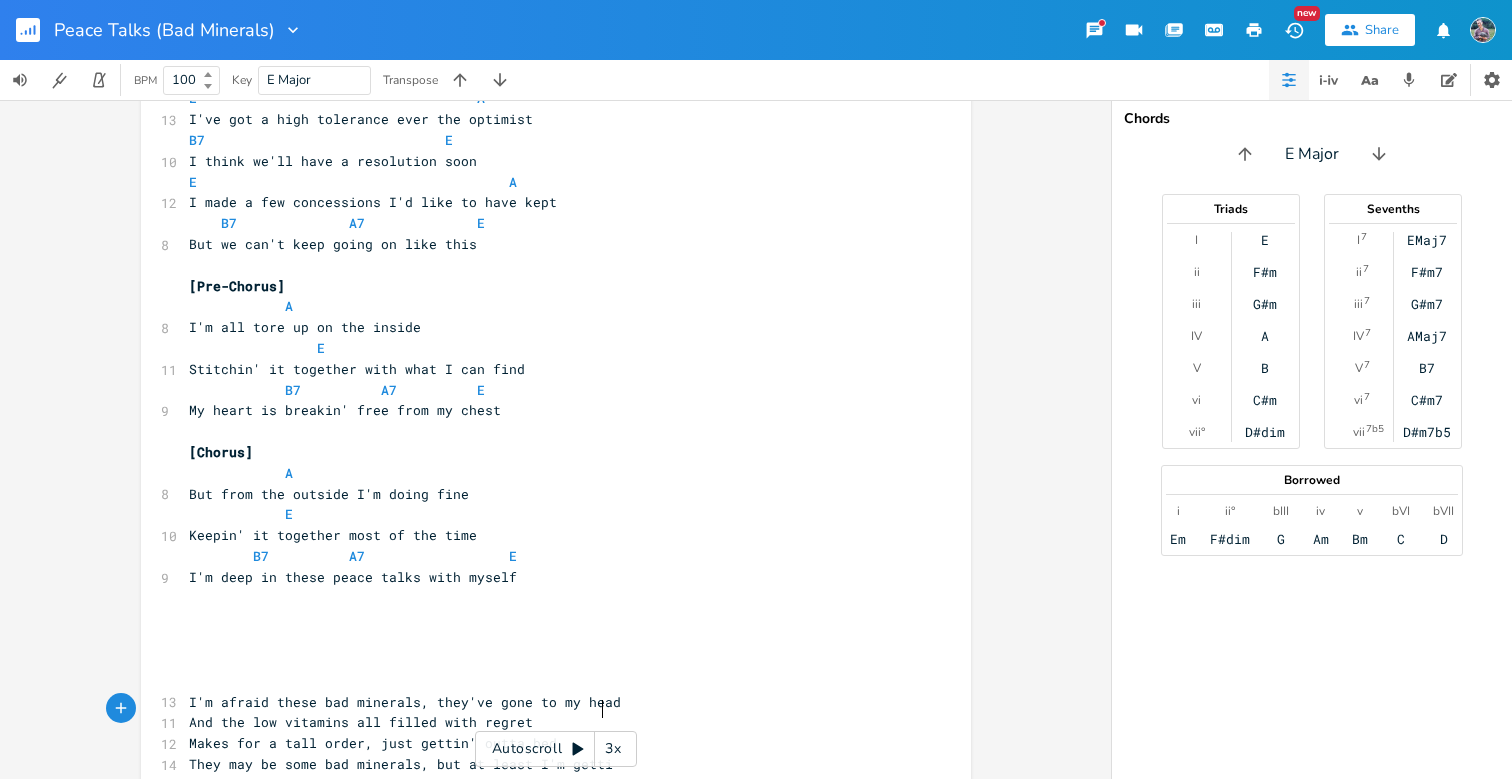 type on "getting" 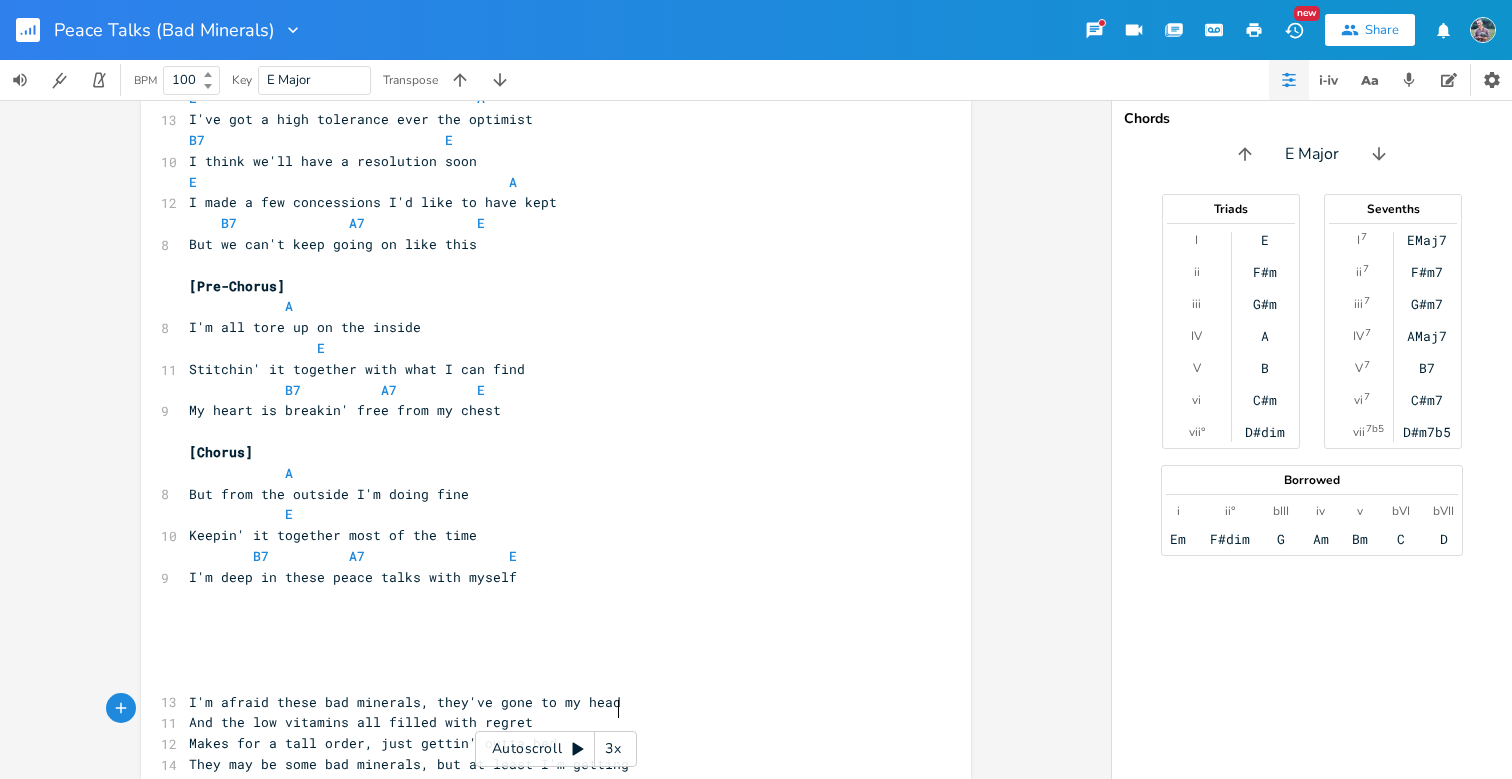 scroll, scrollTop: 0, scrollLeft: 37, axis: horizontal 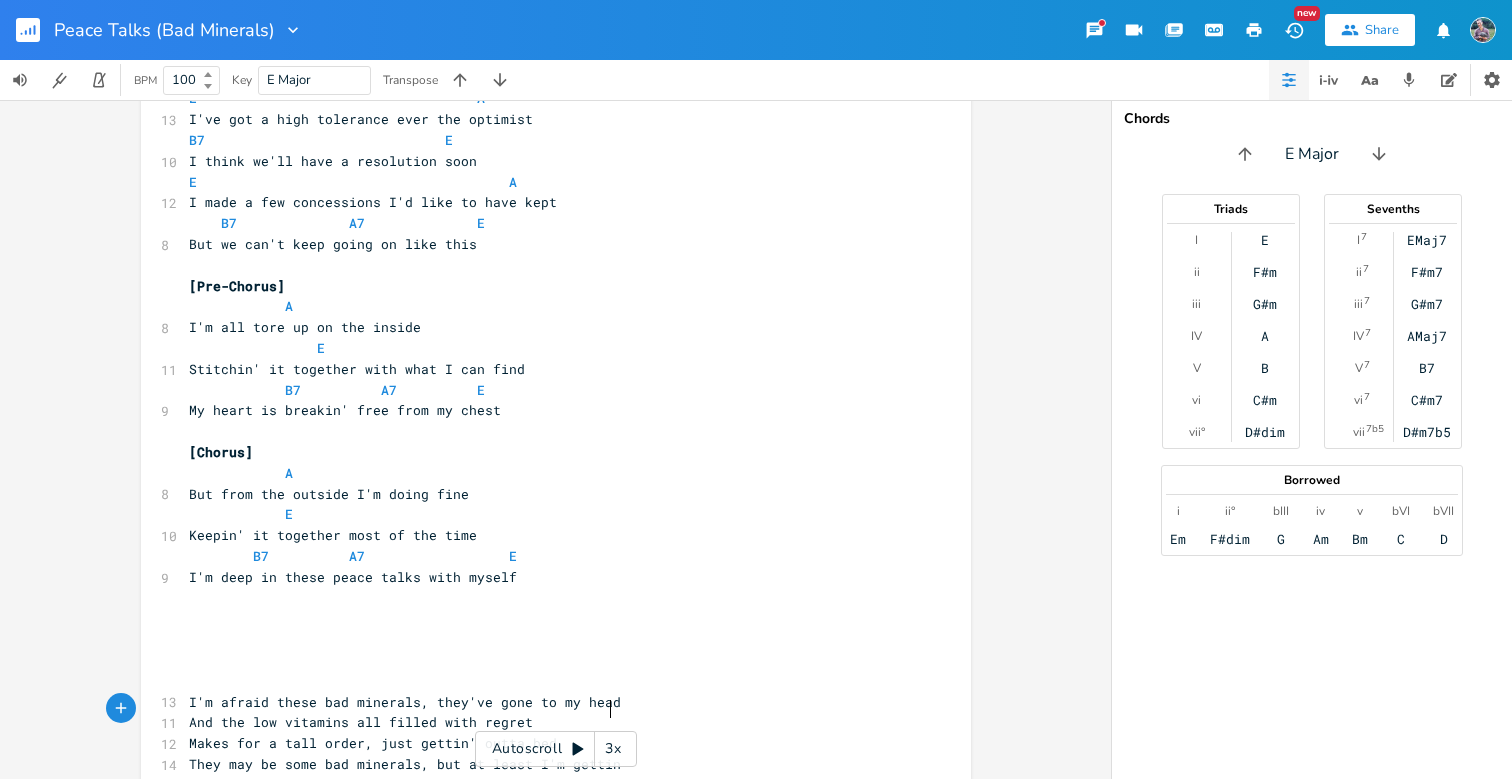 type on "'" 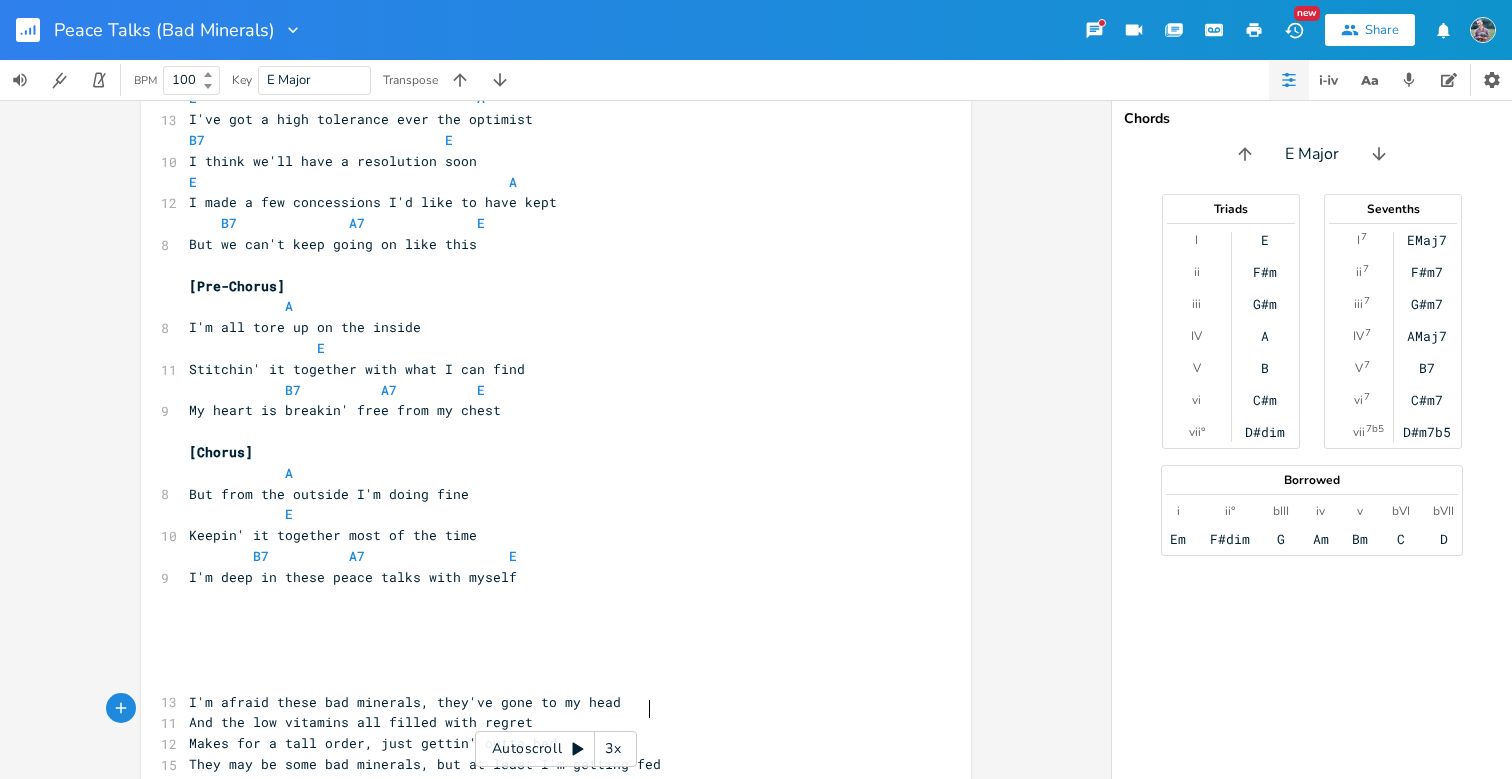 scroll, scrollTop: 0, scrollLeft: 24, axis: horizontal 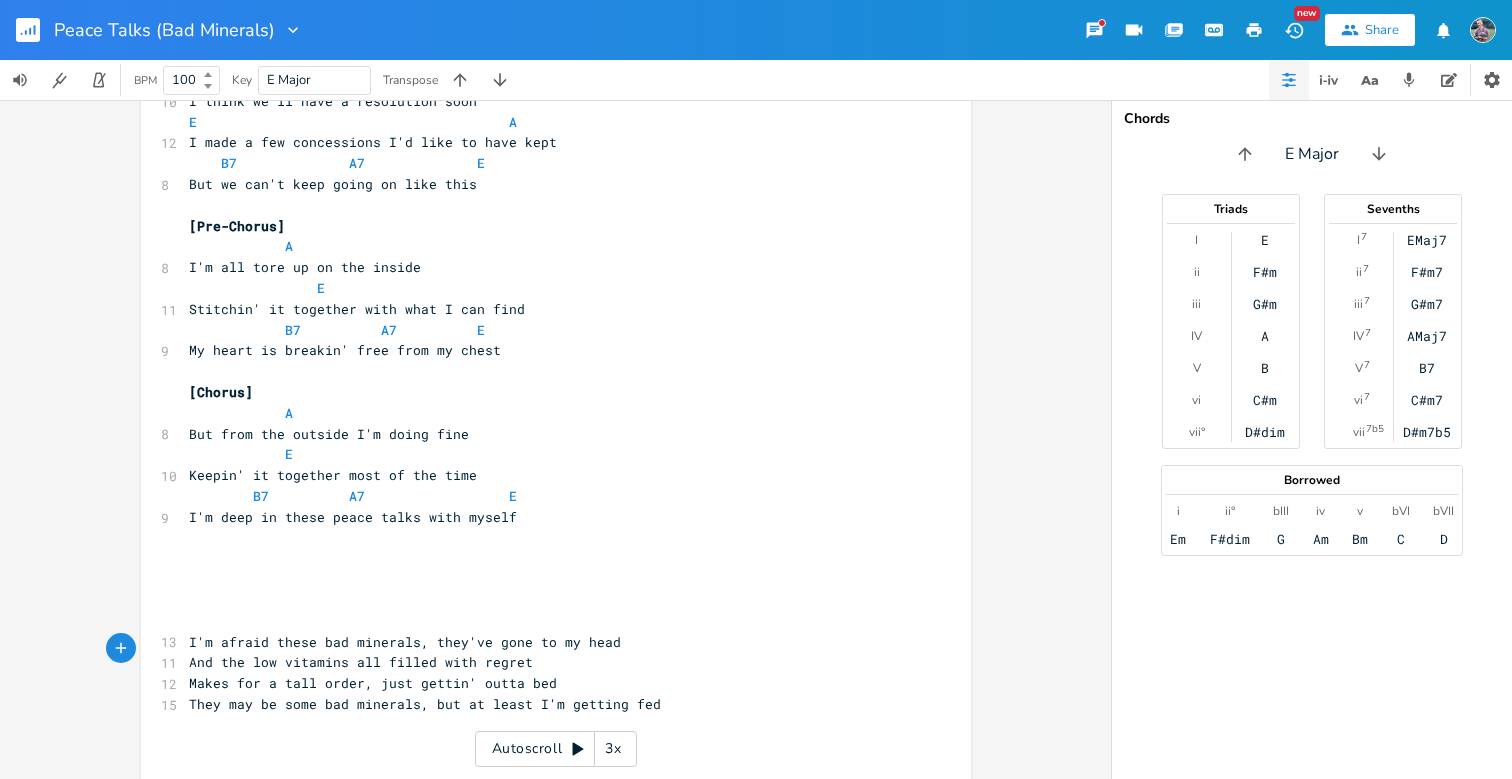 type on "[MEDICAL_DATA]" 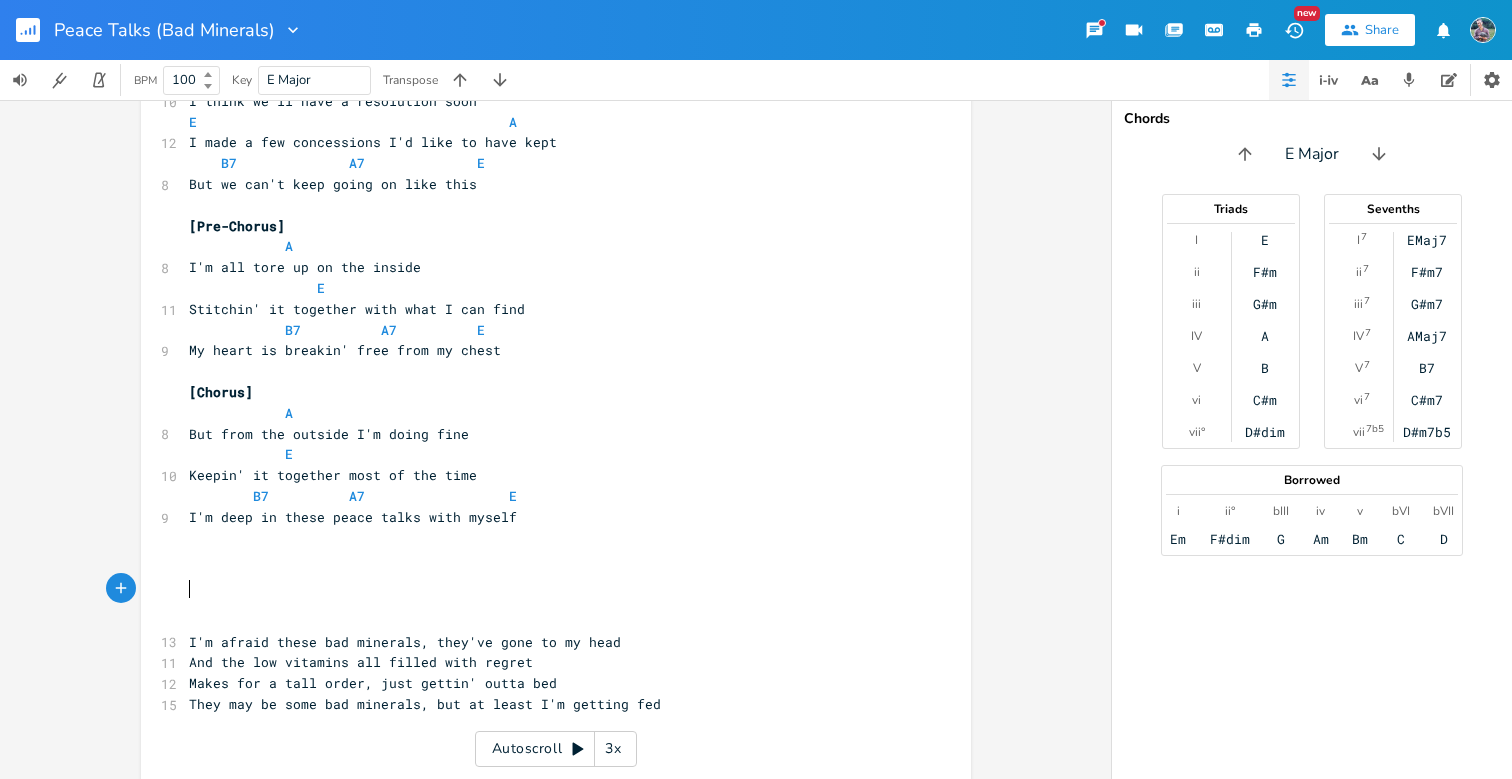 click on "I'm afraid these bad minerals, they've gone to my head" at bounding box center (405, 642) 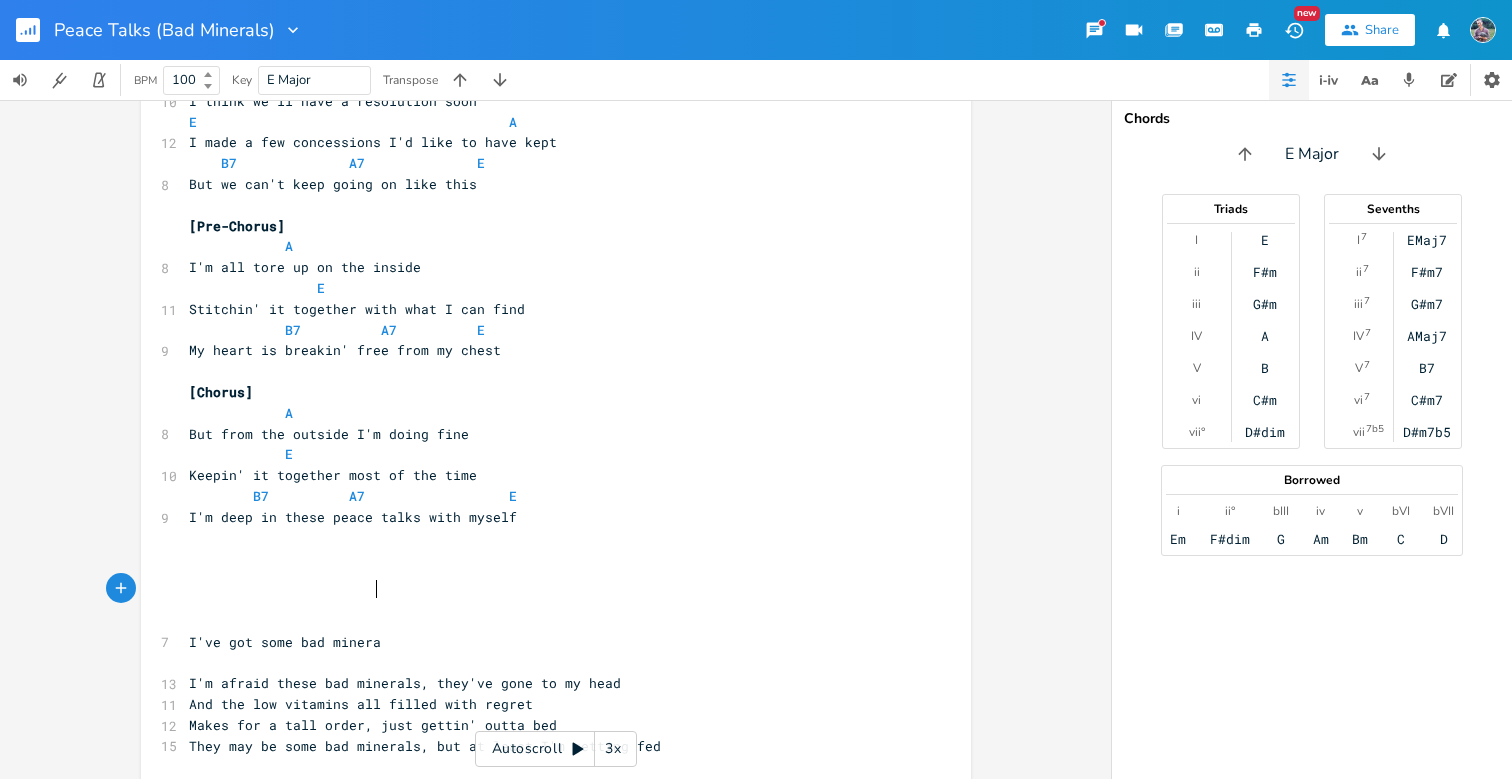 type on "I've got some bad minerals" 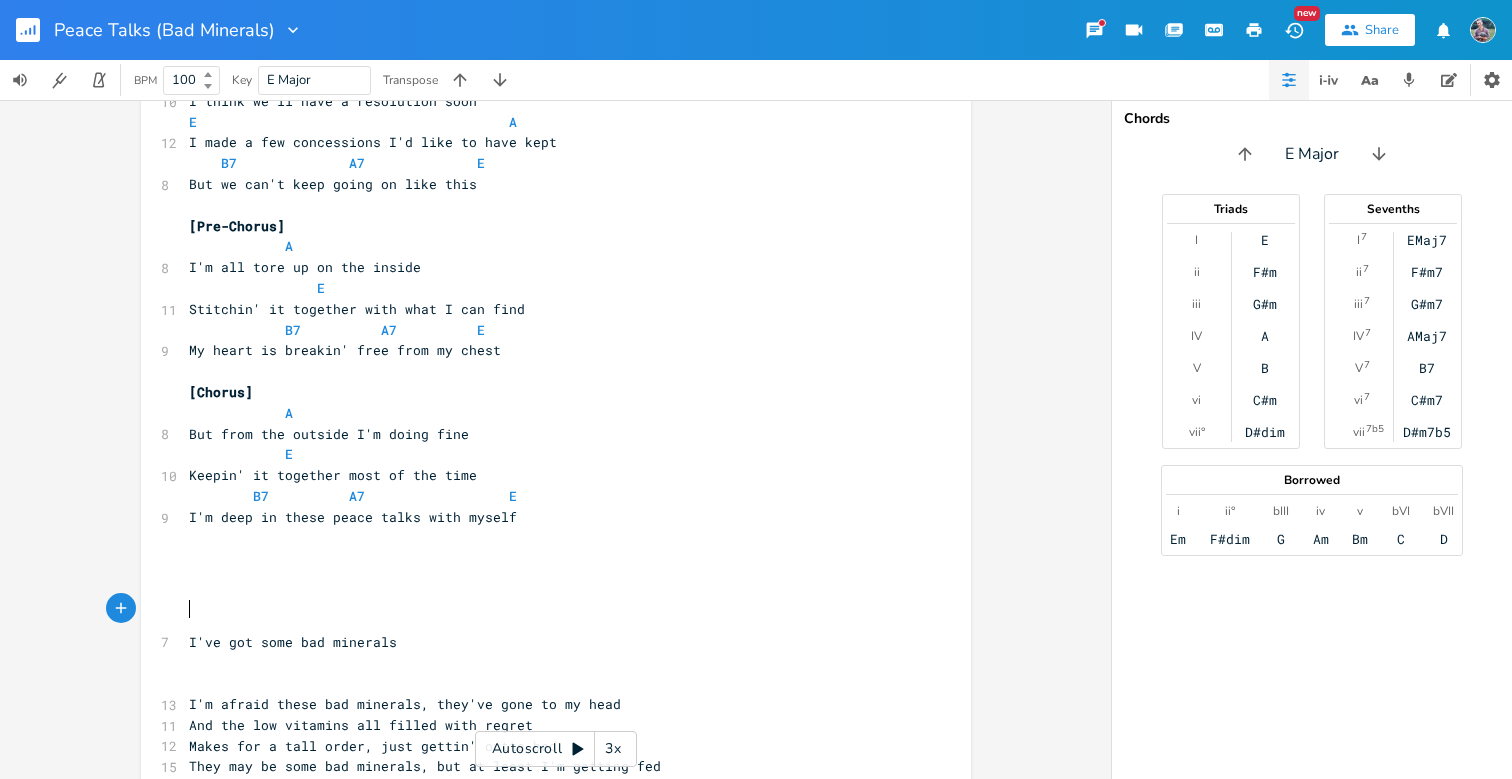 scroll, scrollTop: 0, scrollLeft: 0, axis: both 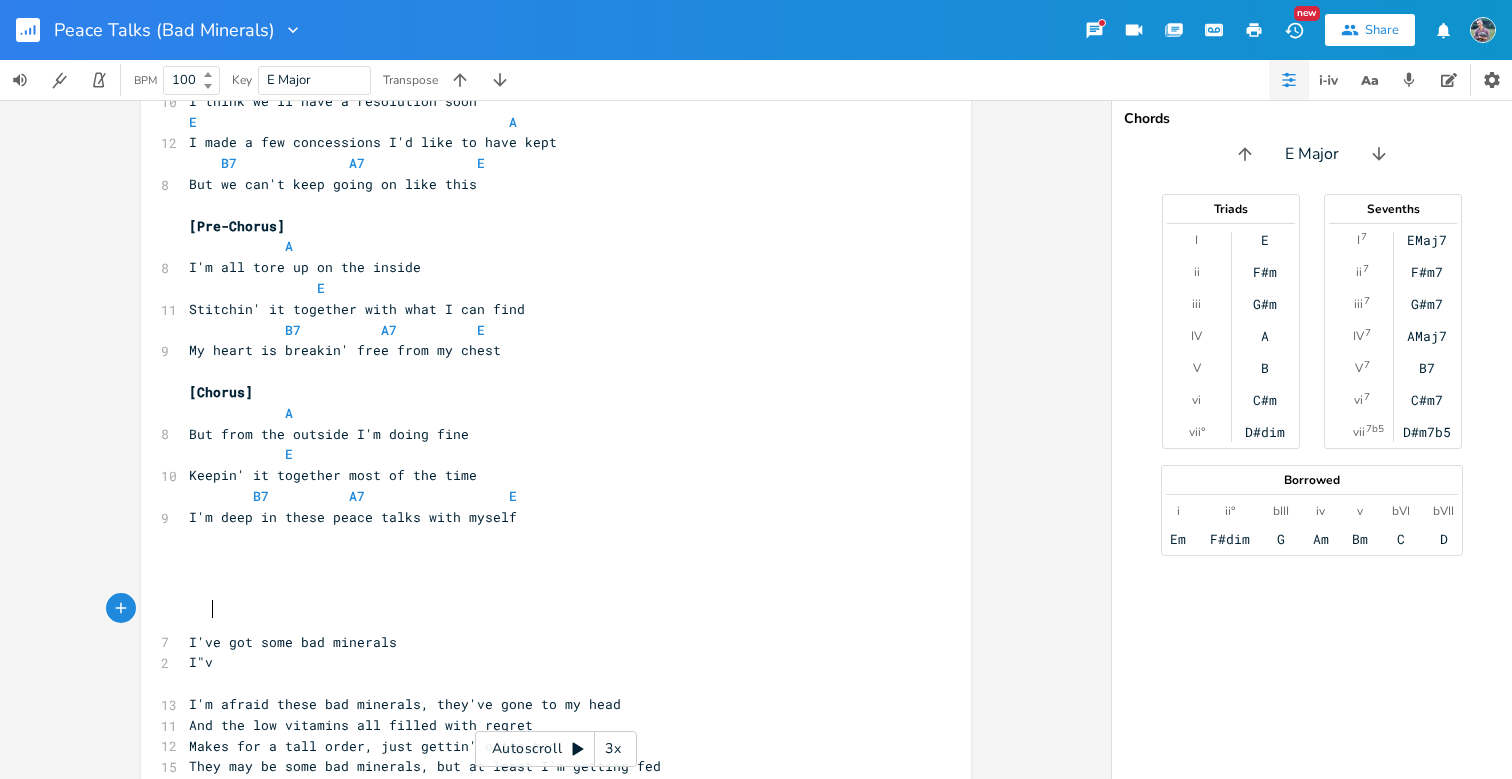 type on "I"ve" 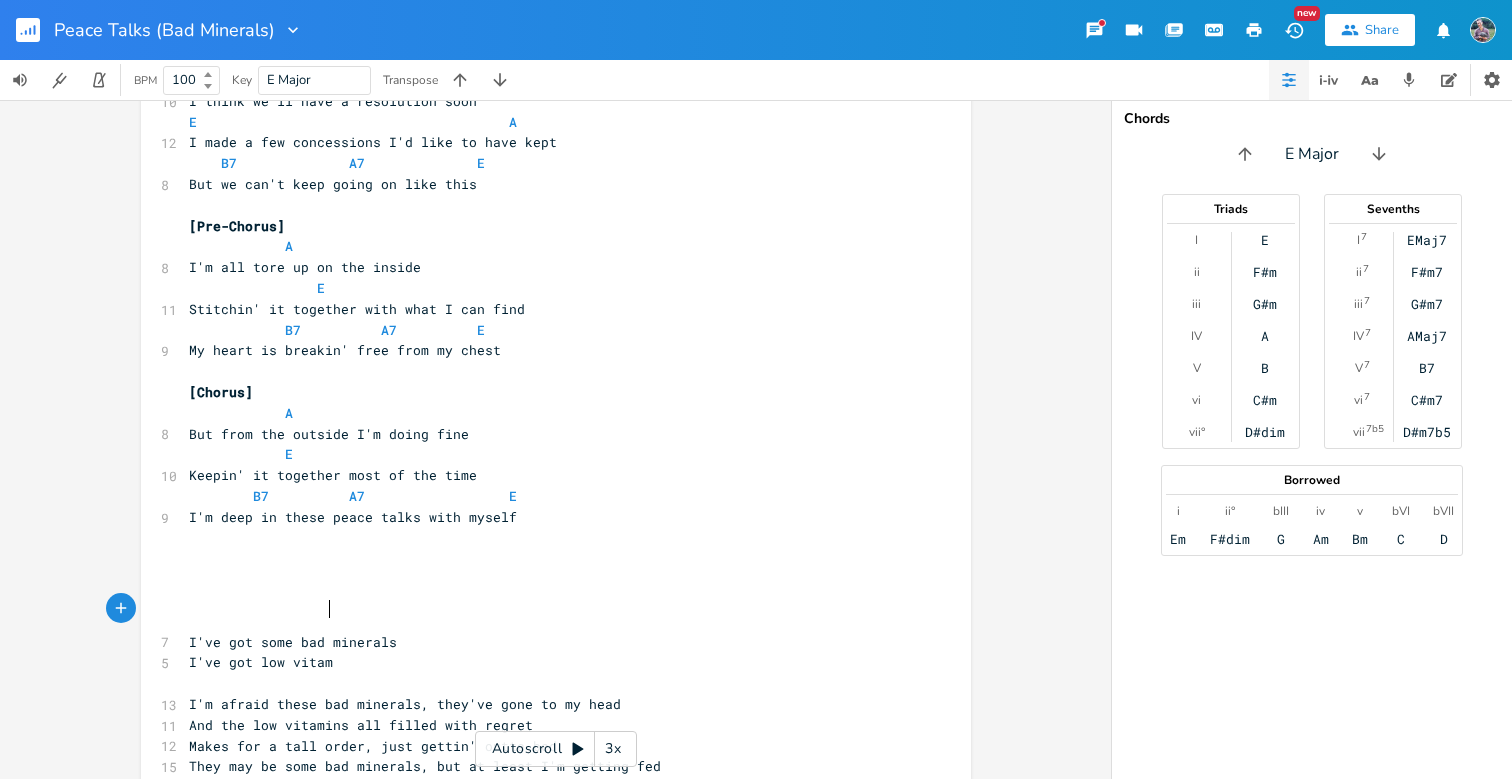 type on "'ve got low vitamins" 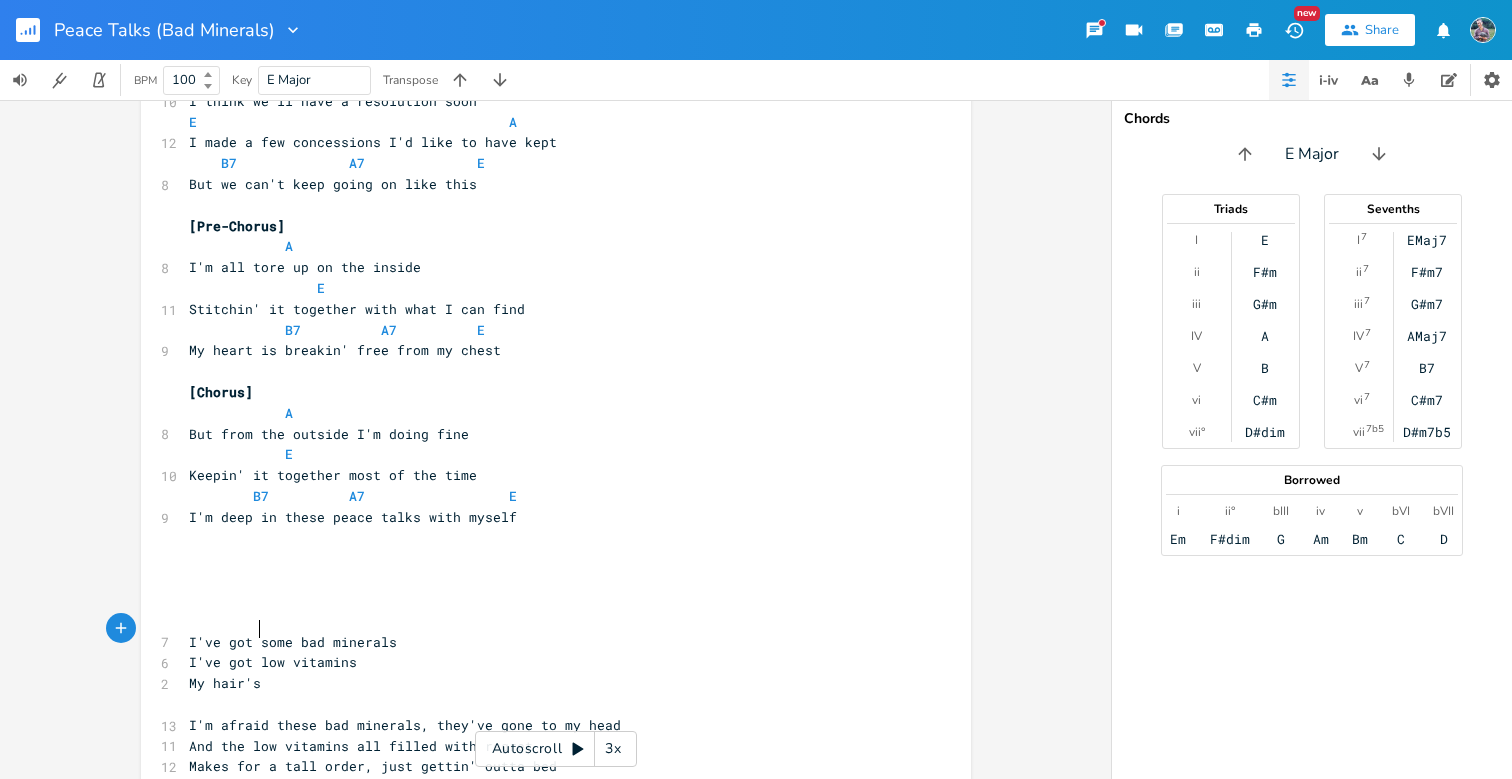 type on "My hair's" 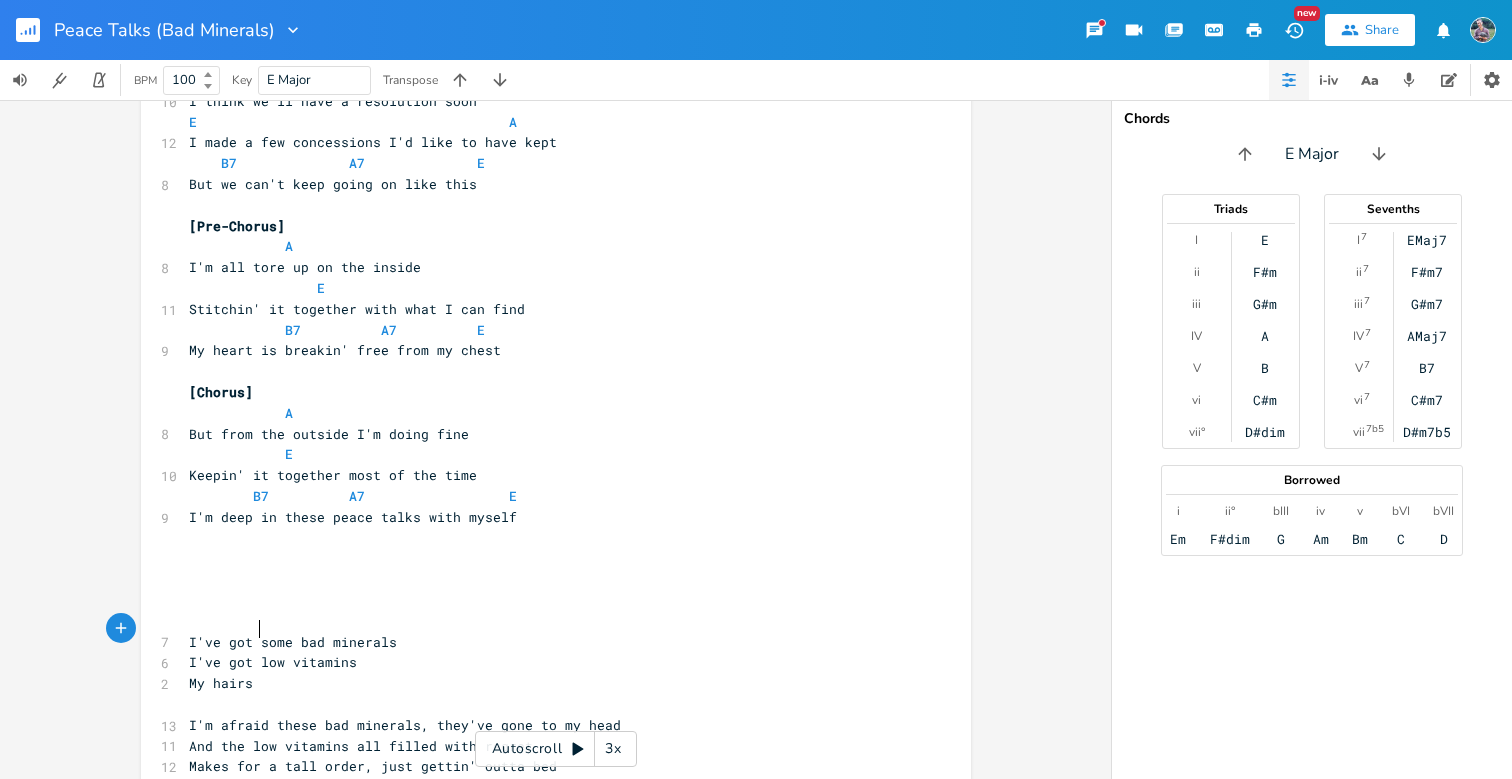 type on "s c" 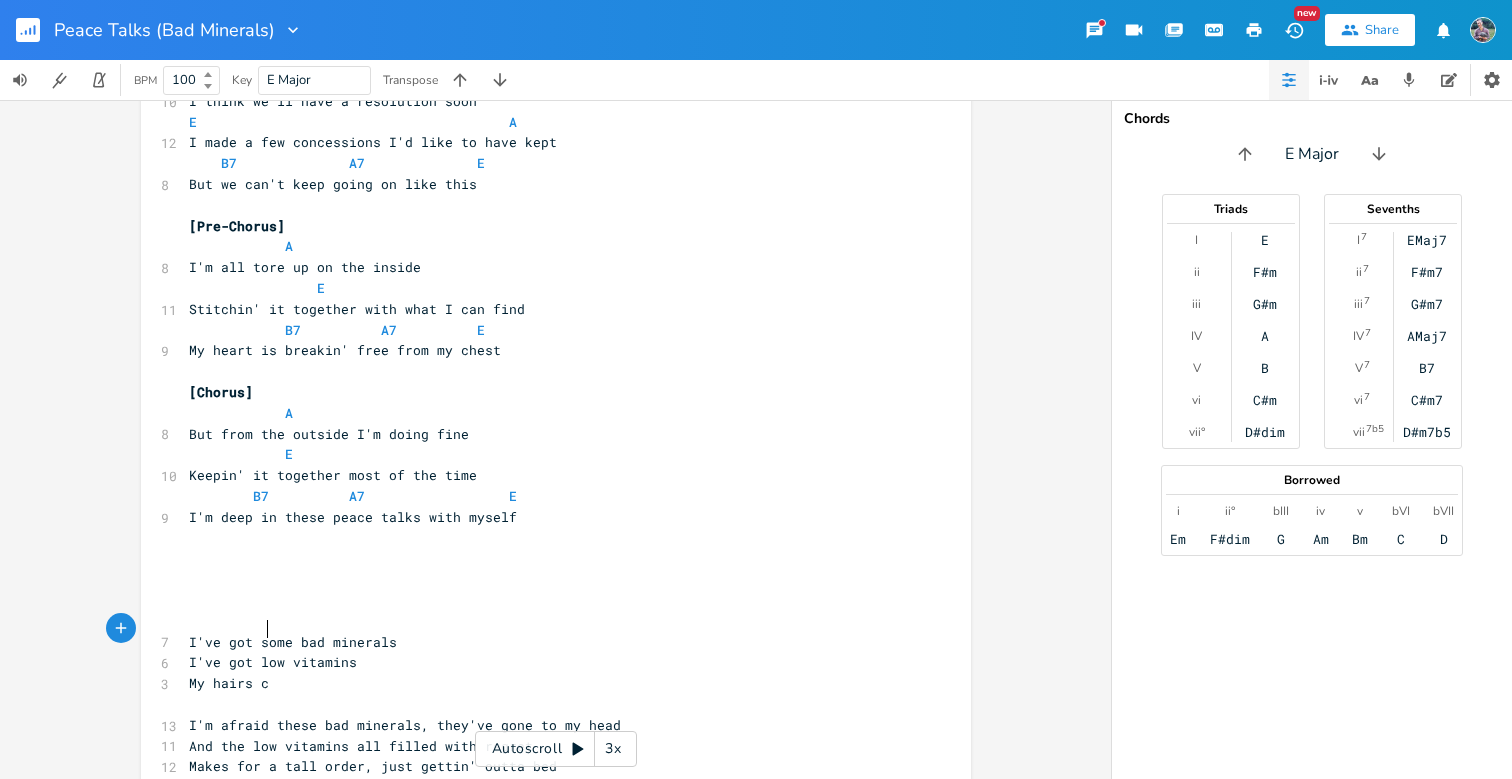 type on "d" 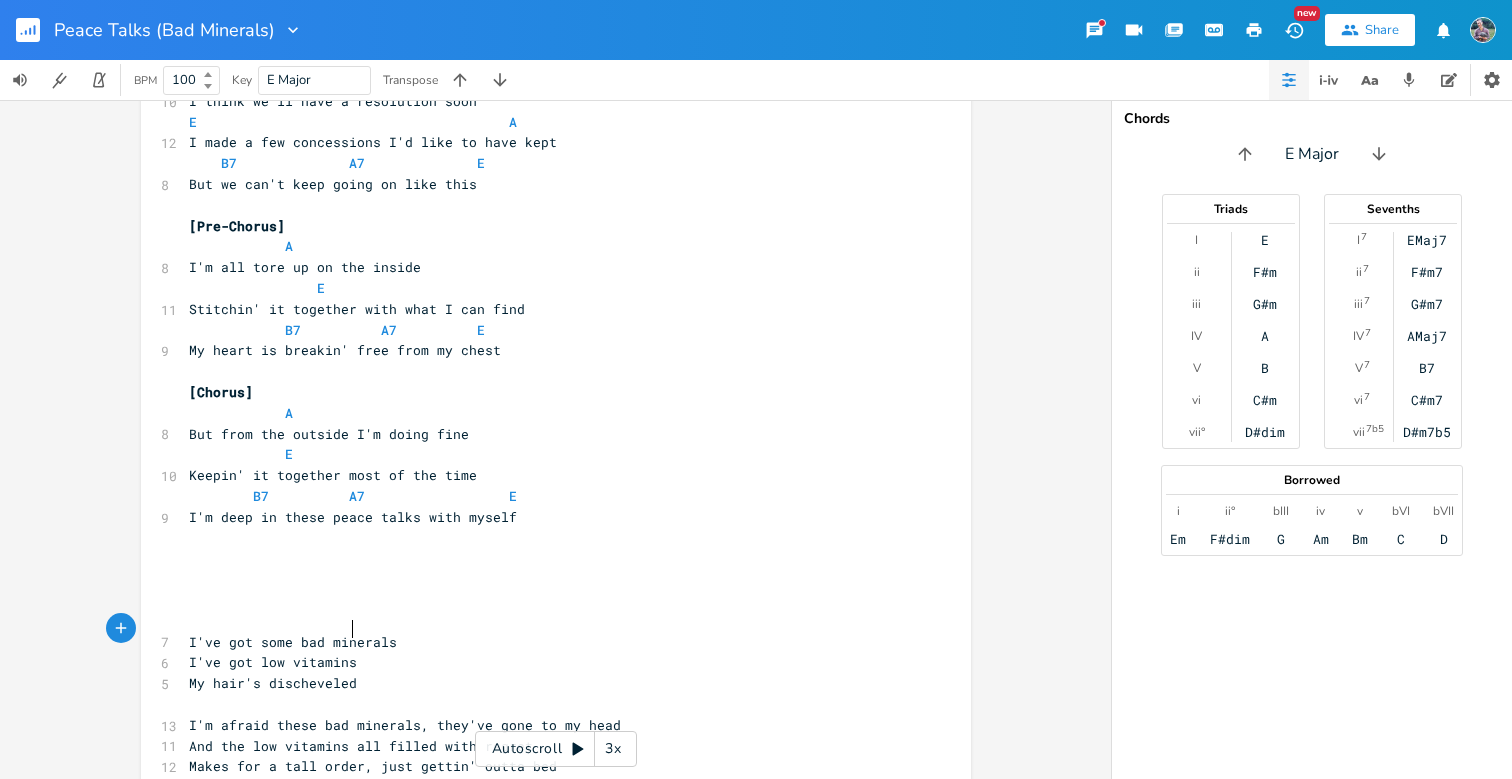 scroll, scrollTop: 0, scrollLeft: 72, axis: horizontal 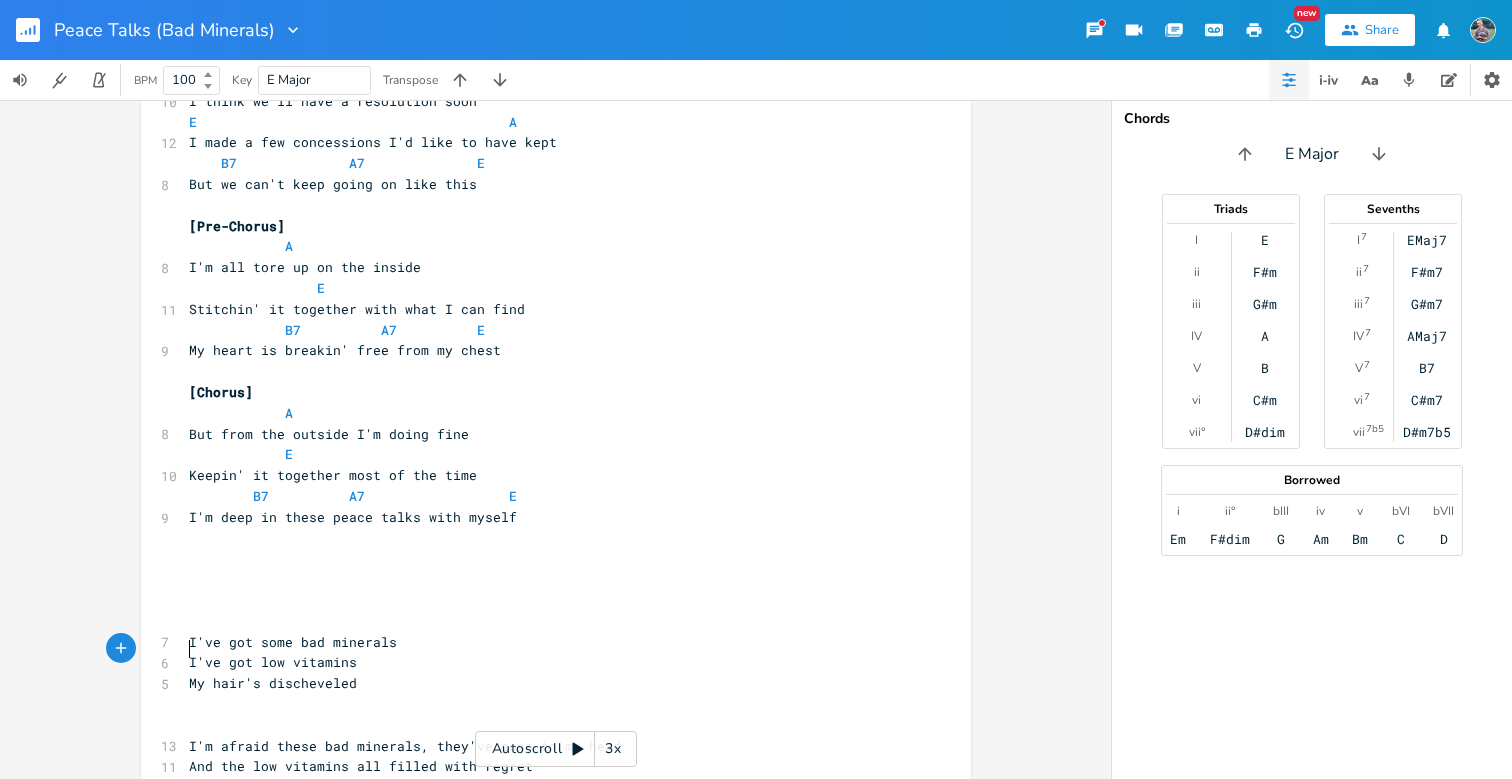 type on "a" 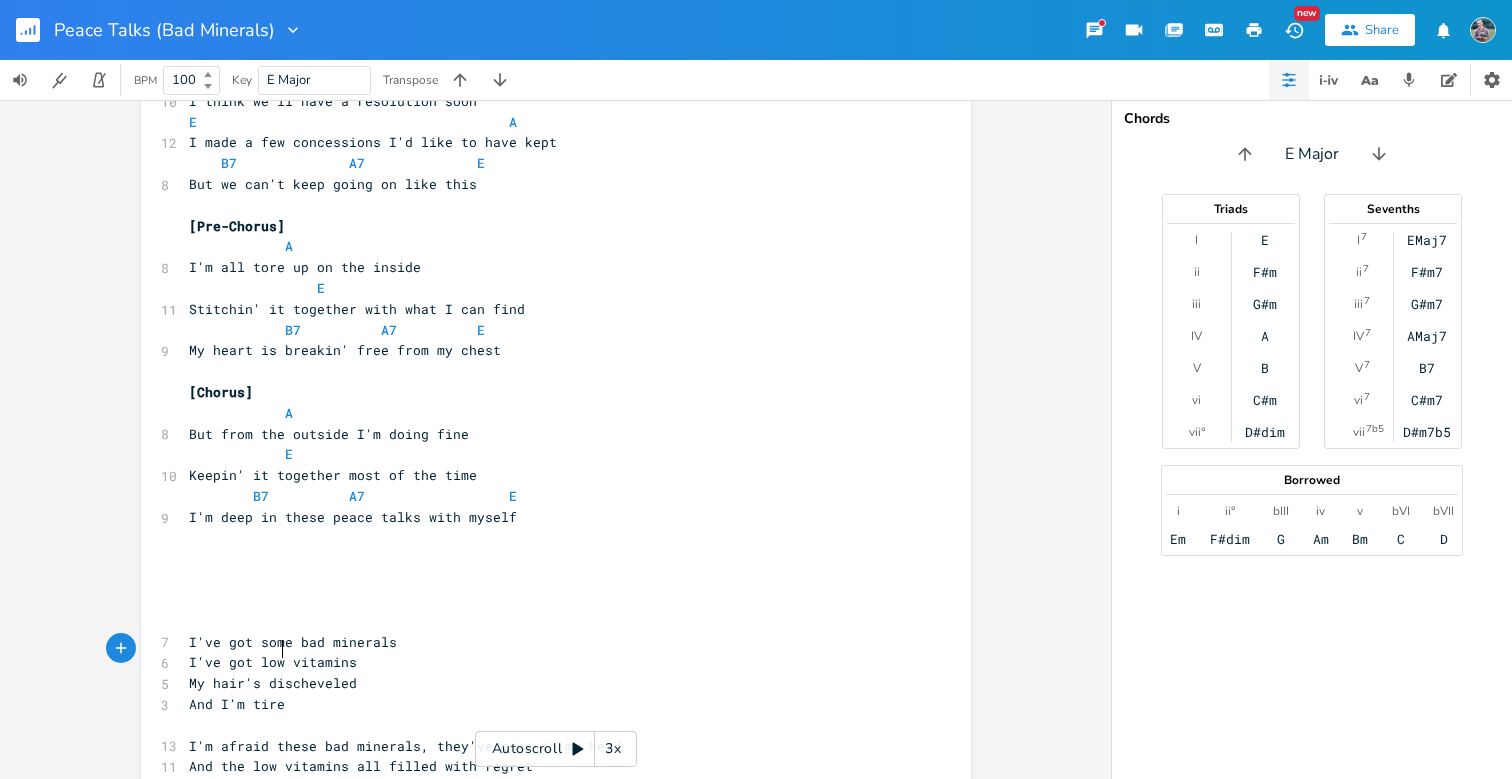 type on "And I'm tired" 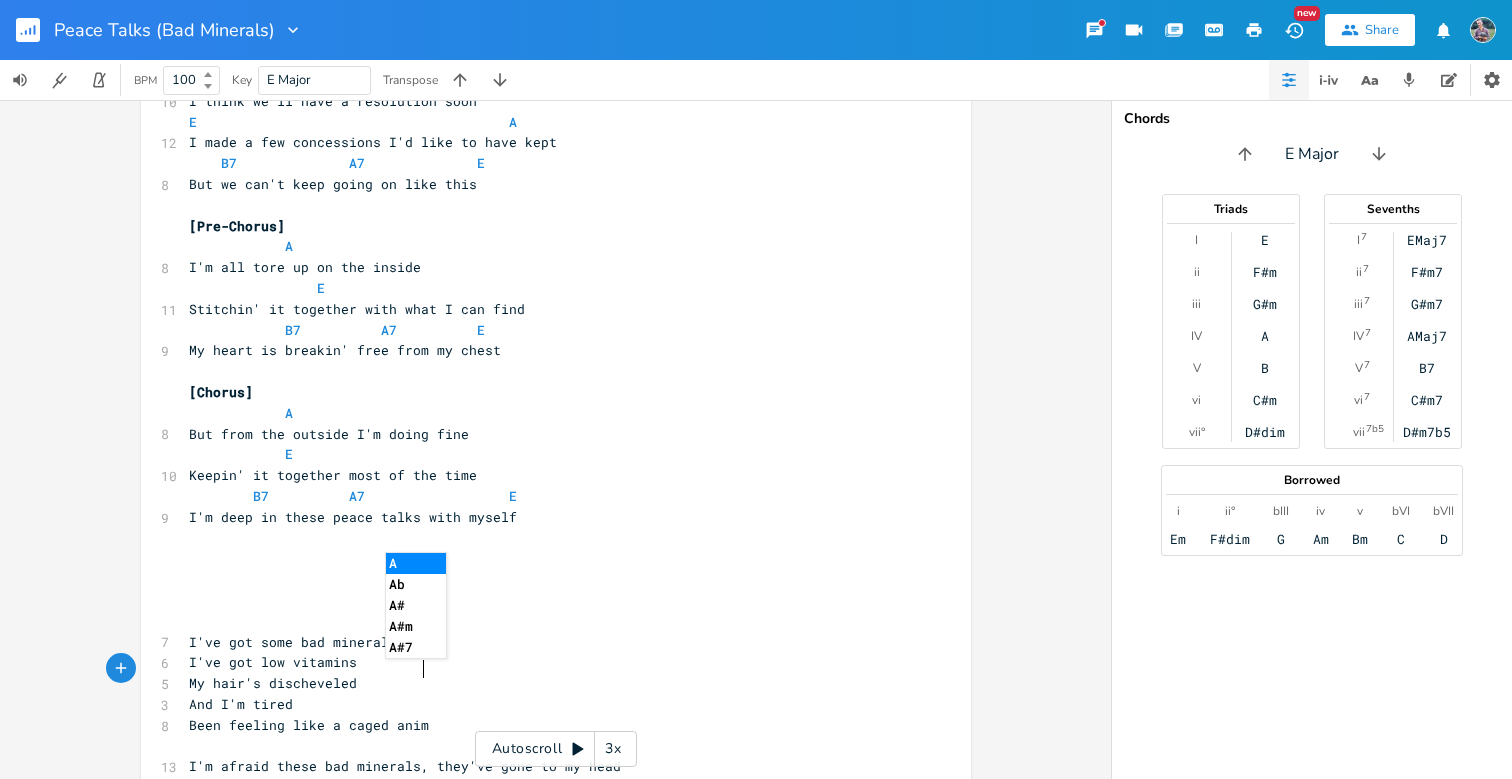 type on "Been feeling like a caged animal" 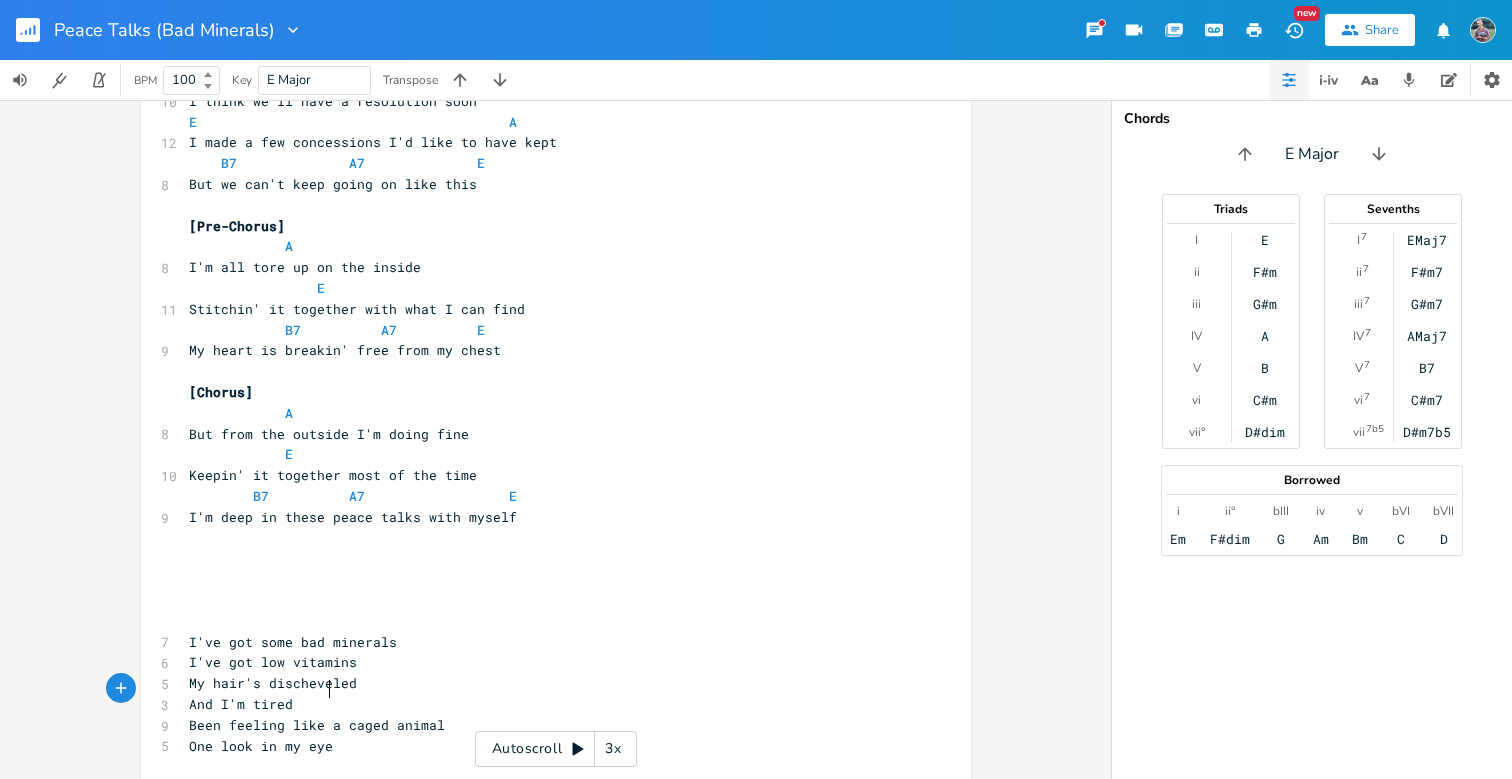 type on "One look in my eyes" 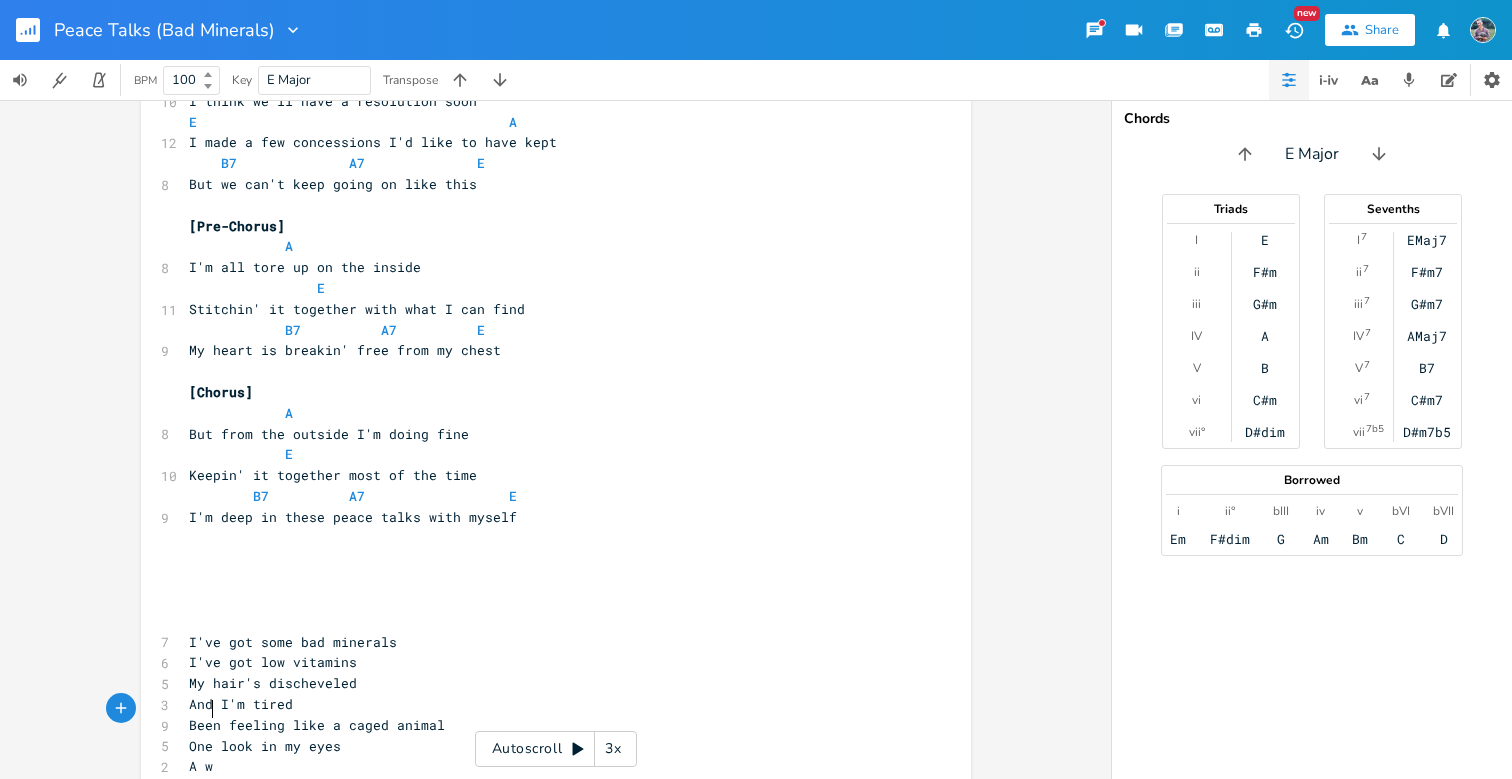 type on "A wond" 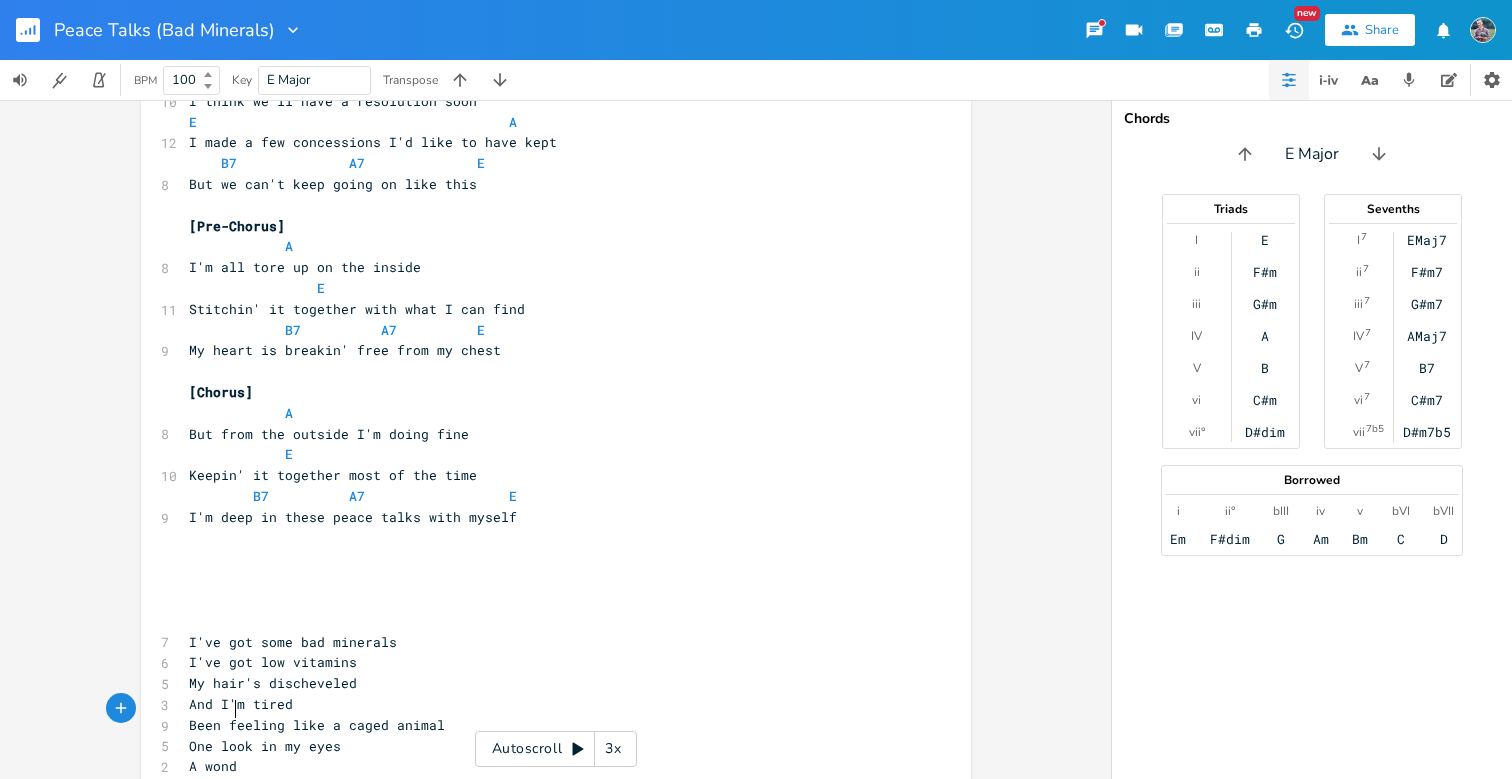 scroll, scrollTop: 0, scrollLeft: 39, axis: horizontal 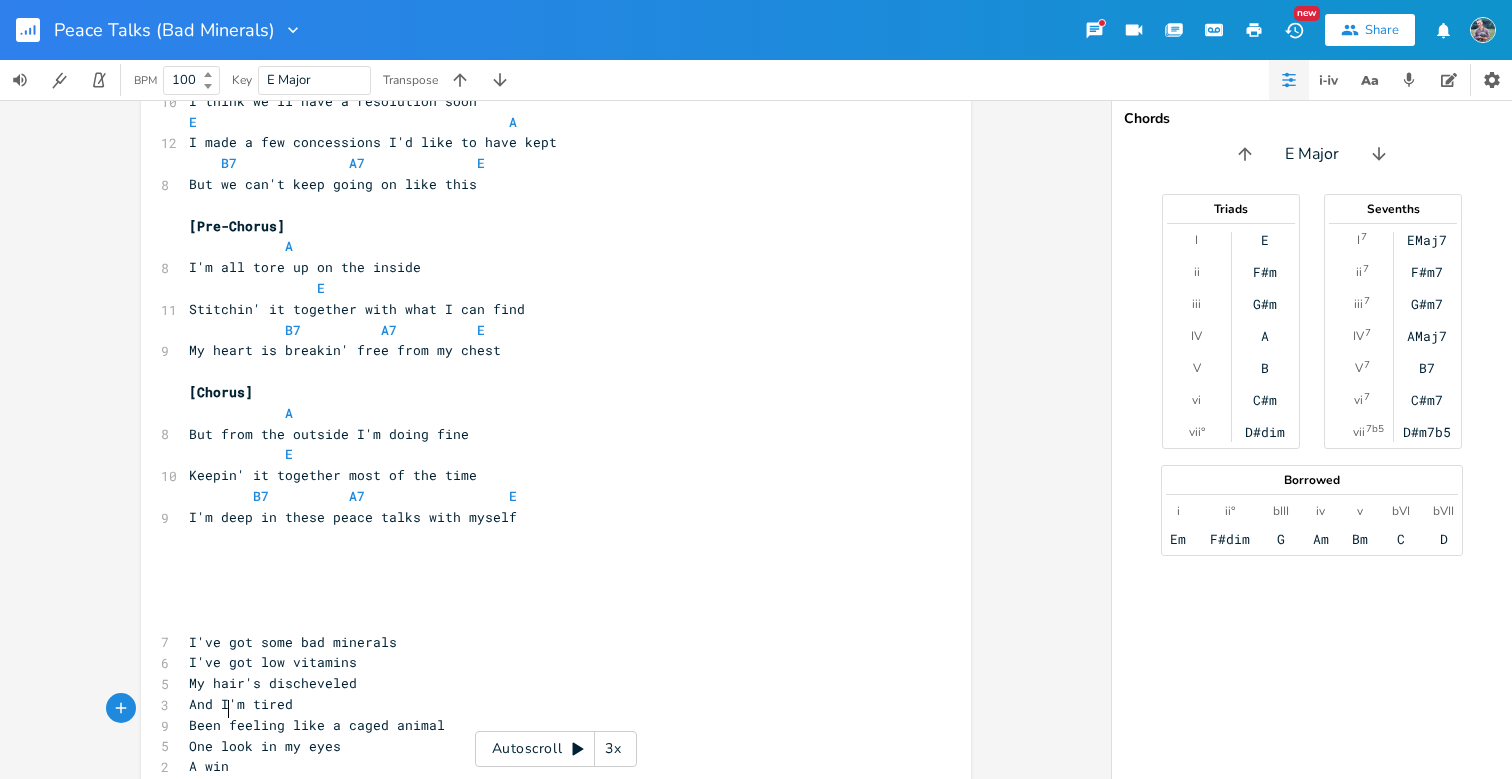 type on "ins" 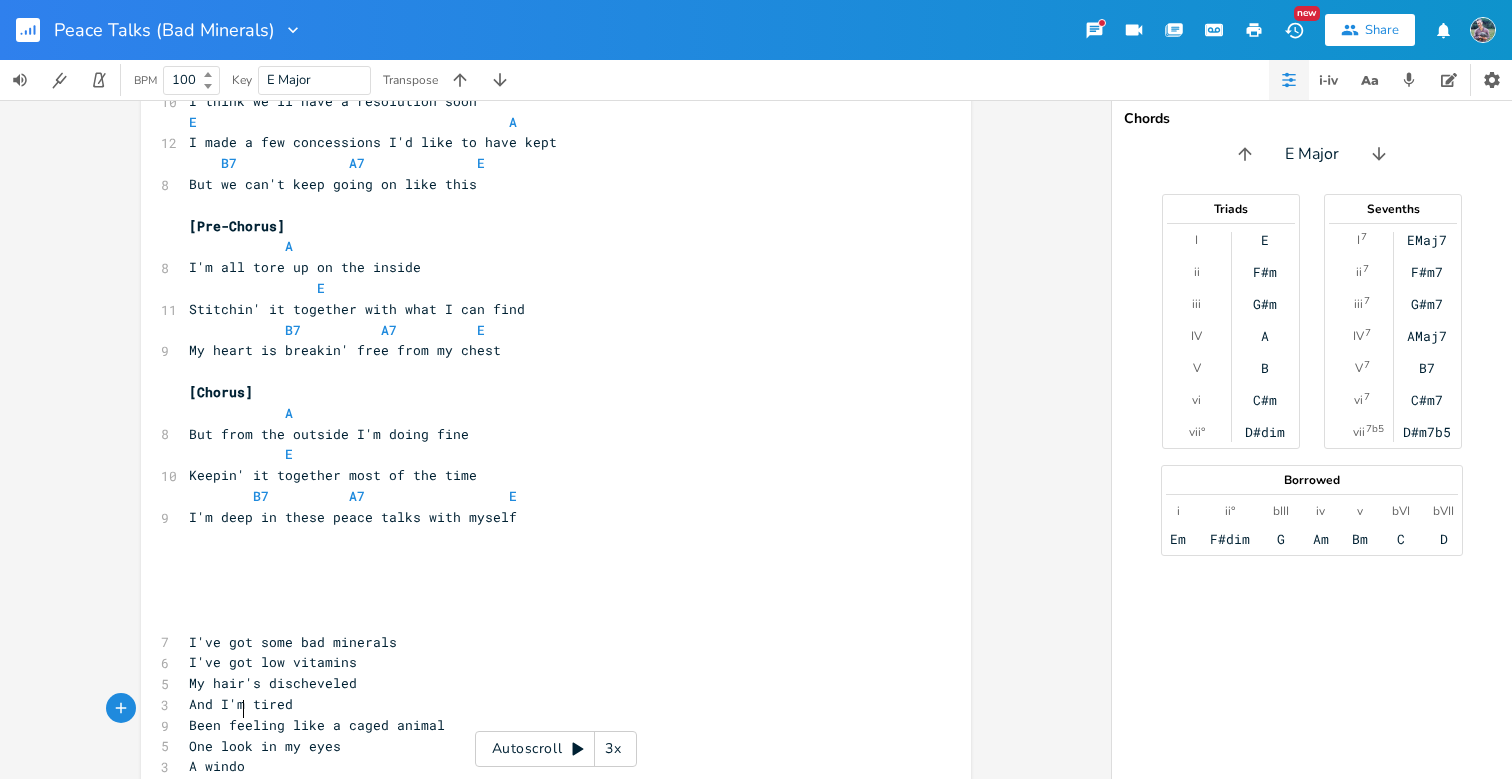 type on "dow" 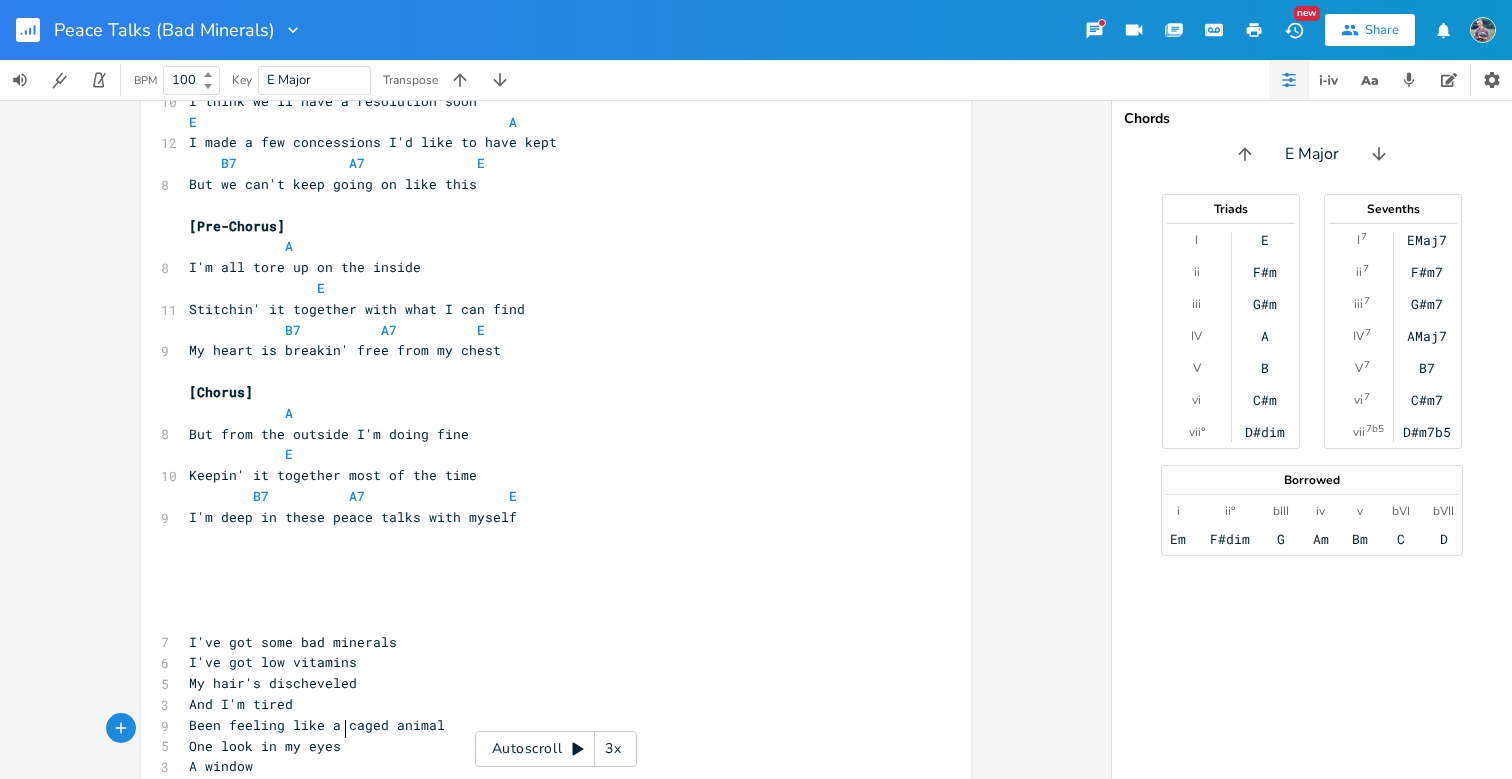 type on "Got em locked up tight" 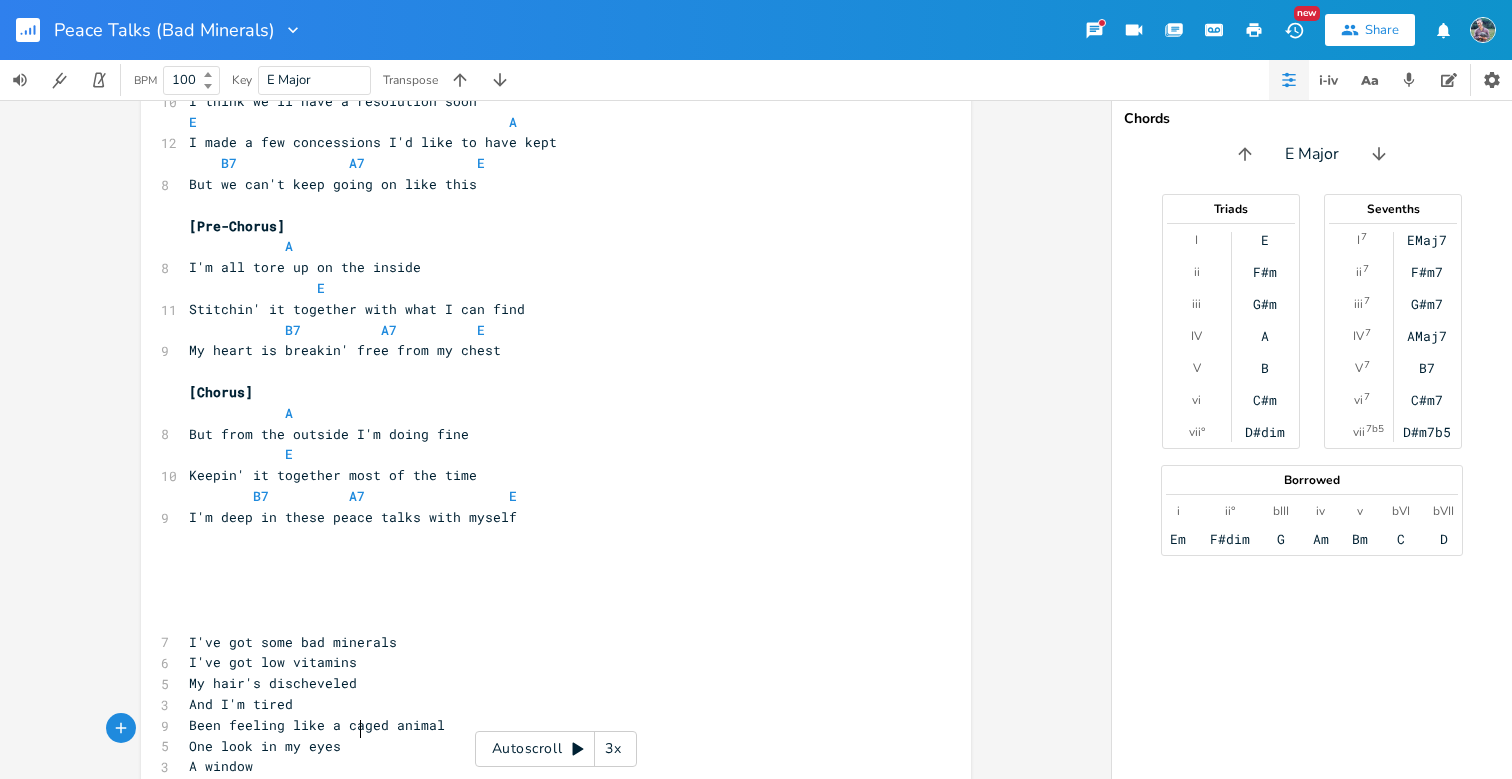 scroll, scrollTop: 0, scrollLeft: 112, axis: horizontal 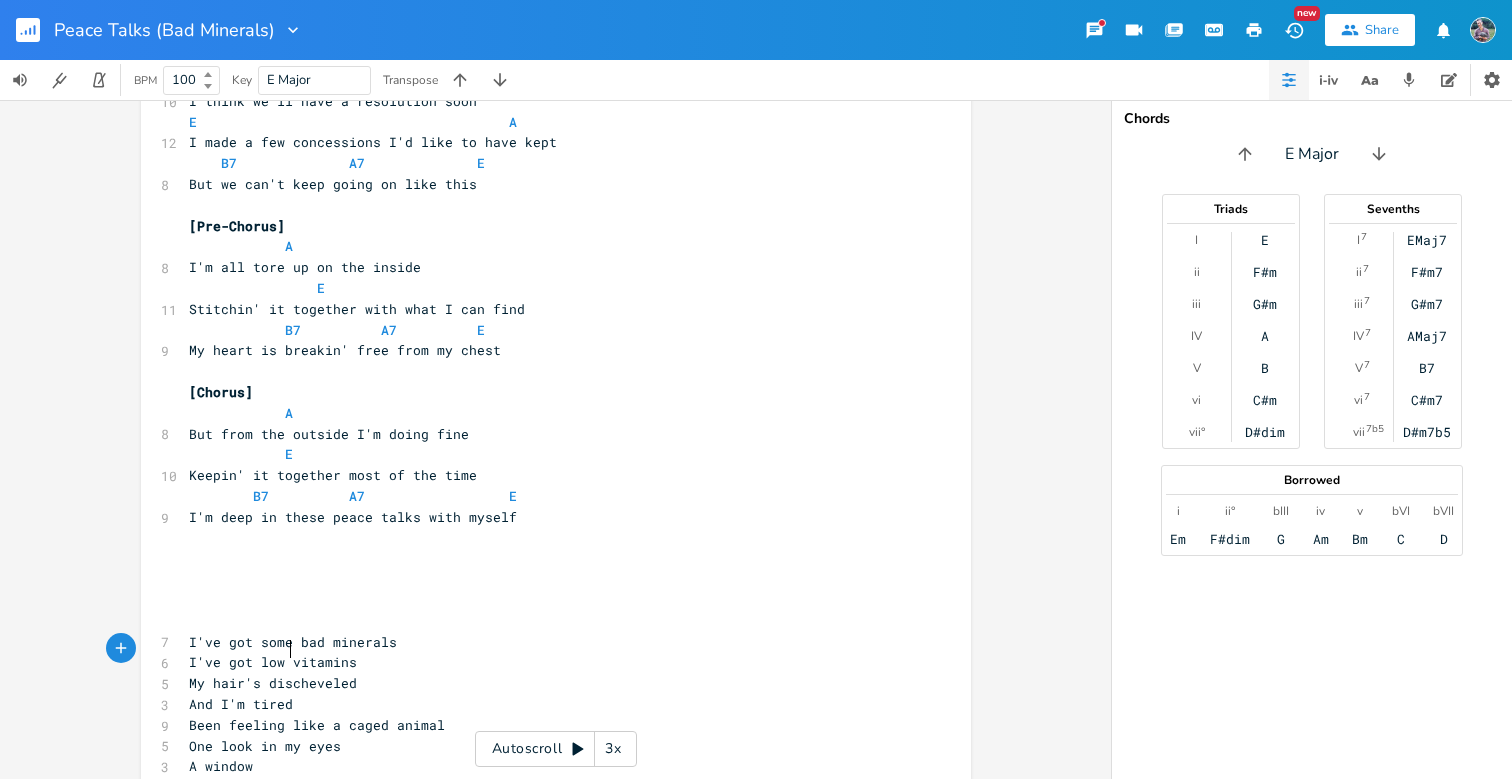 click on "And I'm tired" at bounding box center (546, 704) 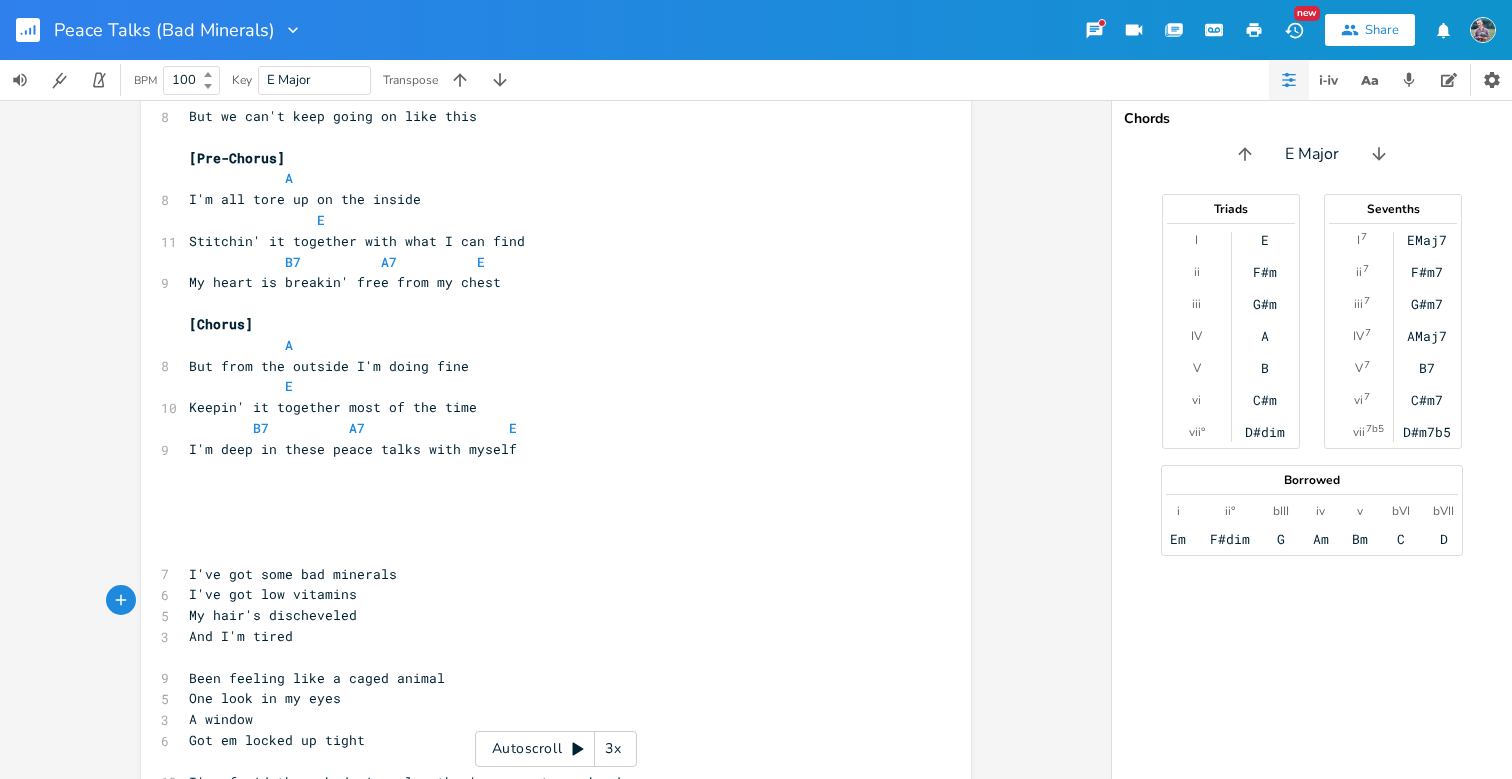 scroll, scrollTop: 971, scrollLeft: 0, axis: vertical 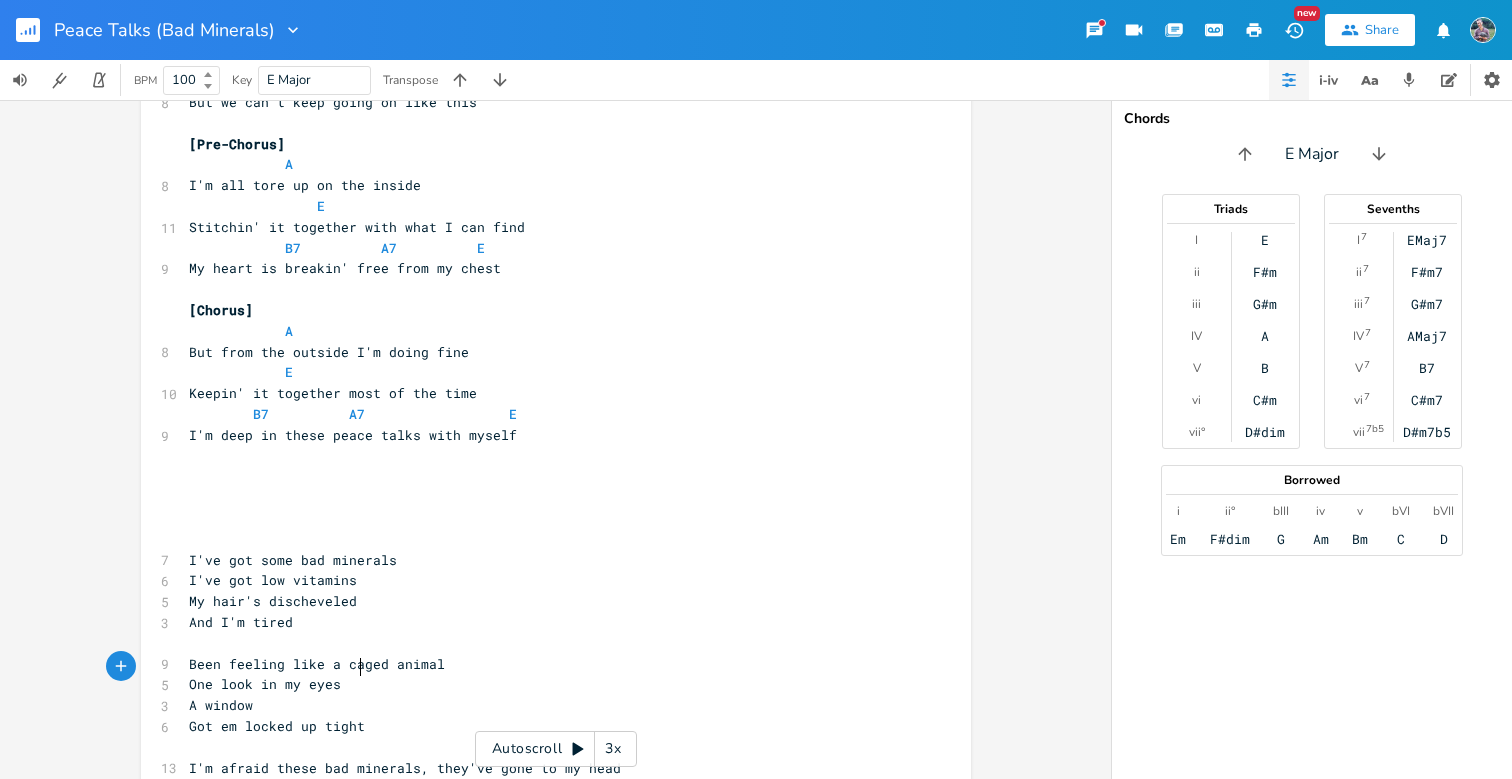 click on "Got em locked up tight" at bounding box center [546, 726] 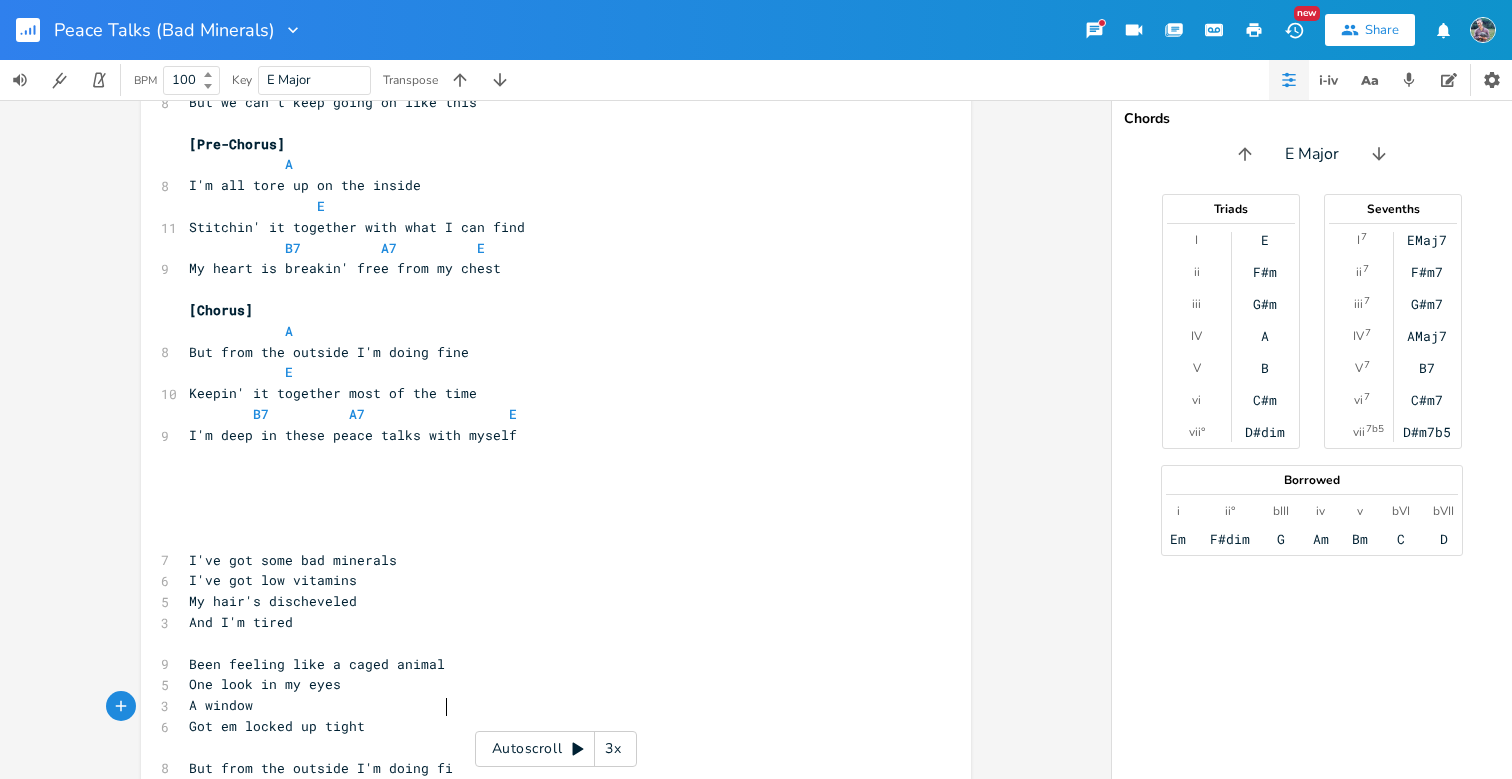 scroll, scrollTop: 0, scrollLeft: 170, axis: horizontal 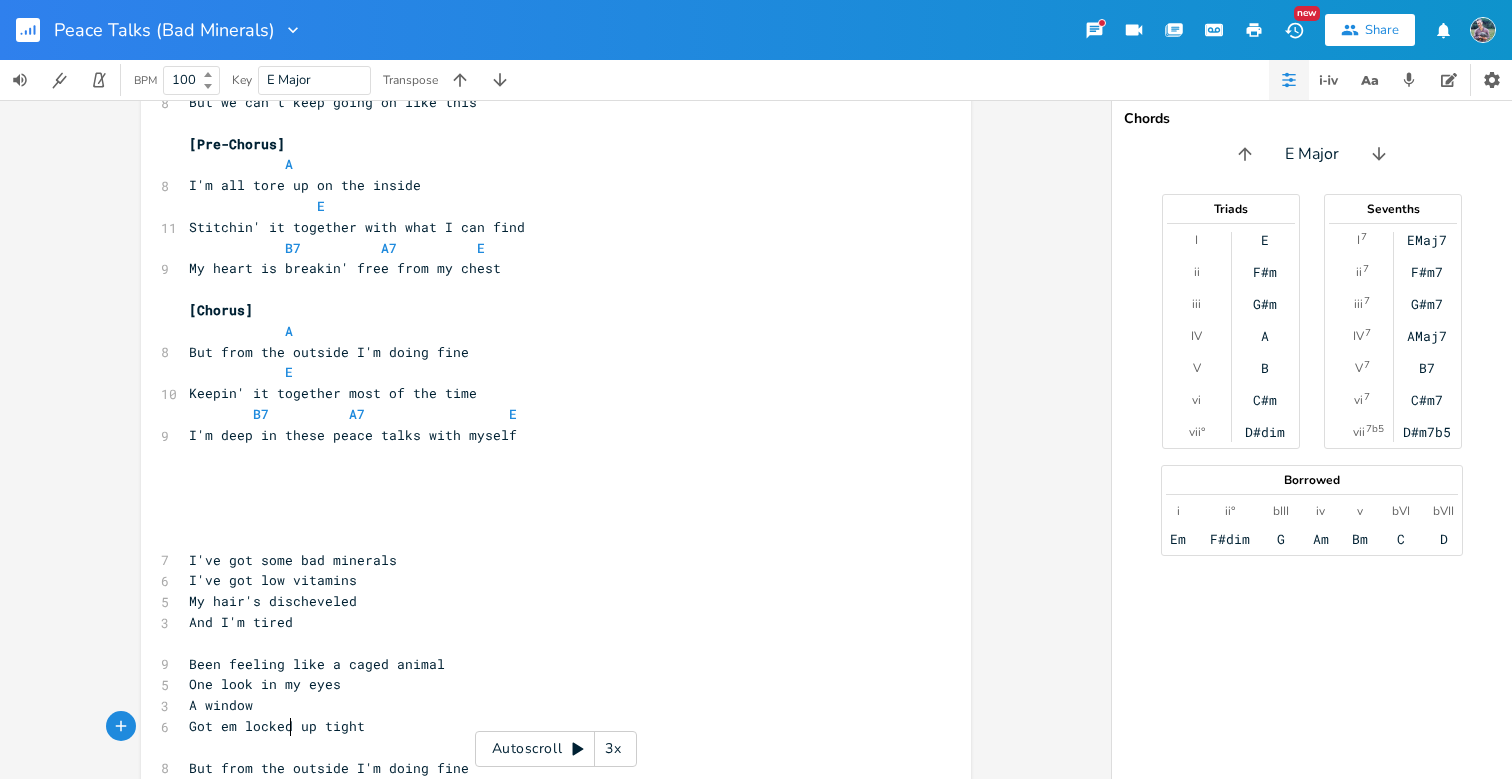 type on "Keeping it goe" 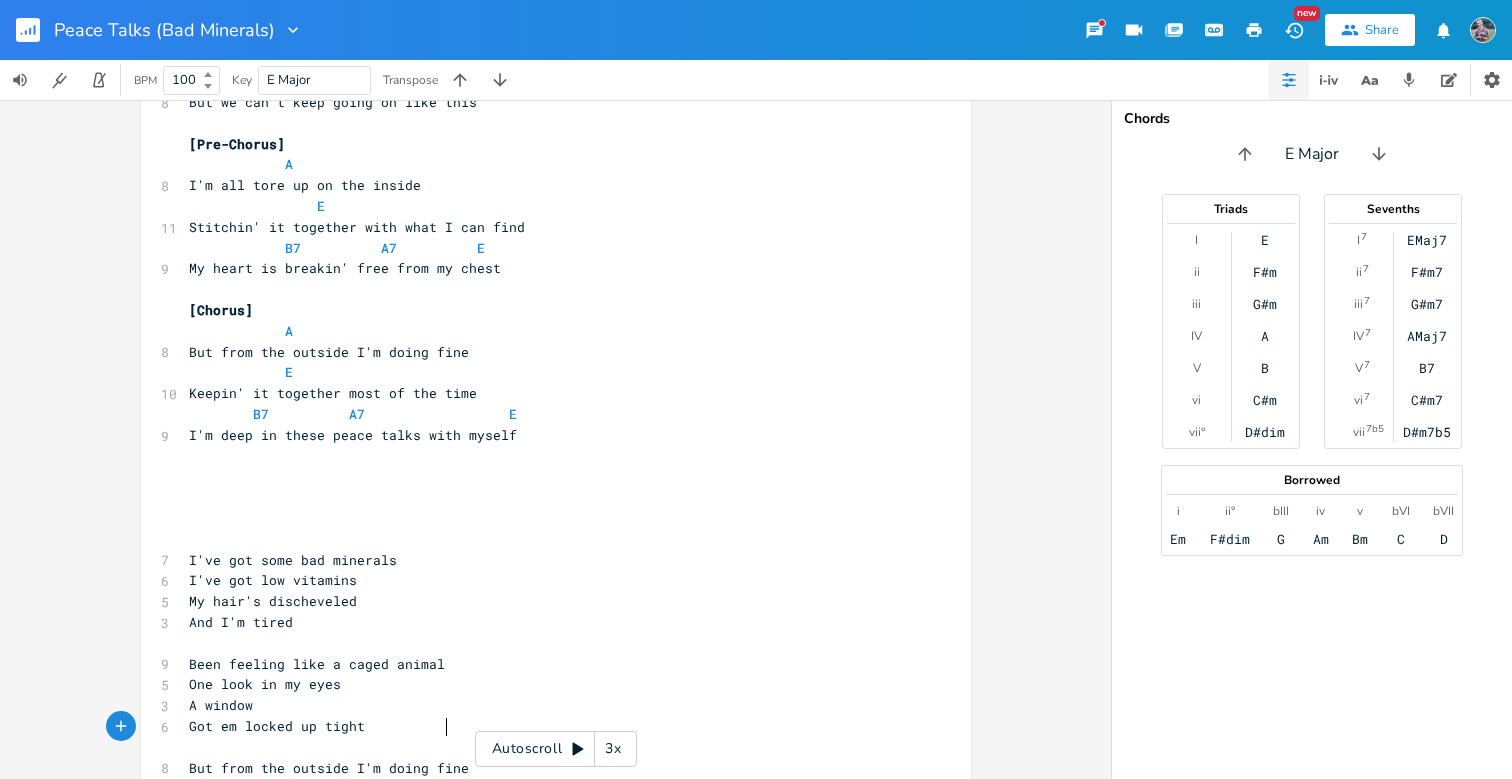 type on "together most of the time" 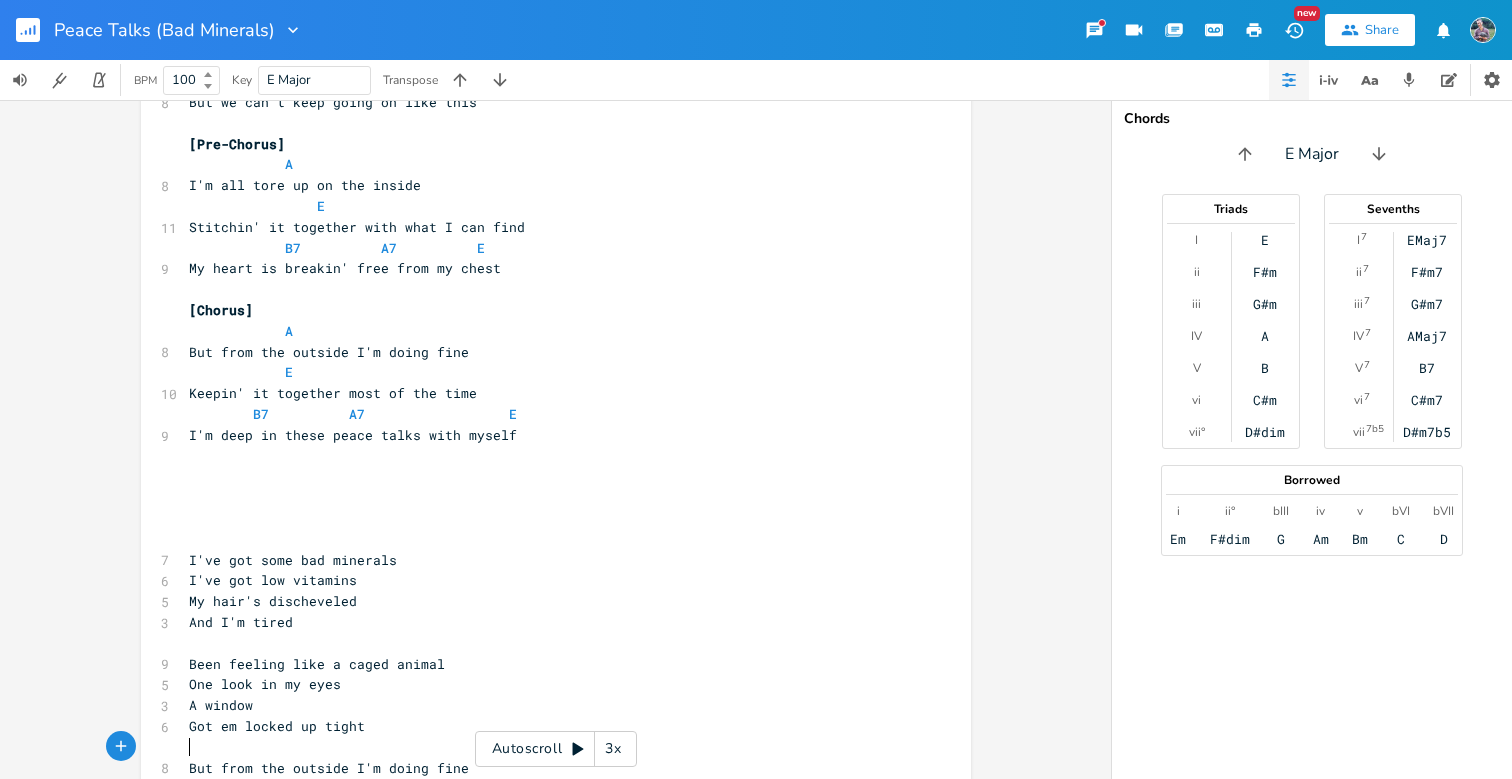 scroll, scrollTop: 0, scrollLeft: 0, axis: both 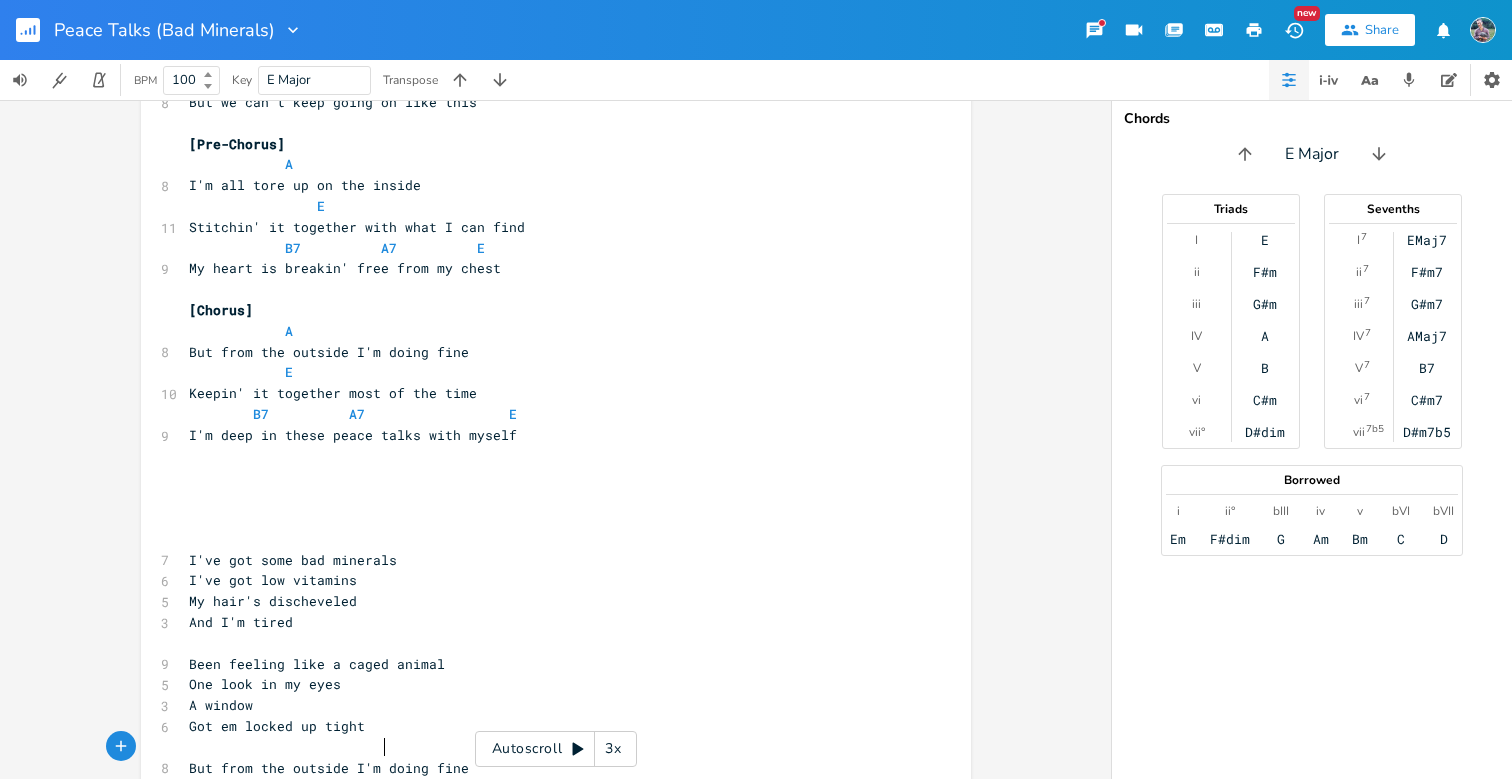 type on "But I'm deep in these peac" 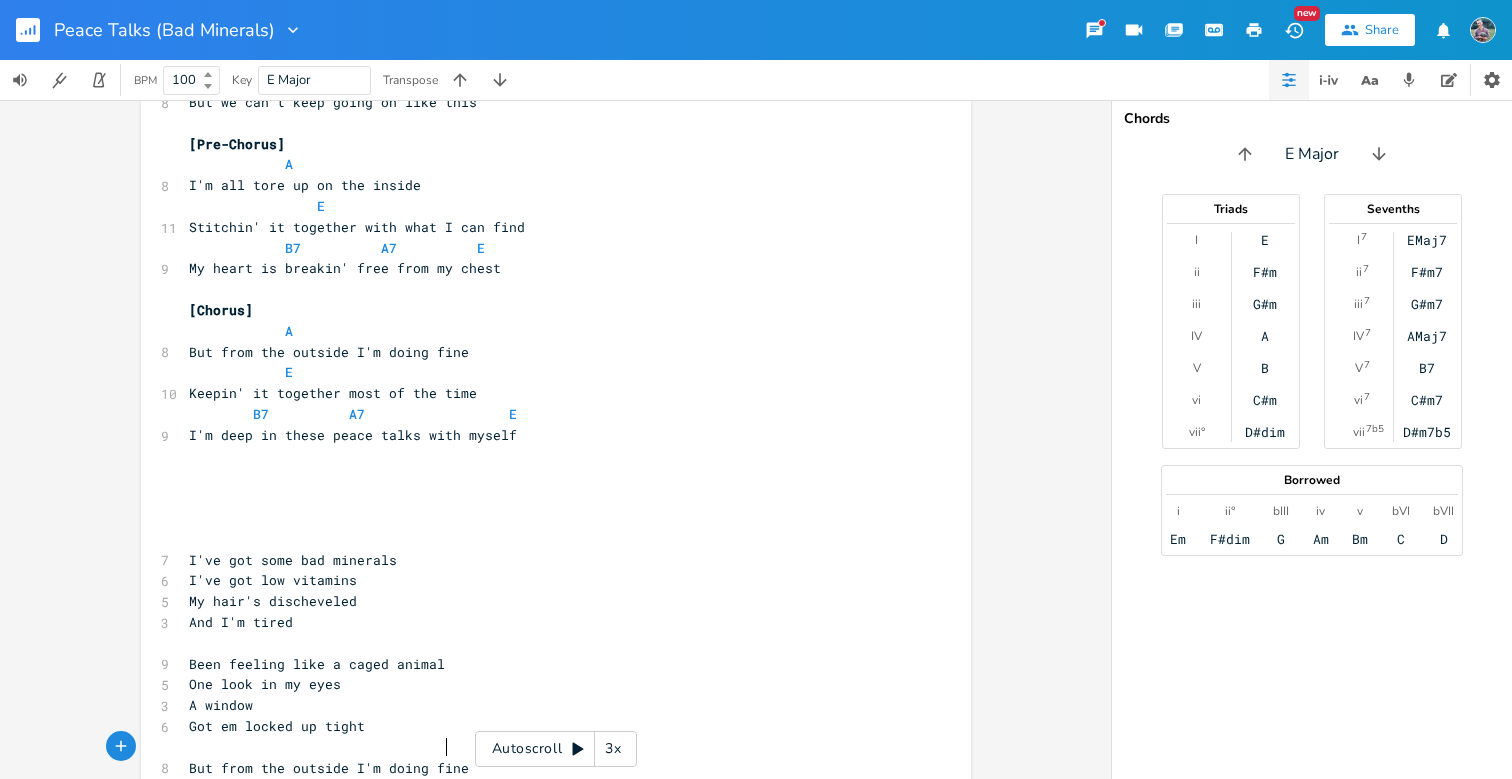 type on "e talkd w" 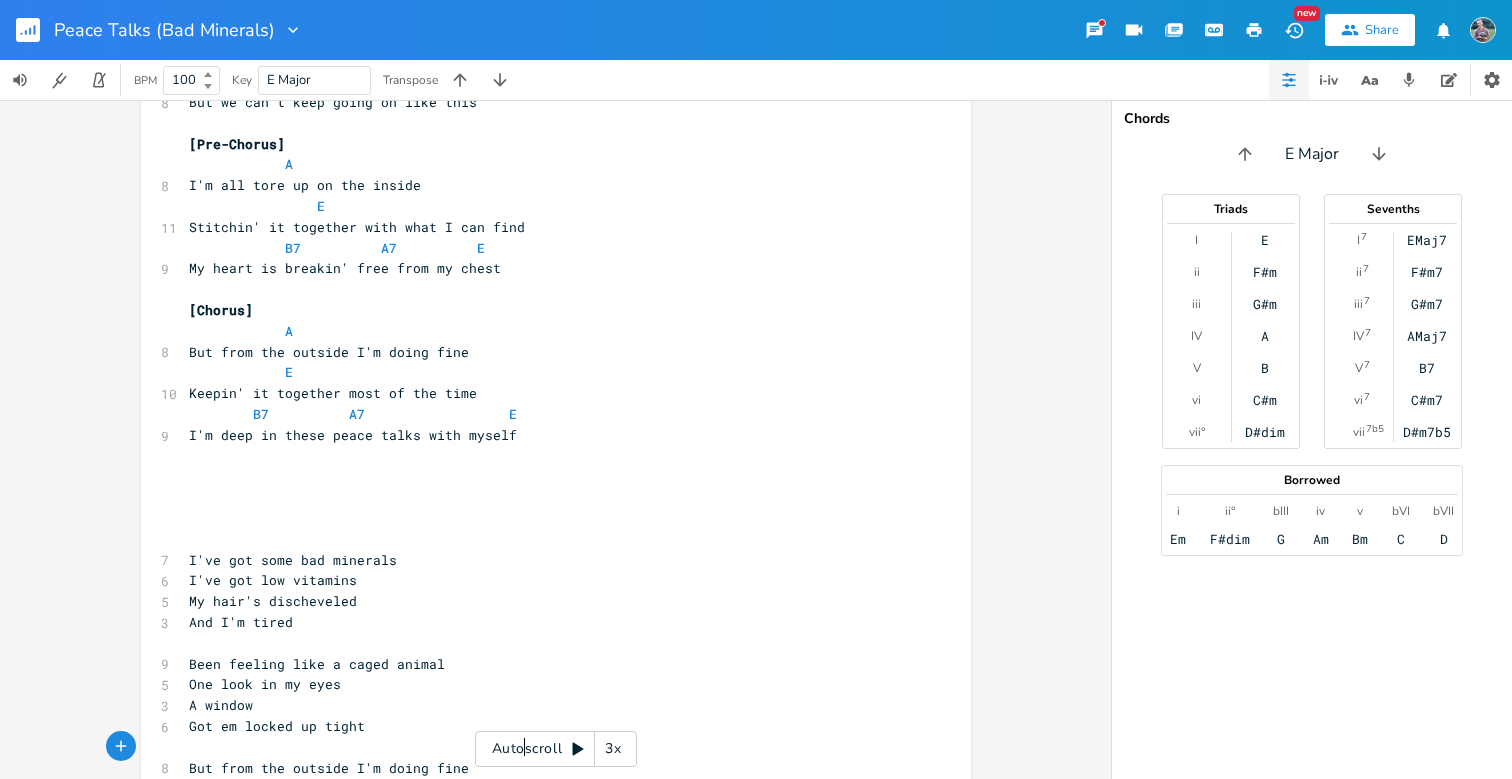 scroll, scrollTop: 0, scrollLeft: 65, axis: horizontal 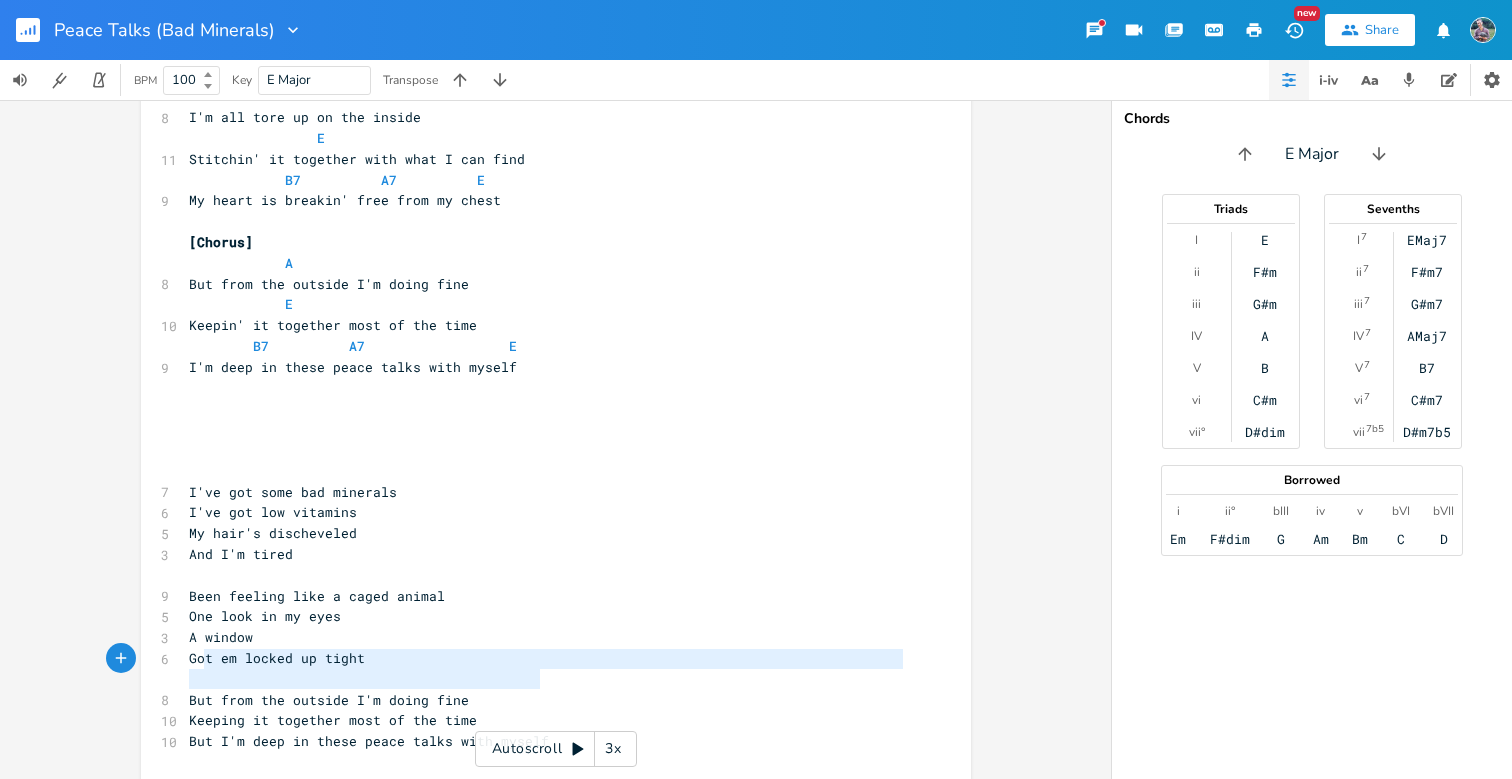 type on "ut from the outside I'm doing fine
Keeping it together most of the time
But I'm deep in these peace talks with myself" 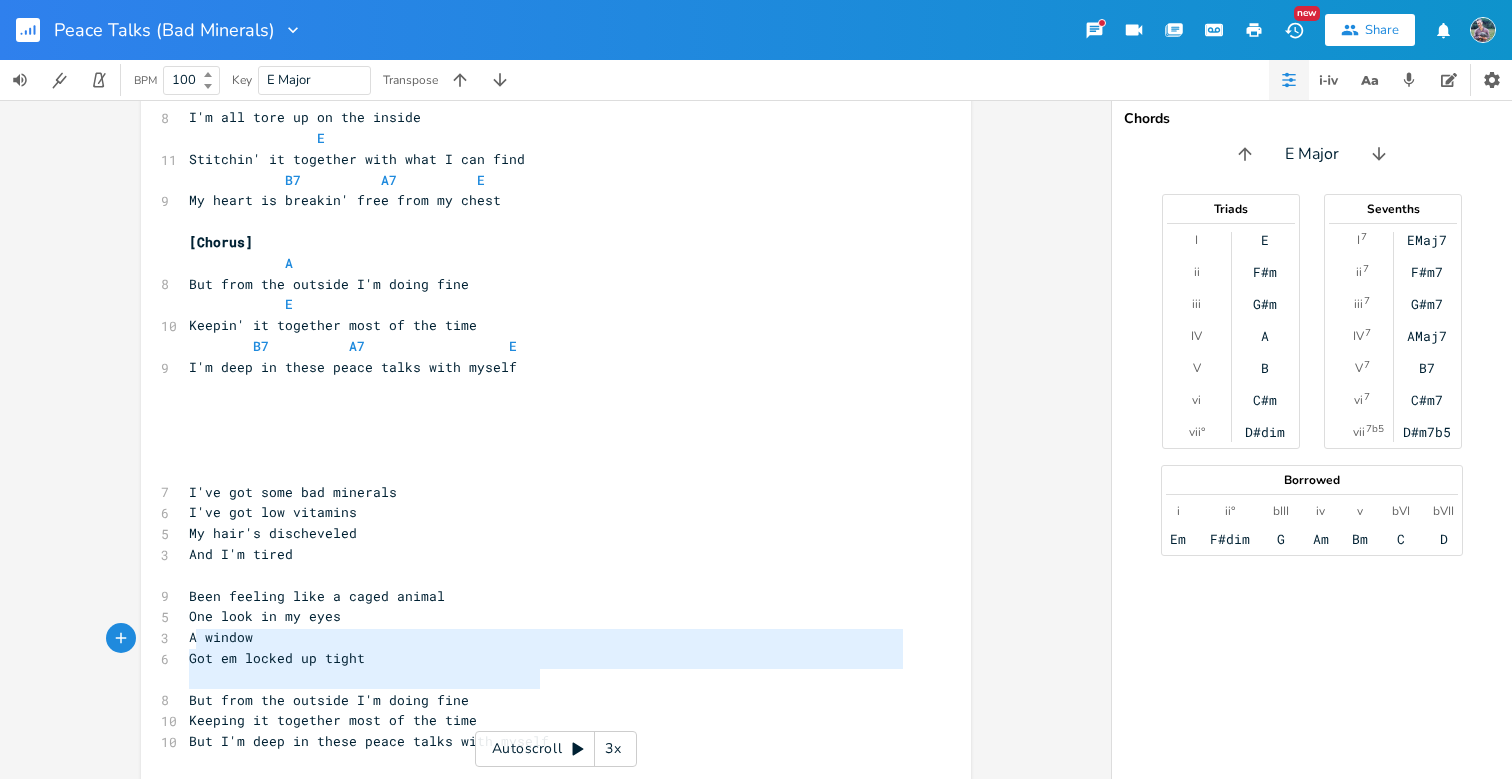 drag, startPoint x: 540, startPoint y: 679, endPoint x: 187, endPoint y: 644, distance: 354.7309 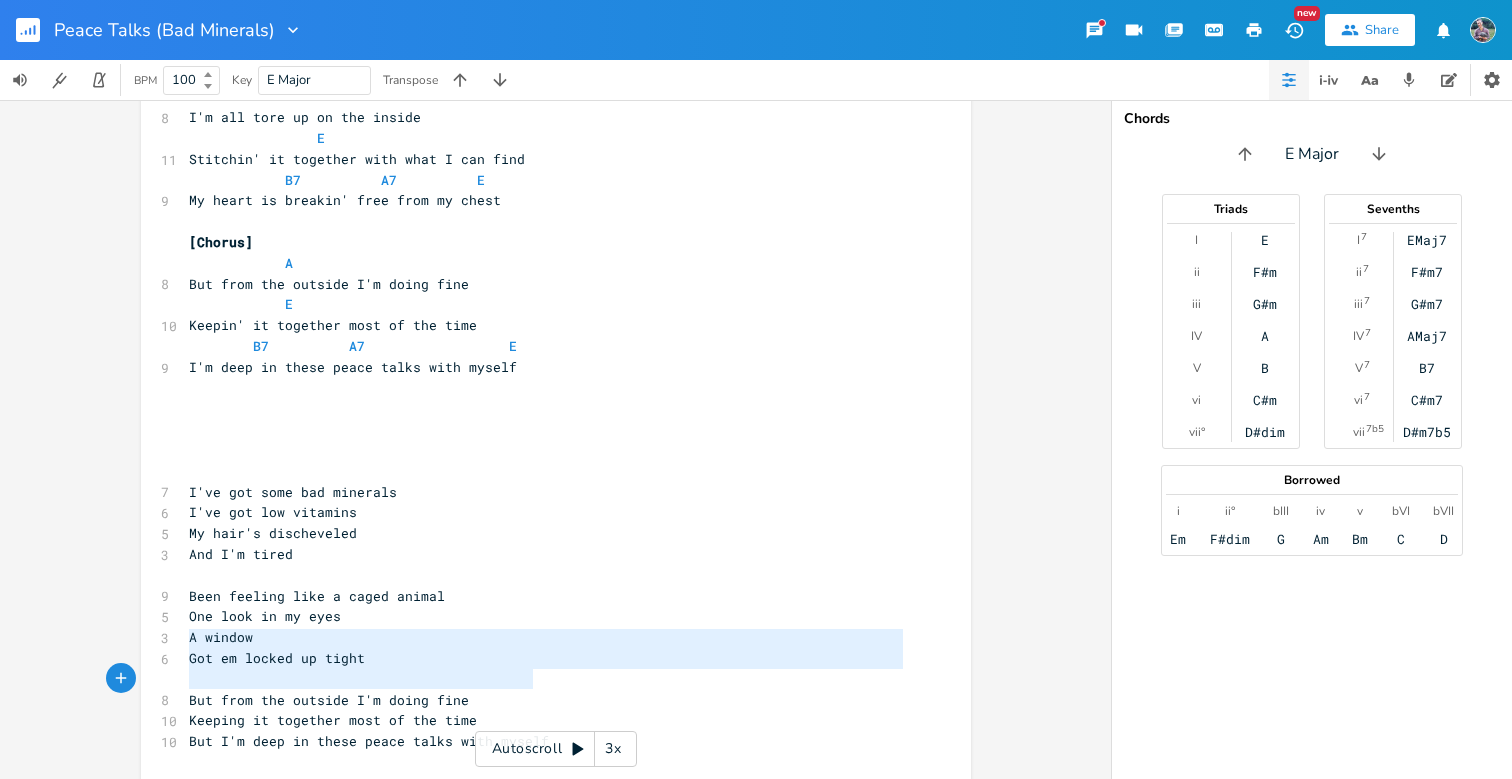 type on "But from the outside I'm doing fine
Keeping it together most of the time
But I'm deep in these peace talks with myself" 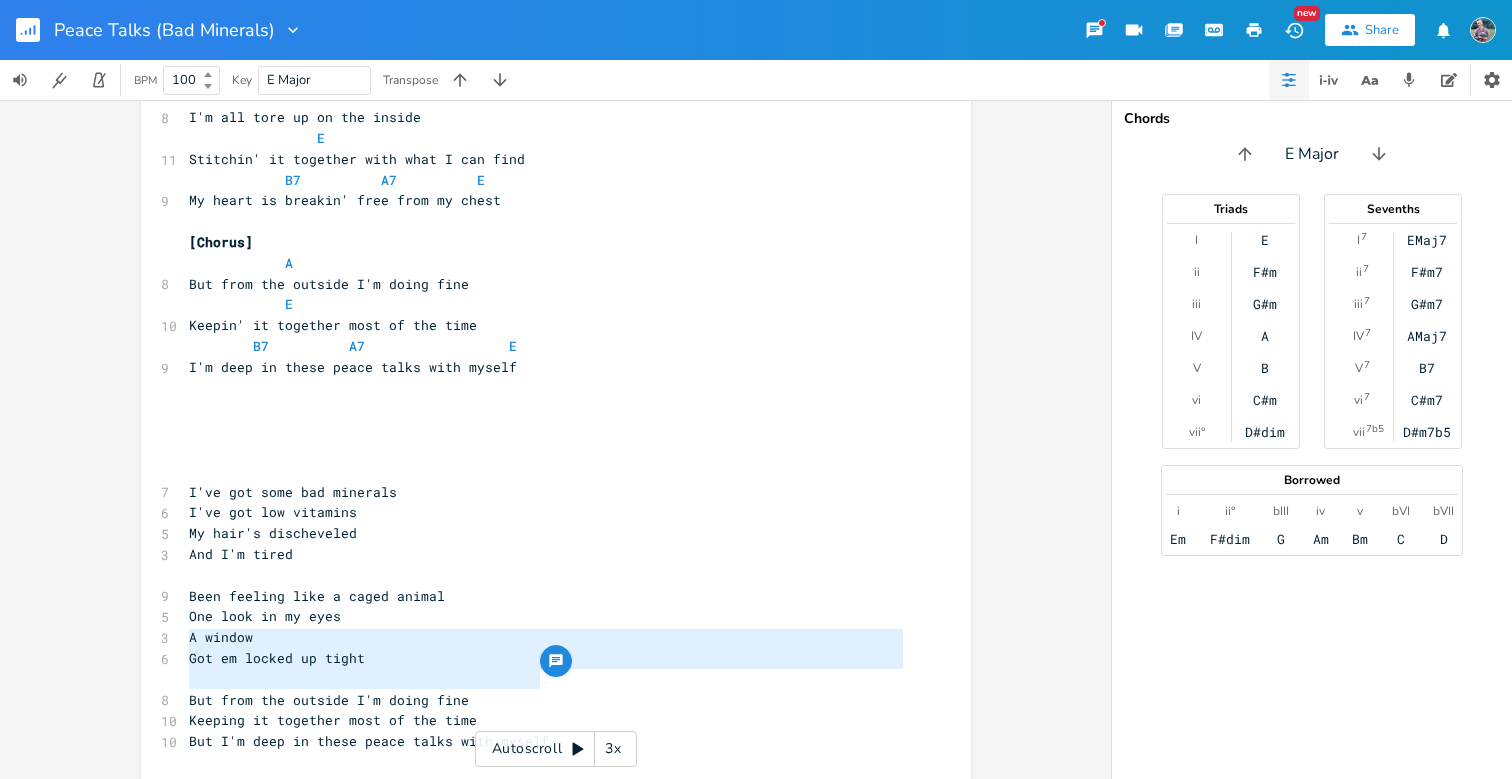 drag, startPoint x: 183, startPoint y: 641, endPoint x: 537, endPoint y: 687, distance: 356.9762 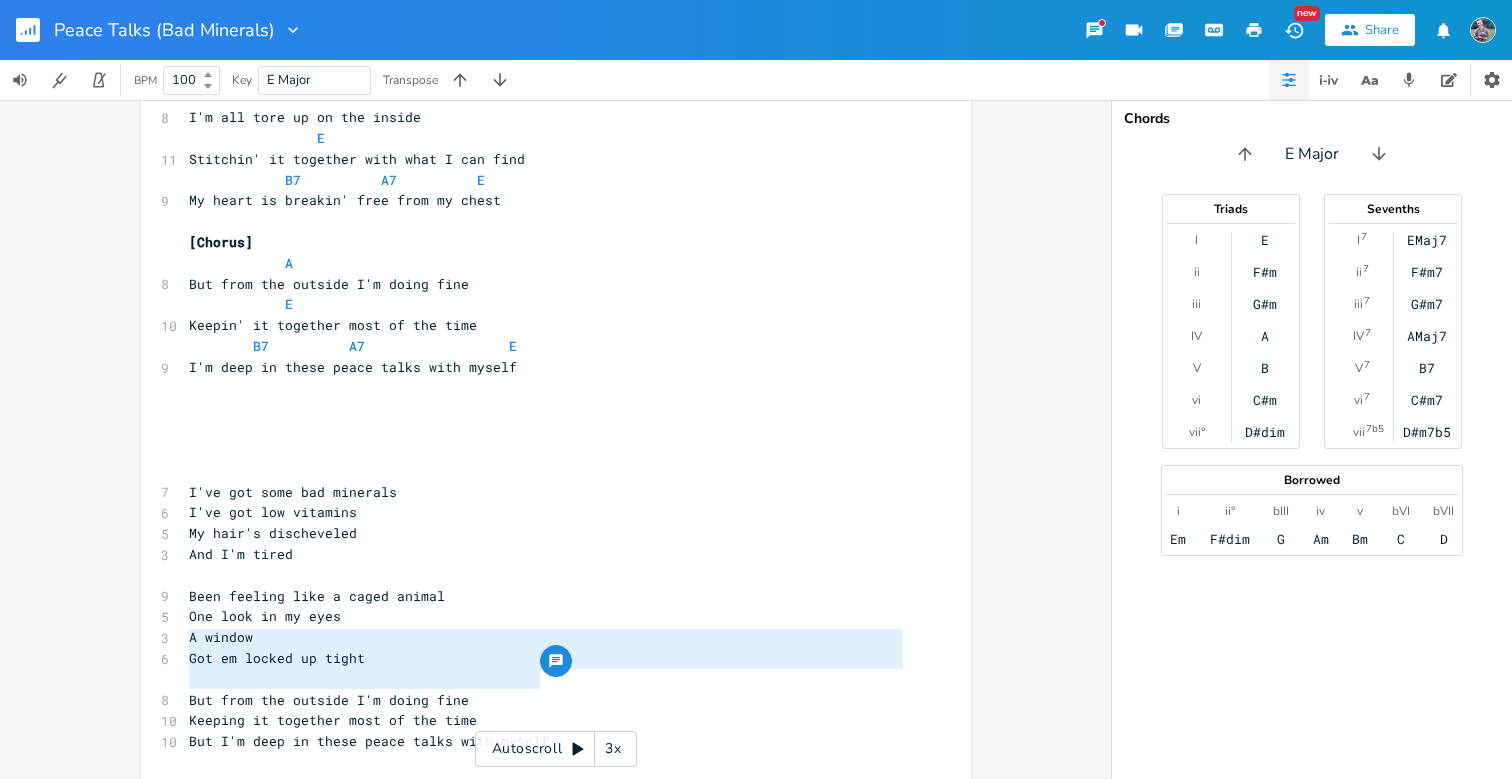 click on "But I'm deep in these peace talks with myself" at bounding box center [546, 741] 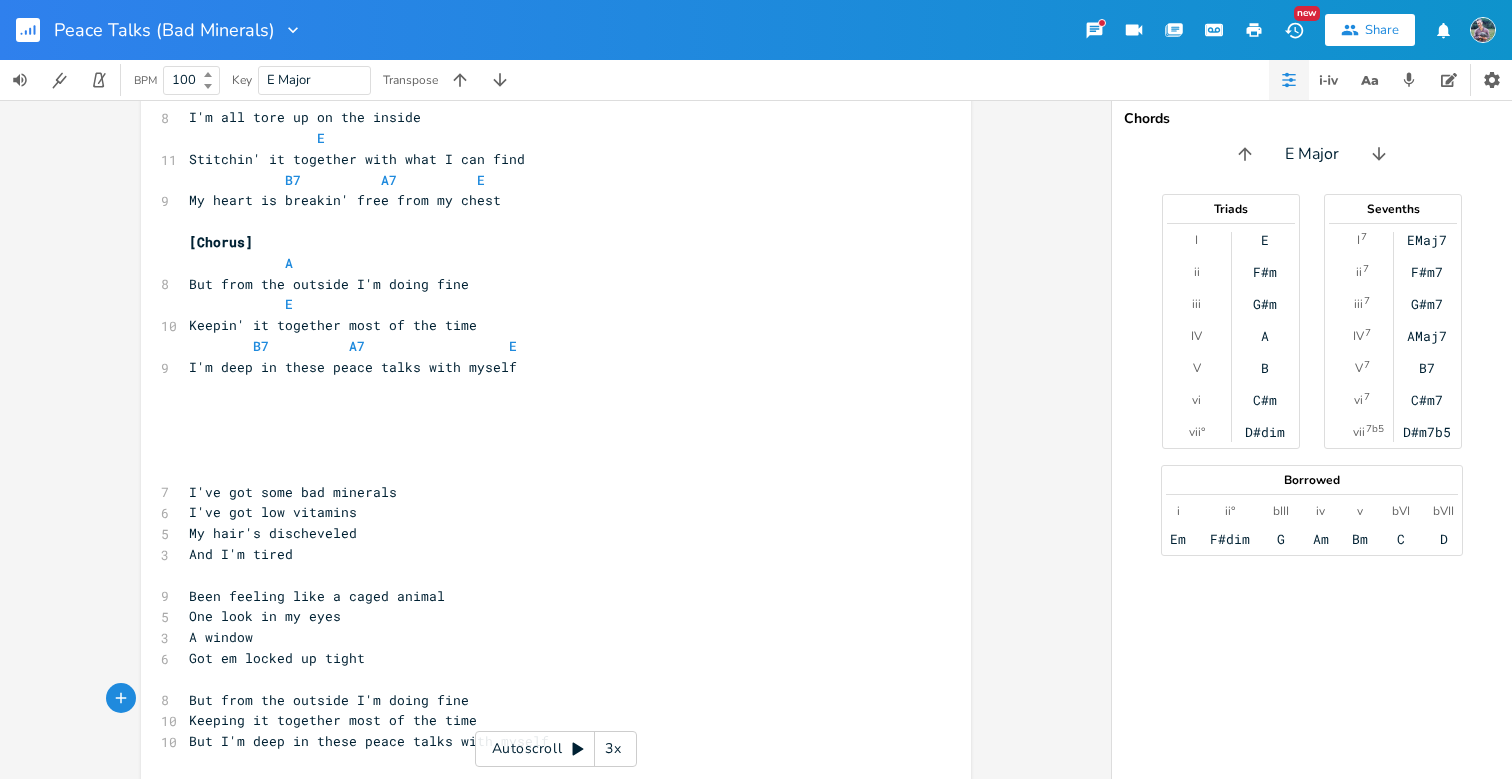 paste on "But" 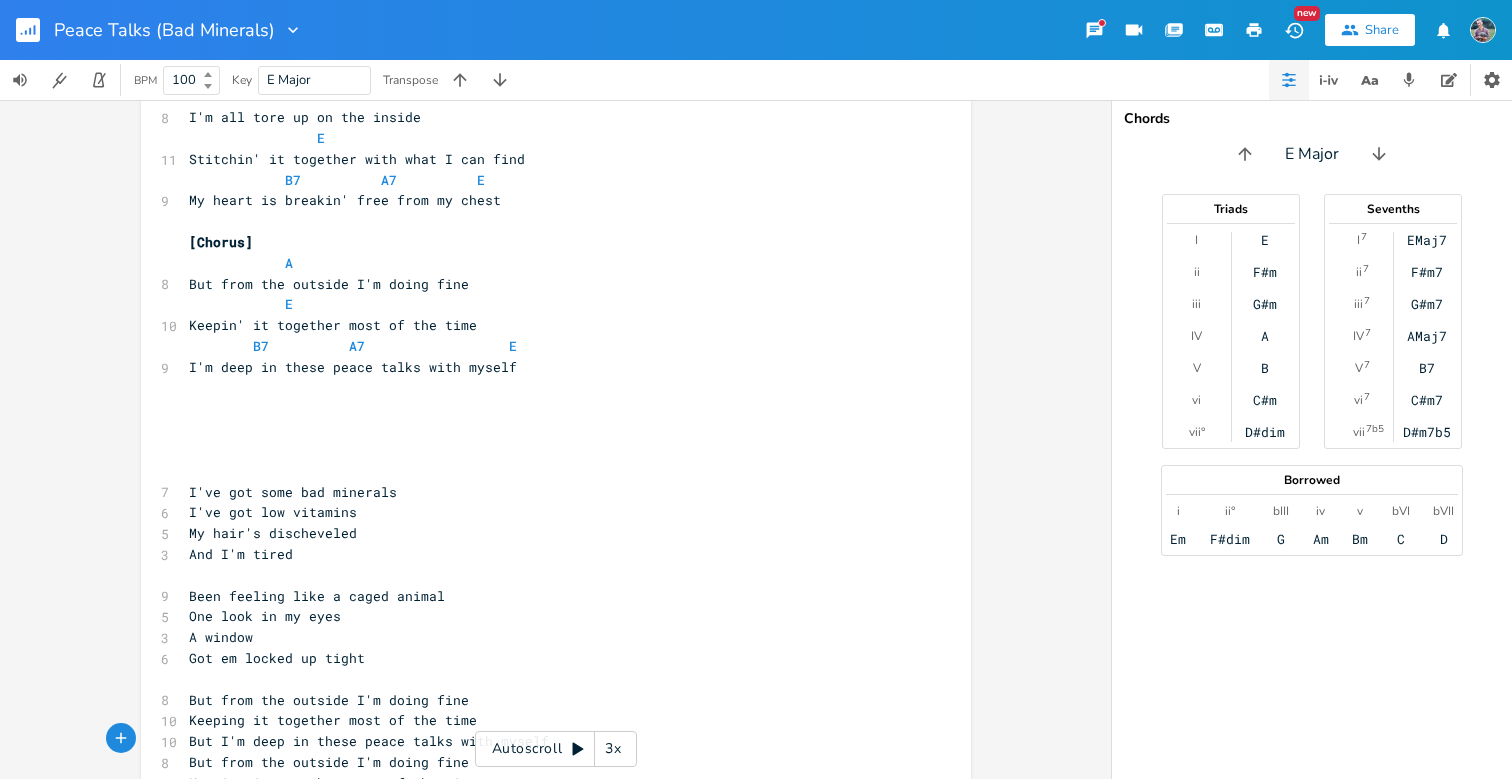 click on "But from the outside I'm doing fine" at bounding box center (329, 762) 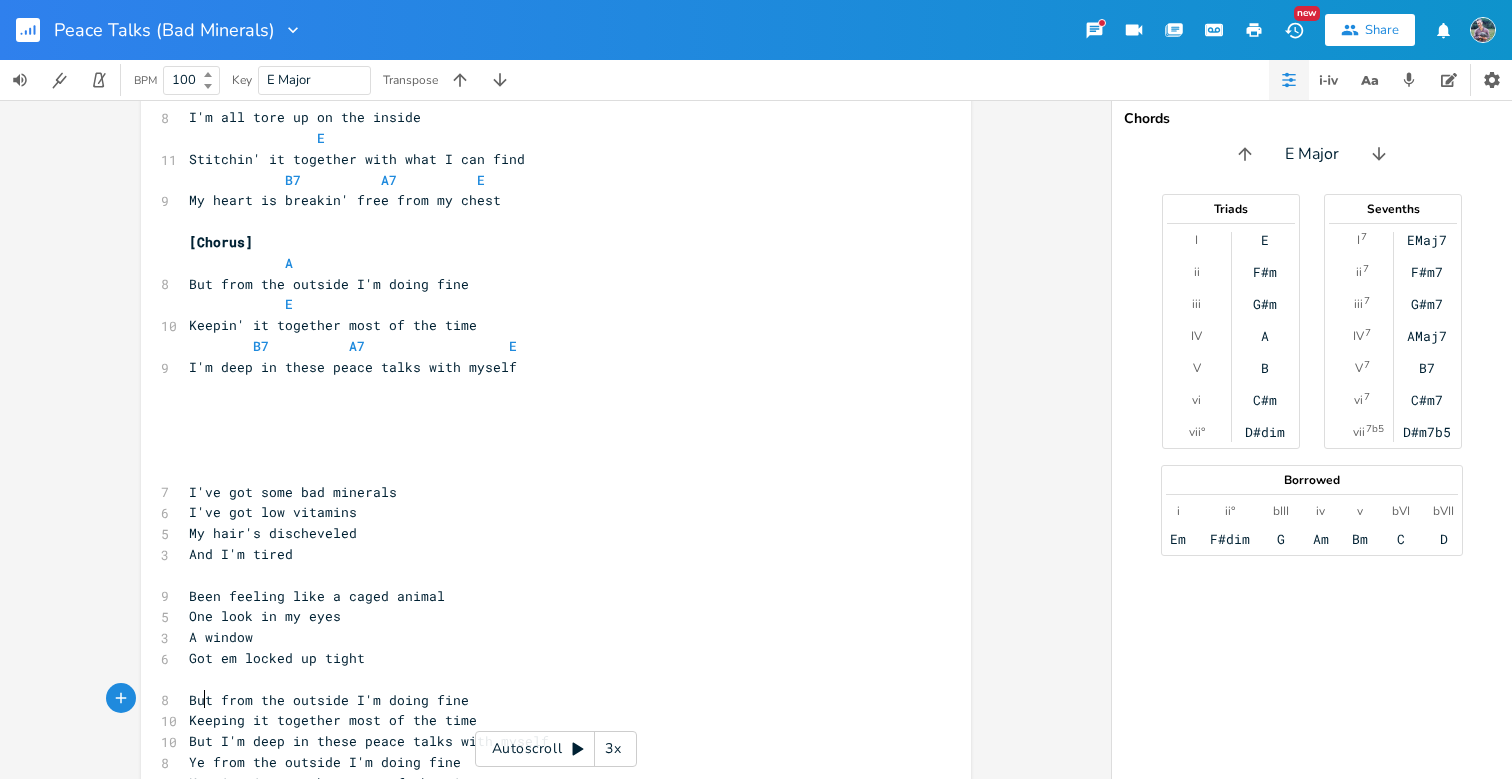 type on "Yeah" 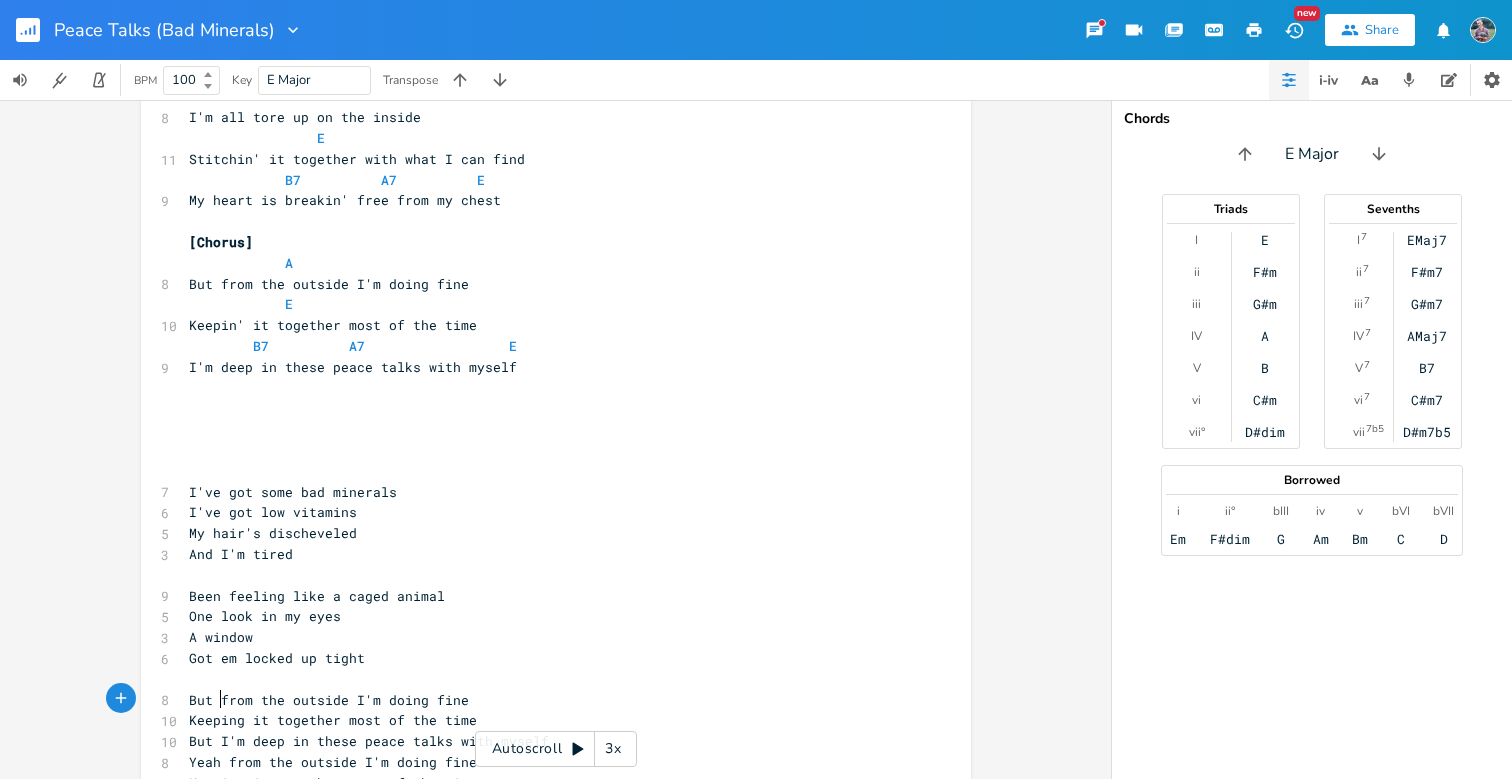 scroll, scrollTop: 0, scrollLeft: 24, axis: horizontal 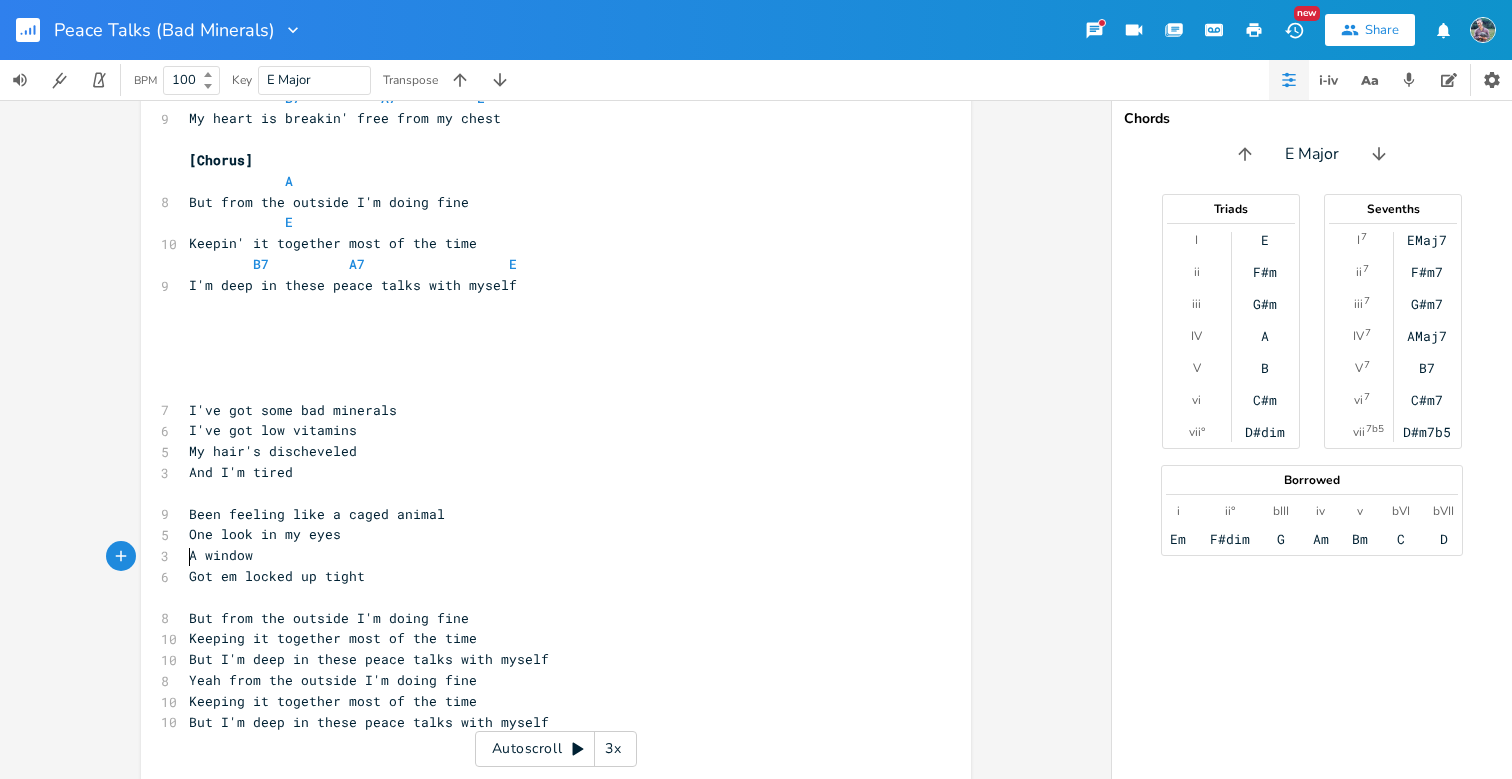 click on "But from the outside I'm doing fine" at bounding box center (329, 618) 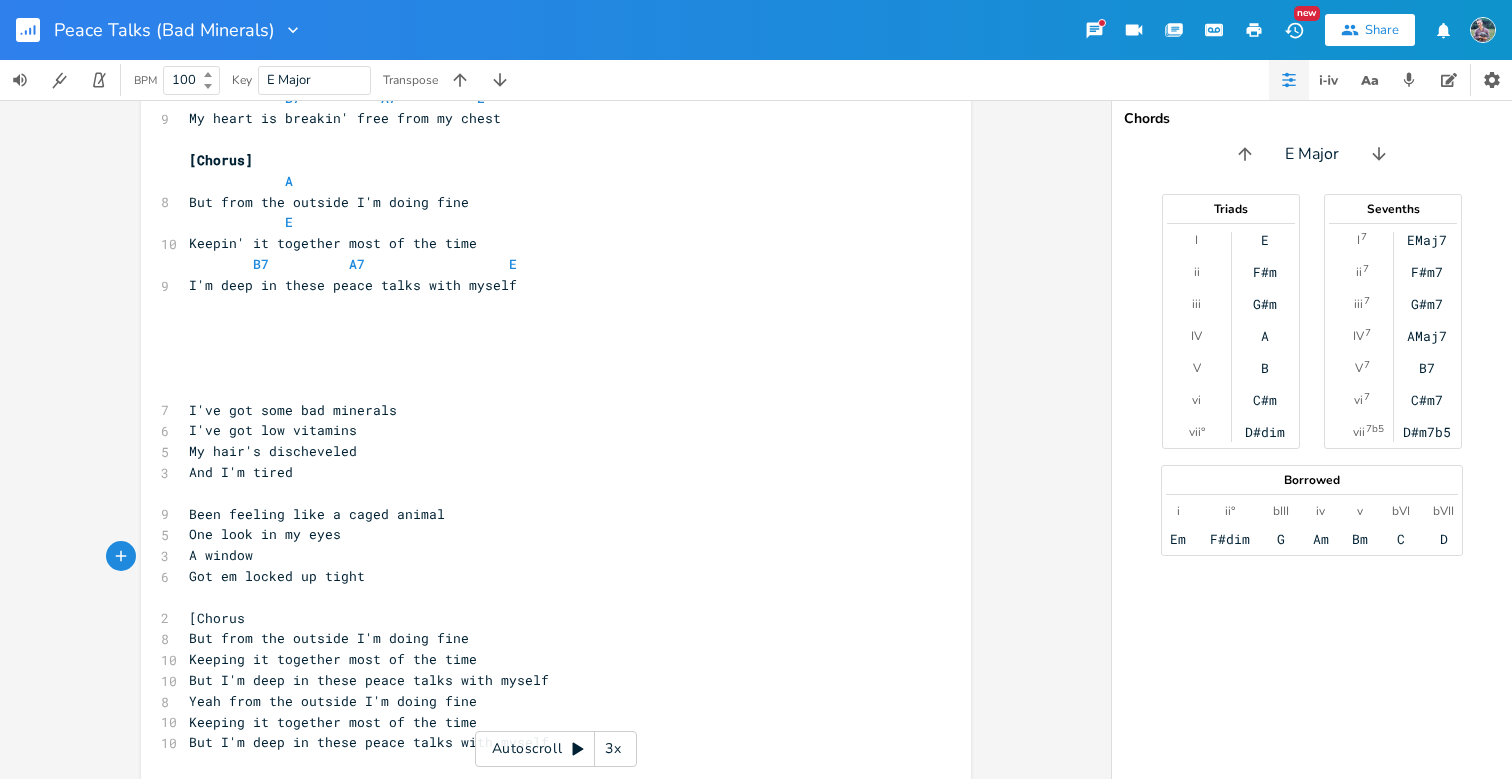 type on "[Chorus]" 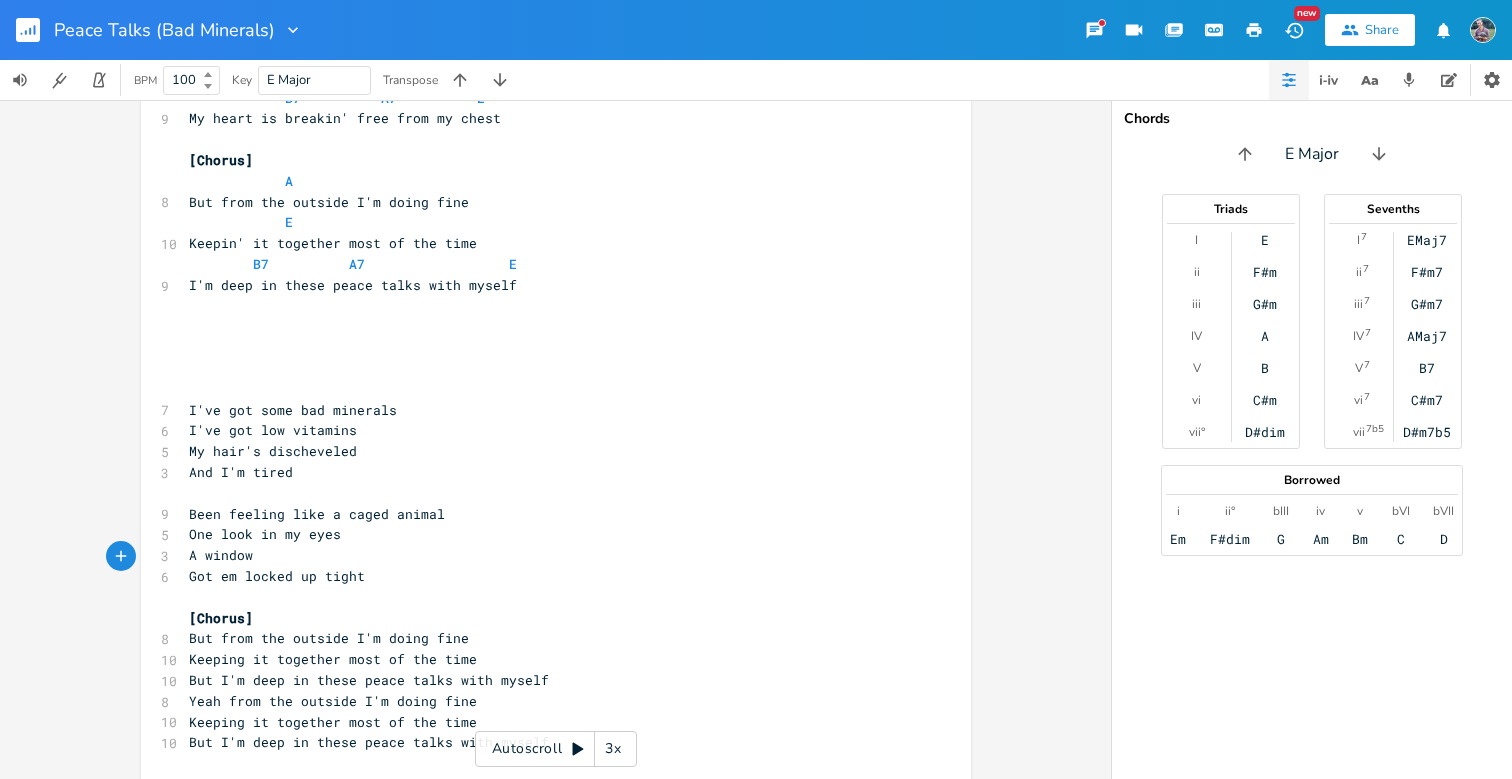 click on "​" at bounding box center (546, 389) 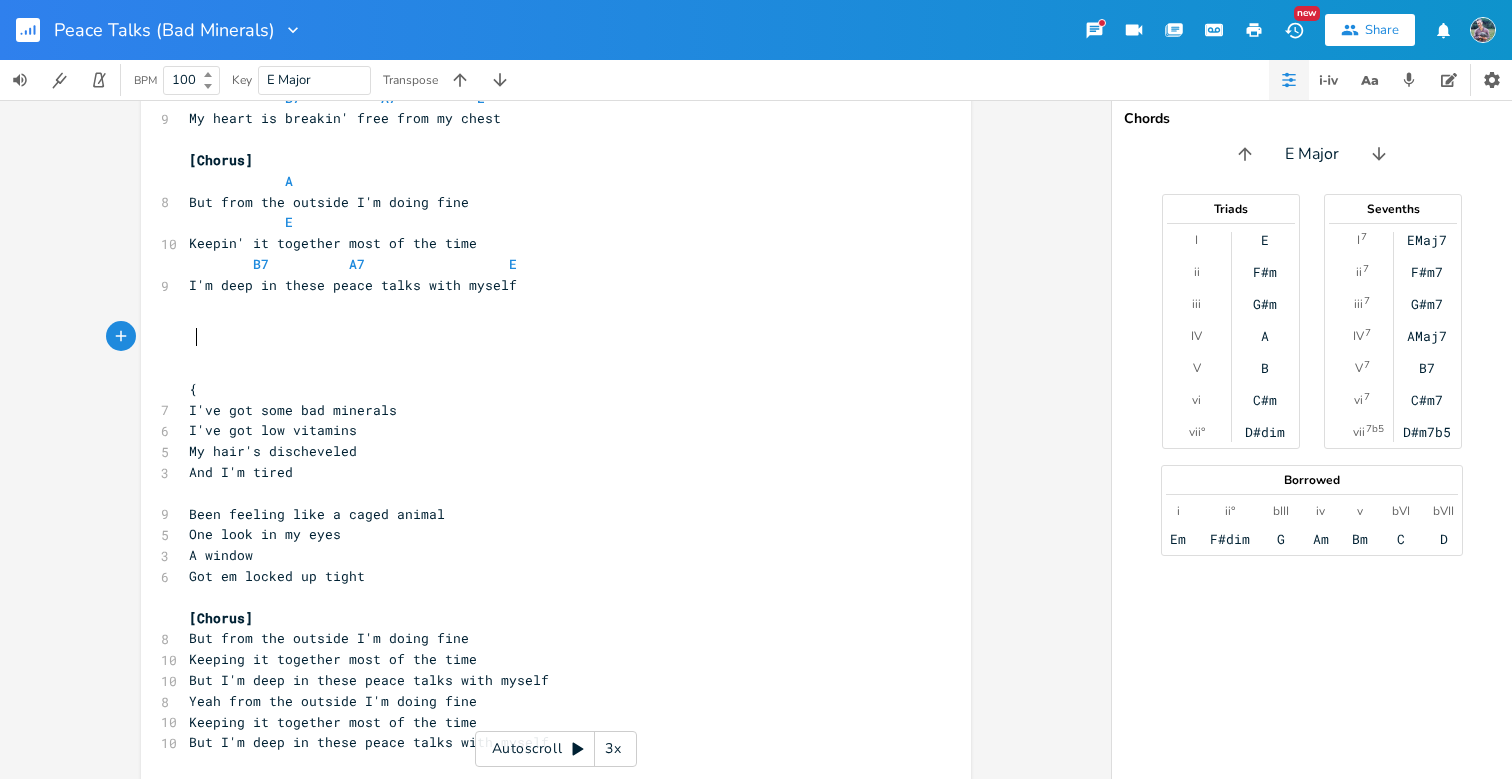 type on "{v" 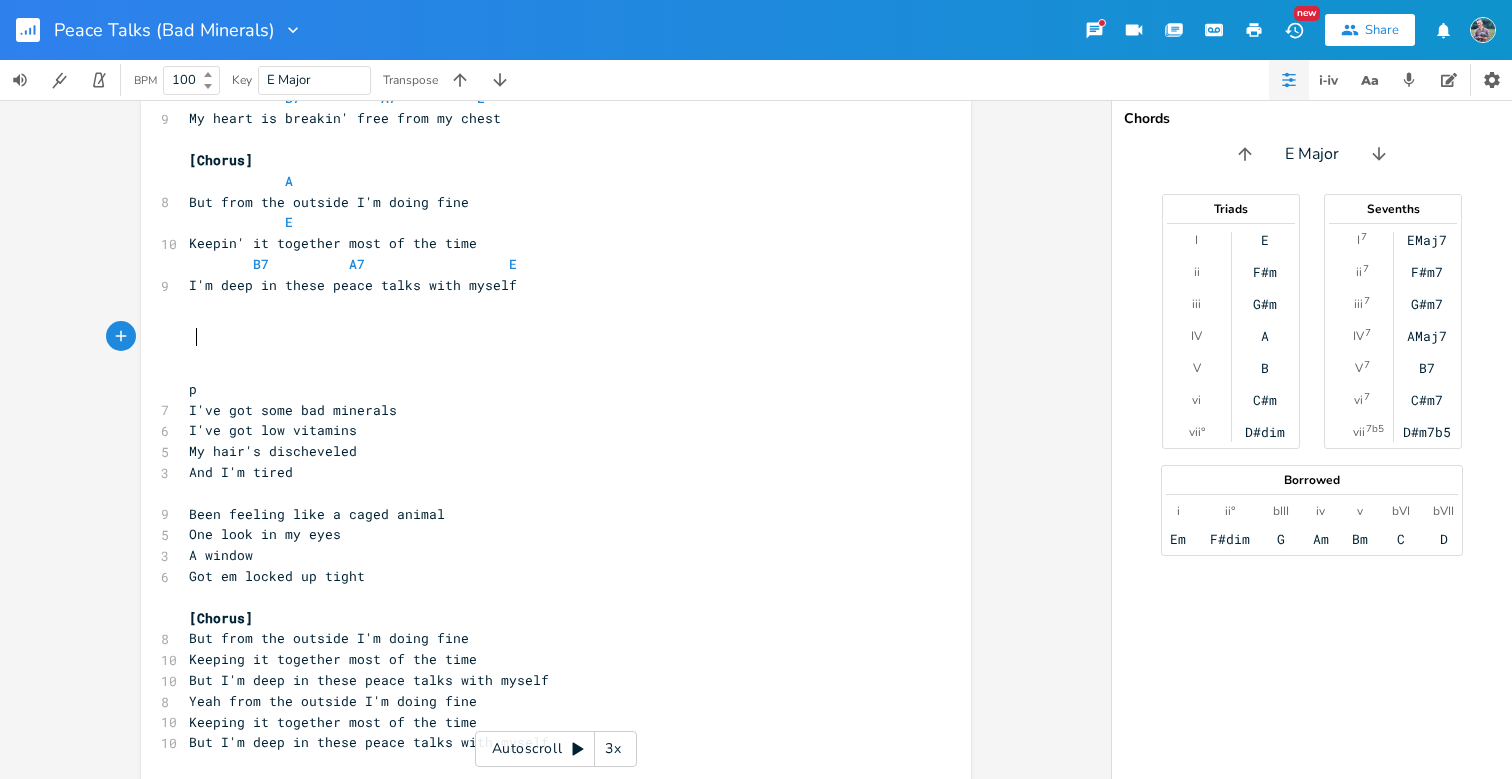 scroll, scrollTop: 0, scrollLeft: 7, axis: horizontal 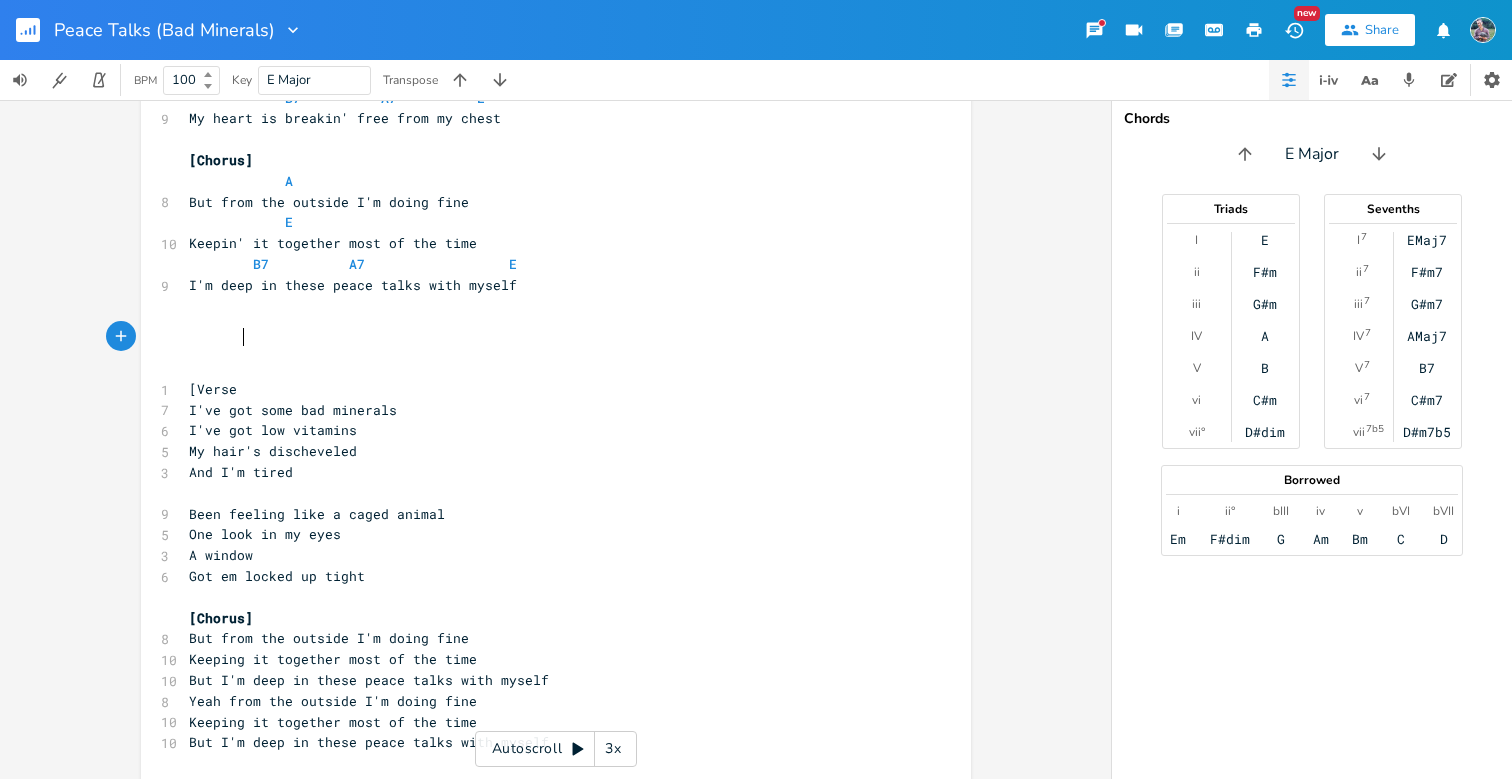 type on "[Verse 2" 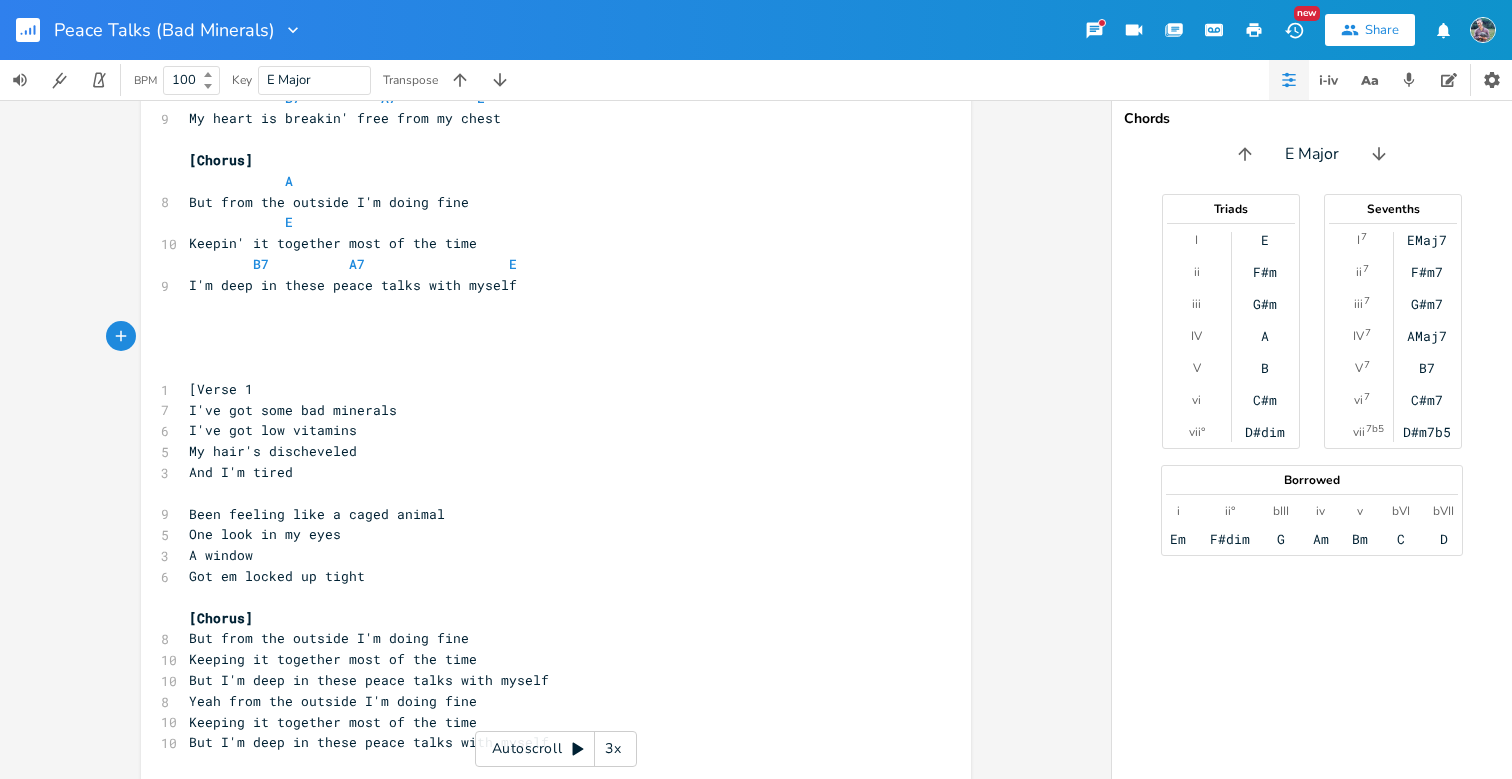 type on "1]" 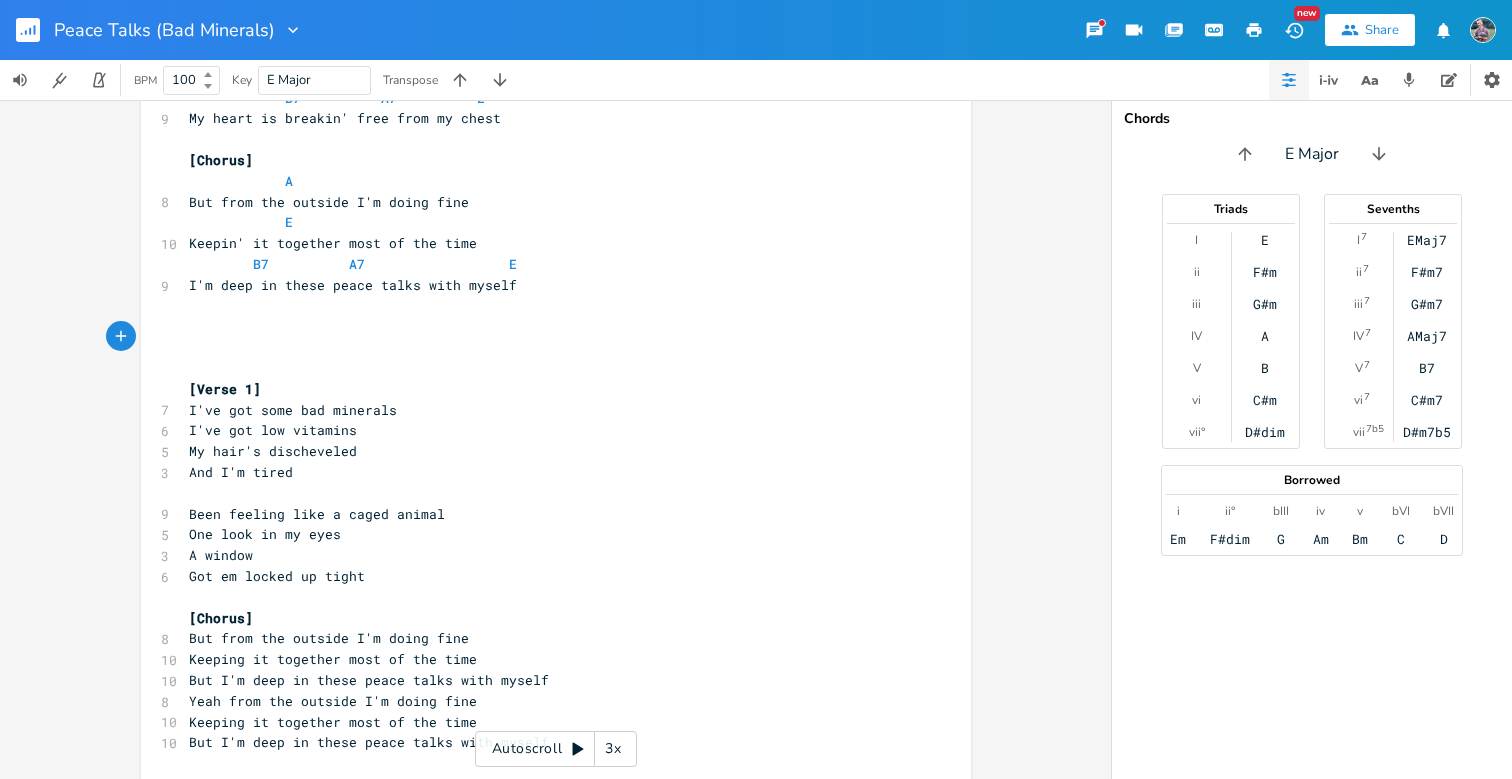 click on "But I'm deep in these peace talks with myself" at bounding box center [546, 742] 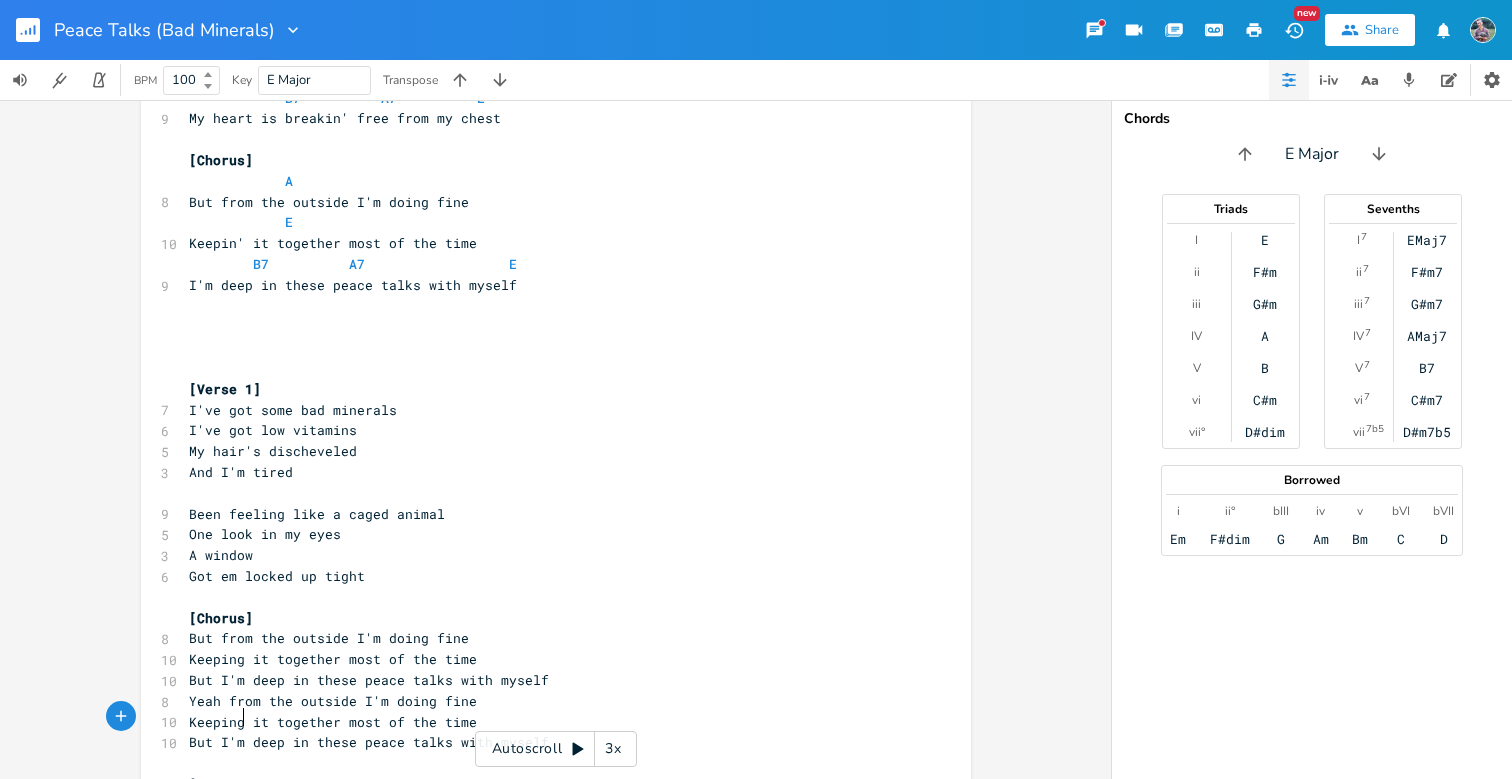 scroll, scrollTop: 0, scrollLeft: 40, axis: horizontal 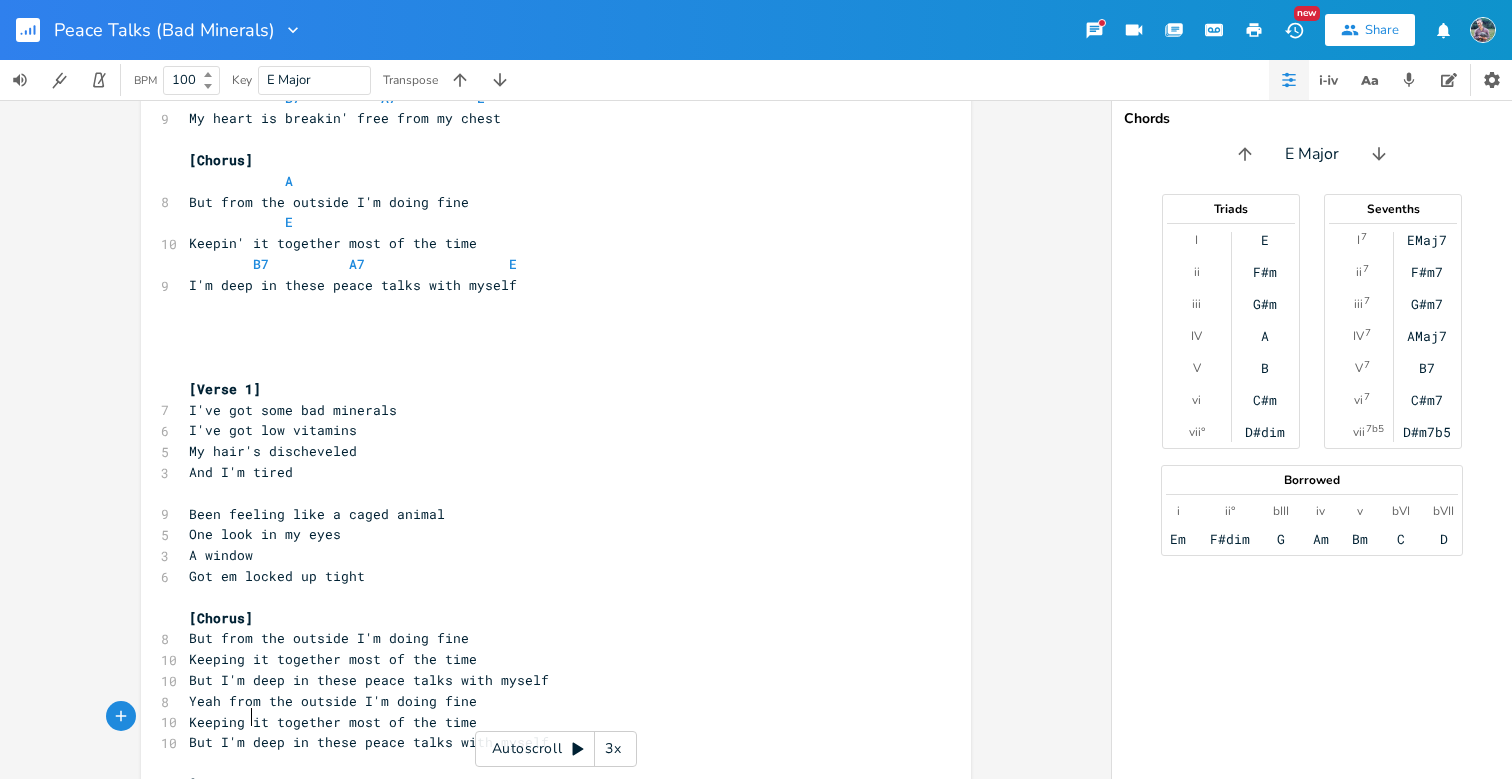 type on "[Verse 2]" 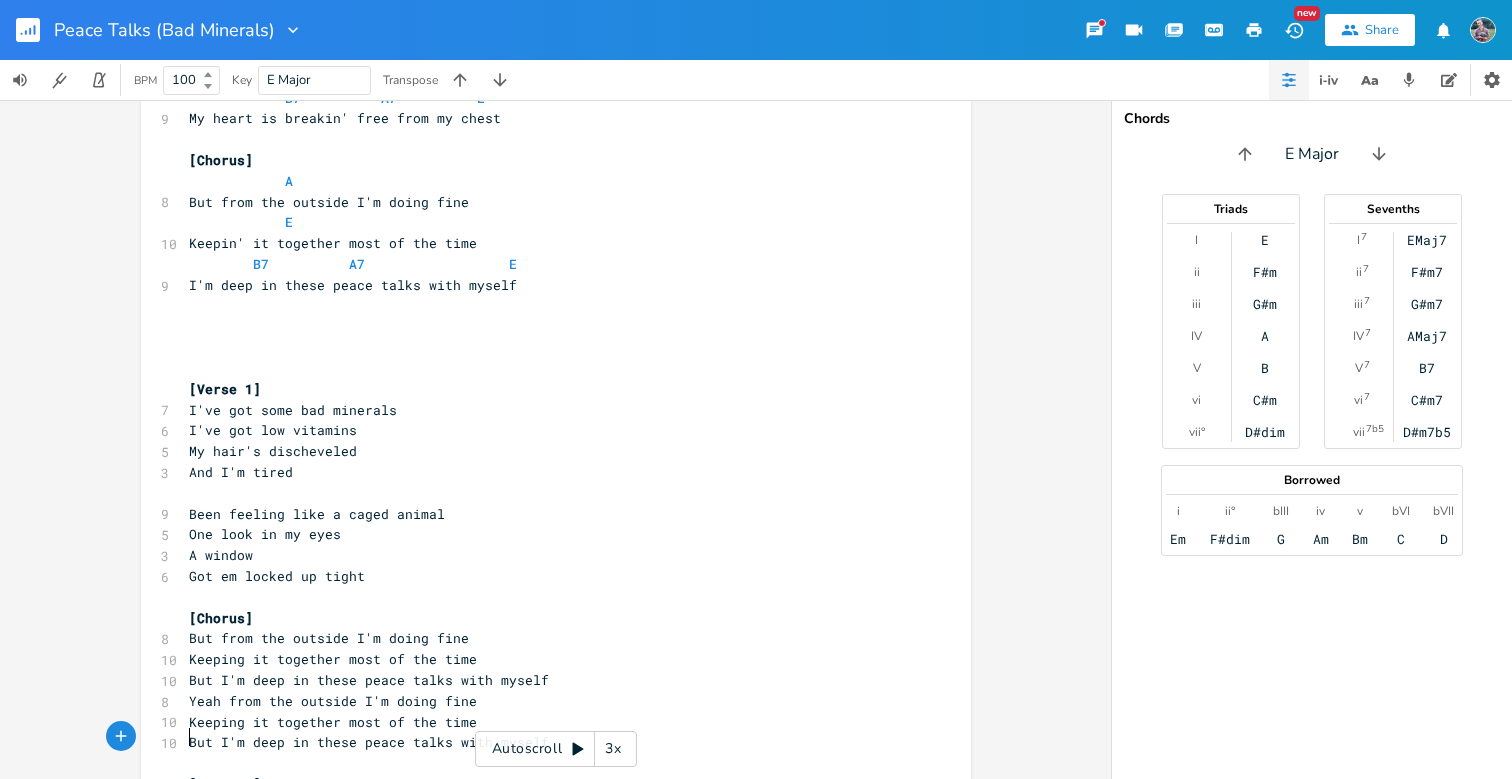 scroll, scrollTop: 1191, scrollLeft: 0, axis: vertical 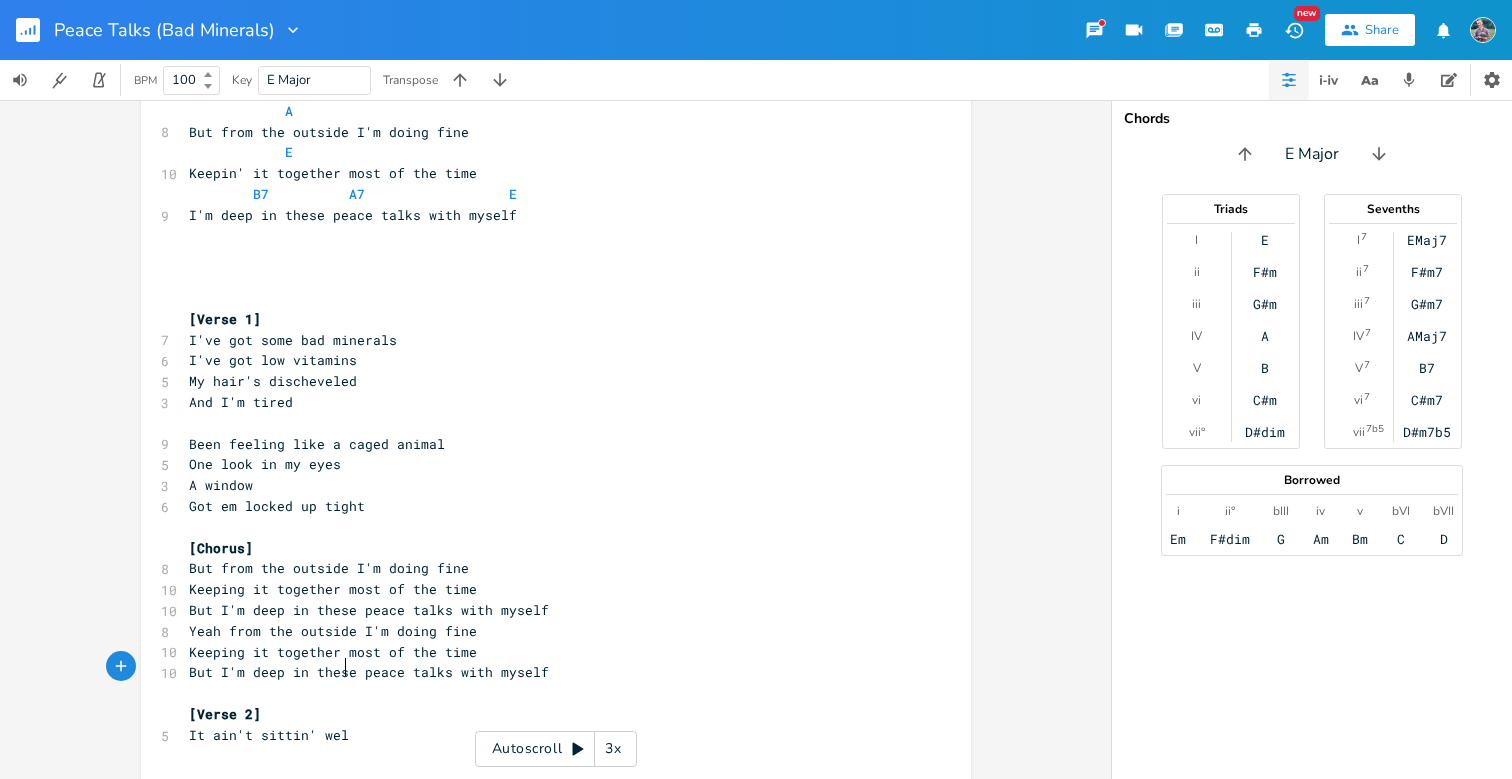 type on "It ain't sittin' well" 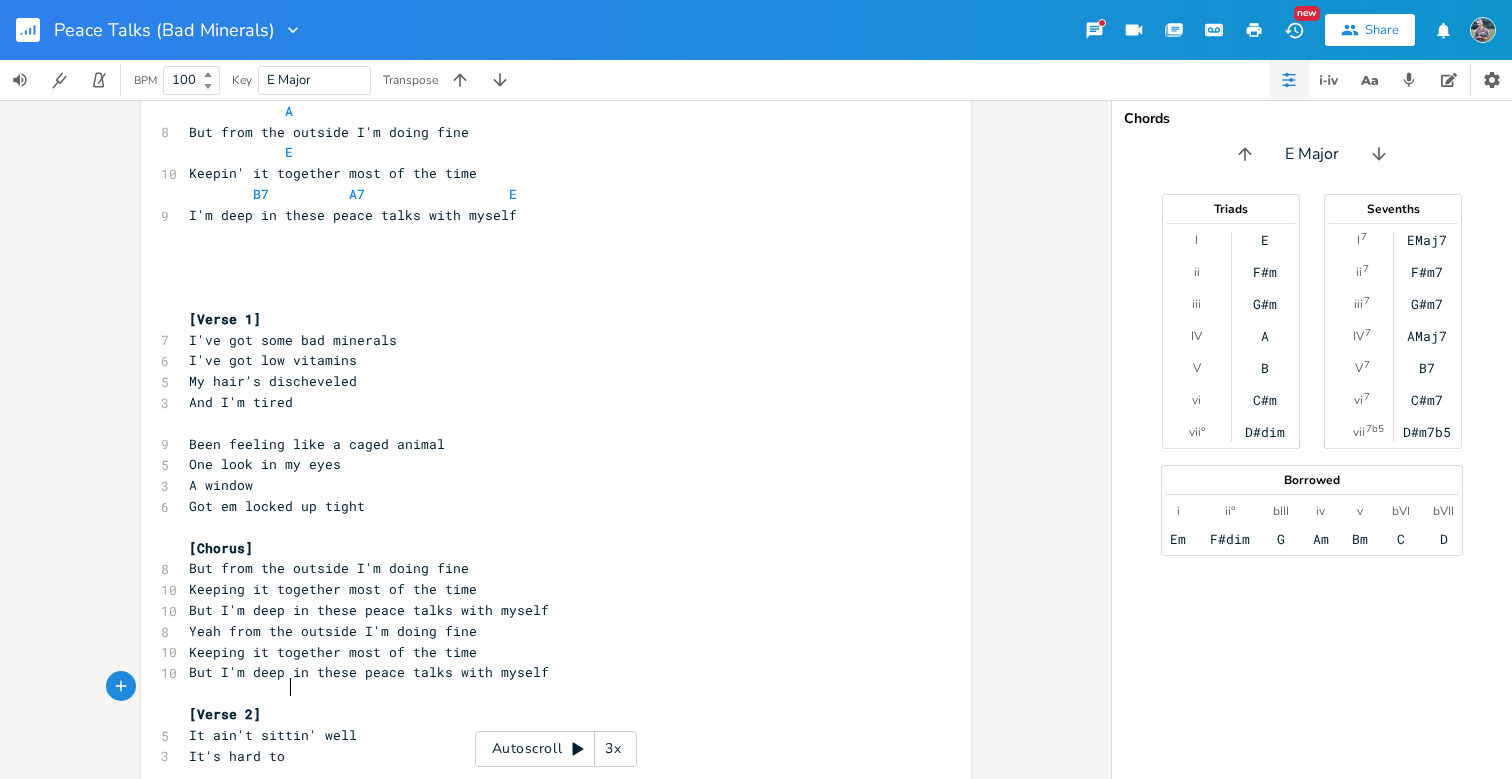 type on "It's hard to t" 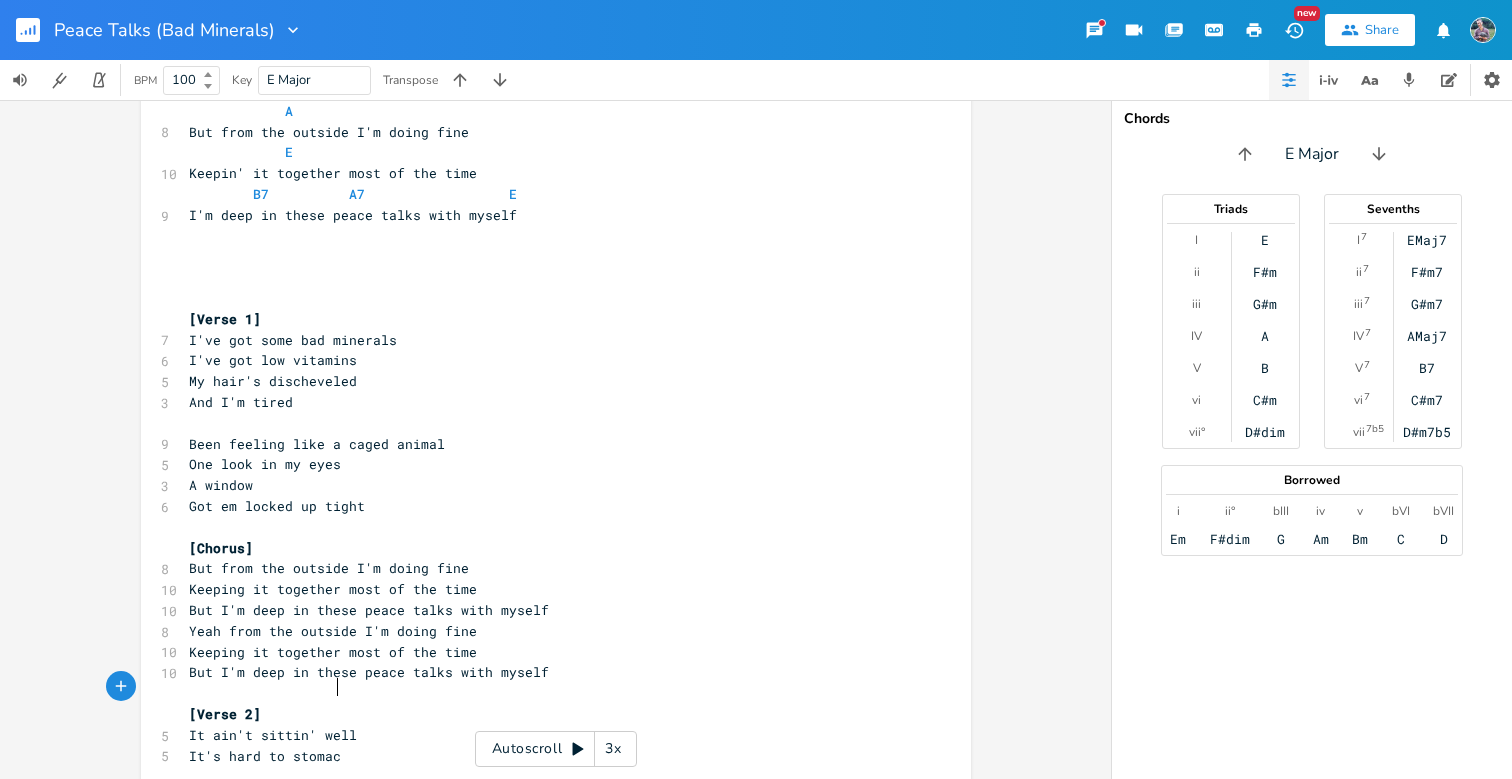 type on "stomach" 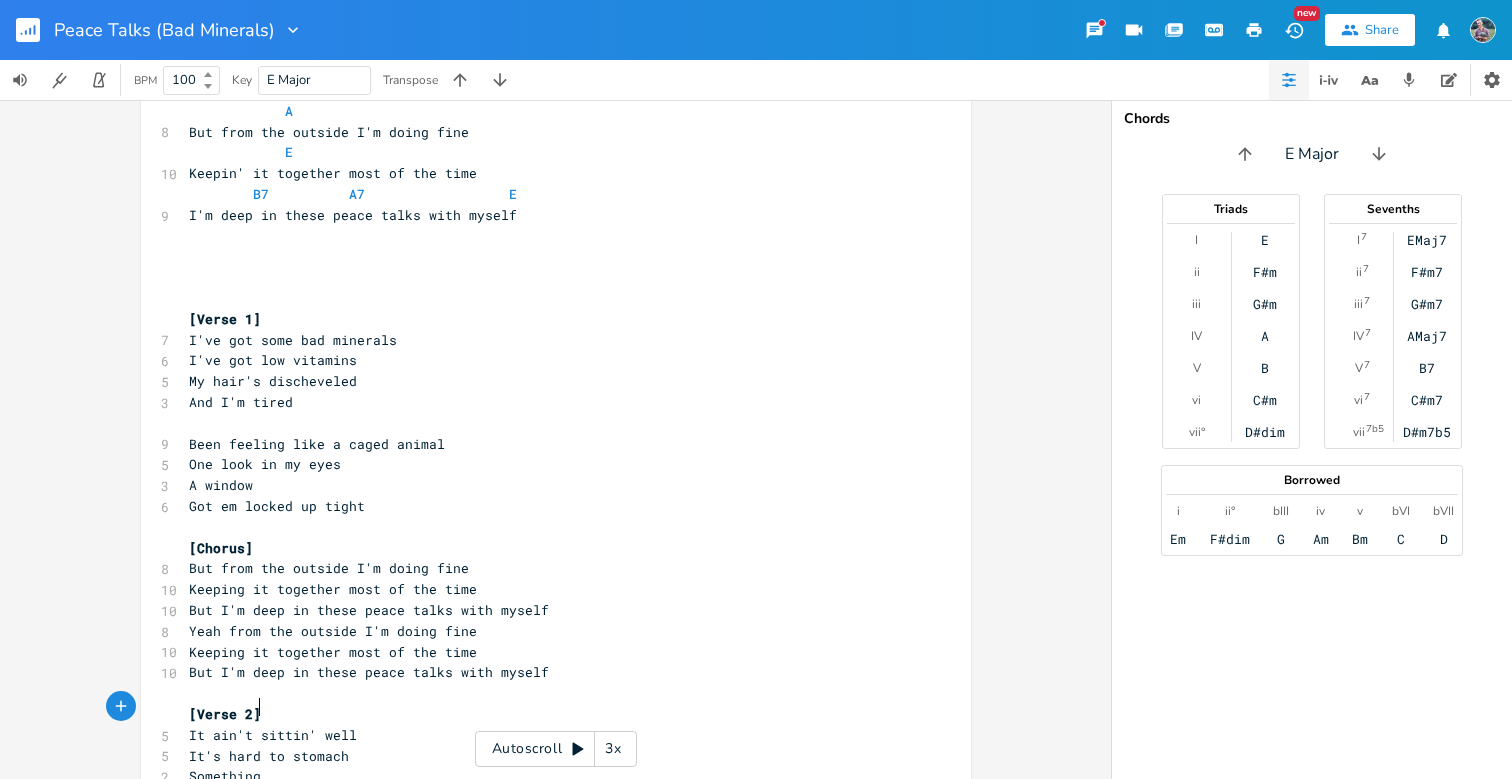 type on "Something" 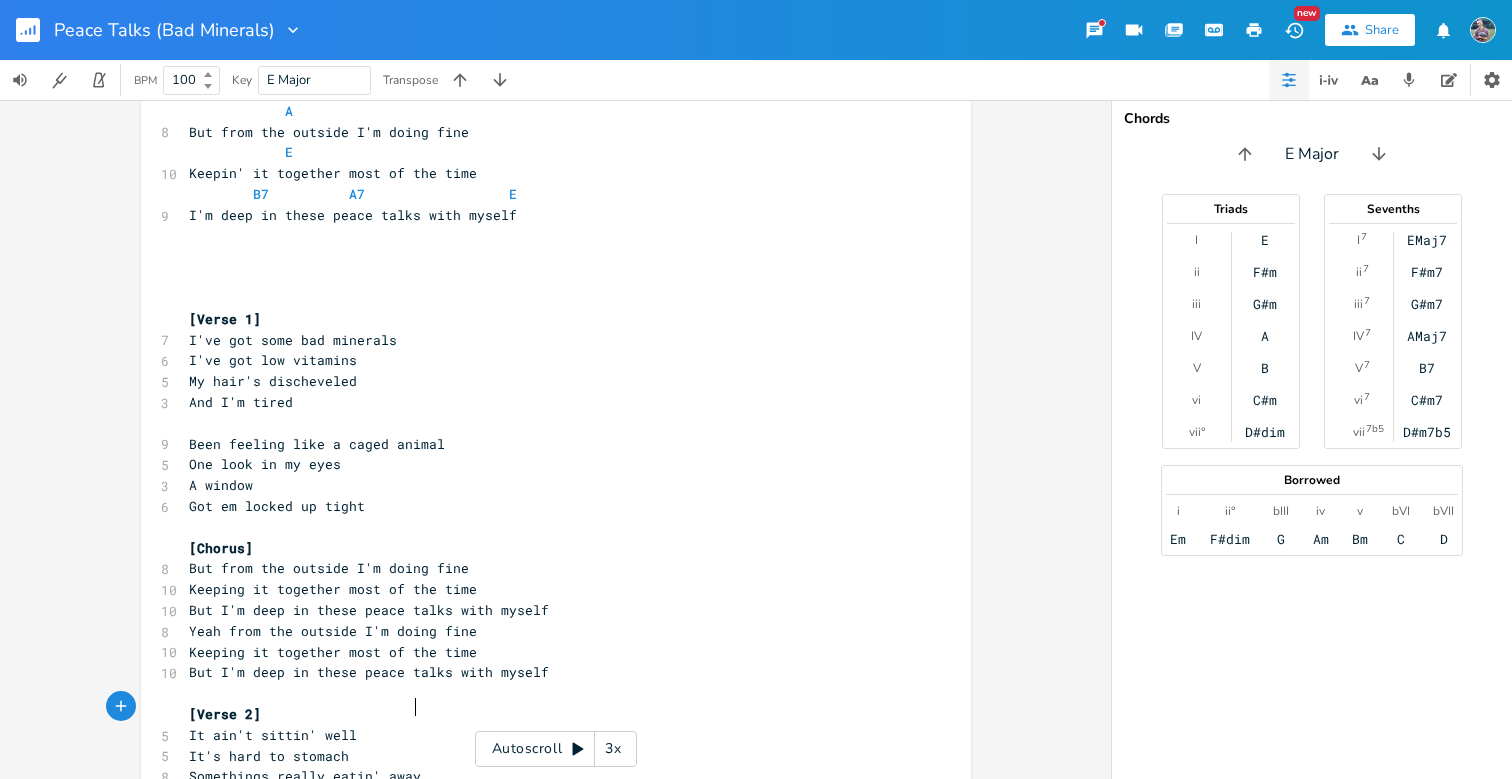 scroll, scrollTop: 0, scrollLeft: 97, axis: horizontal 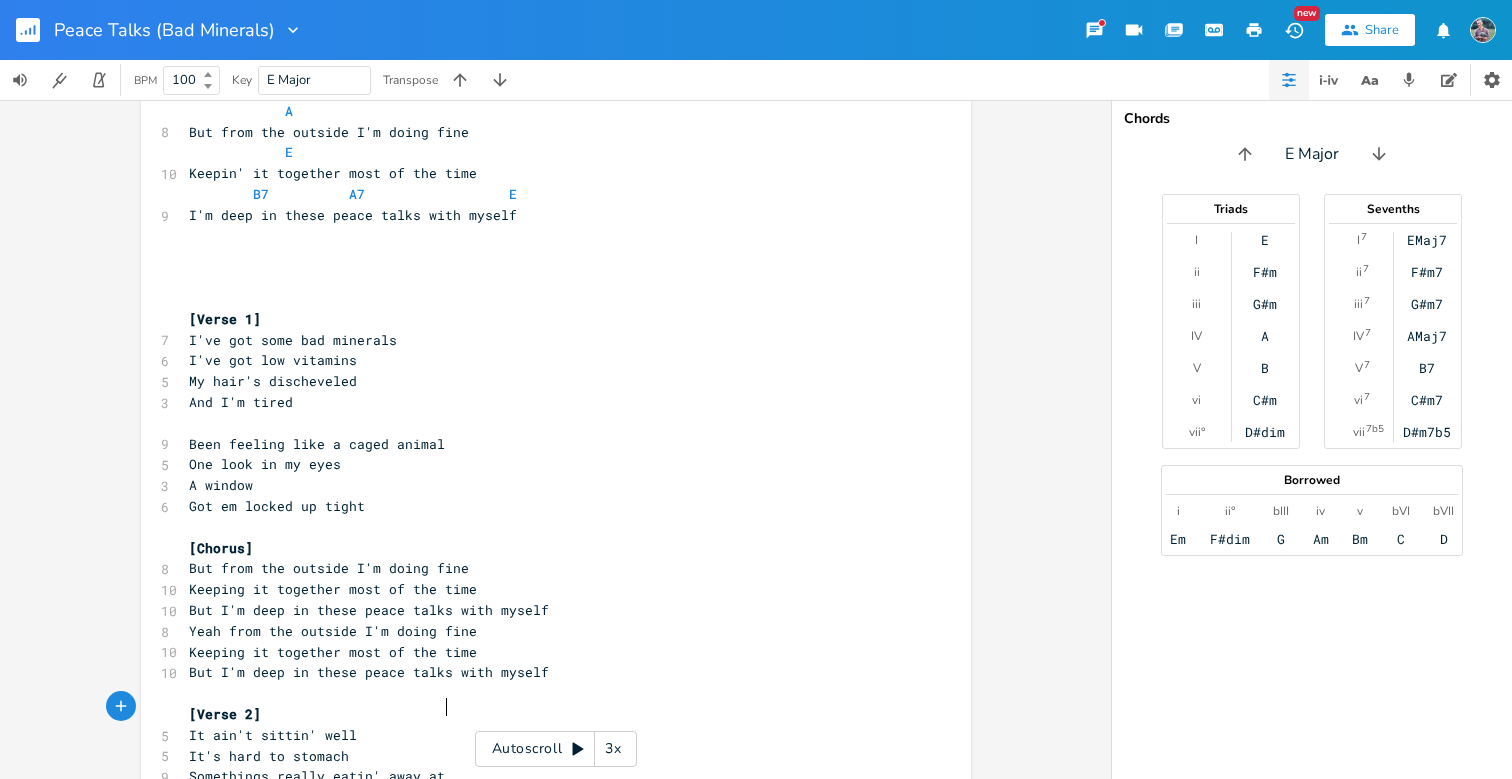 type on "s really eatin' away at me" 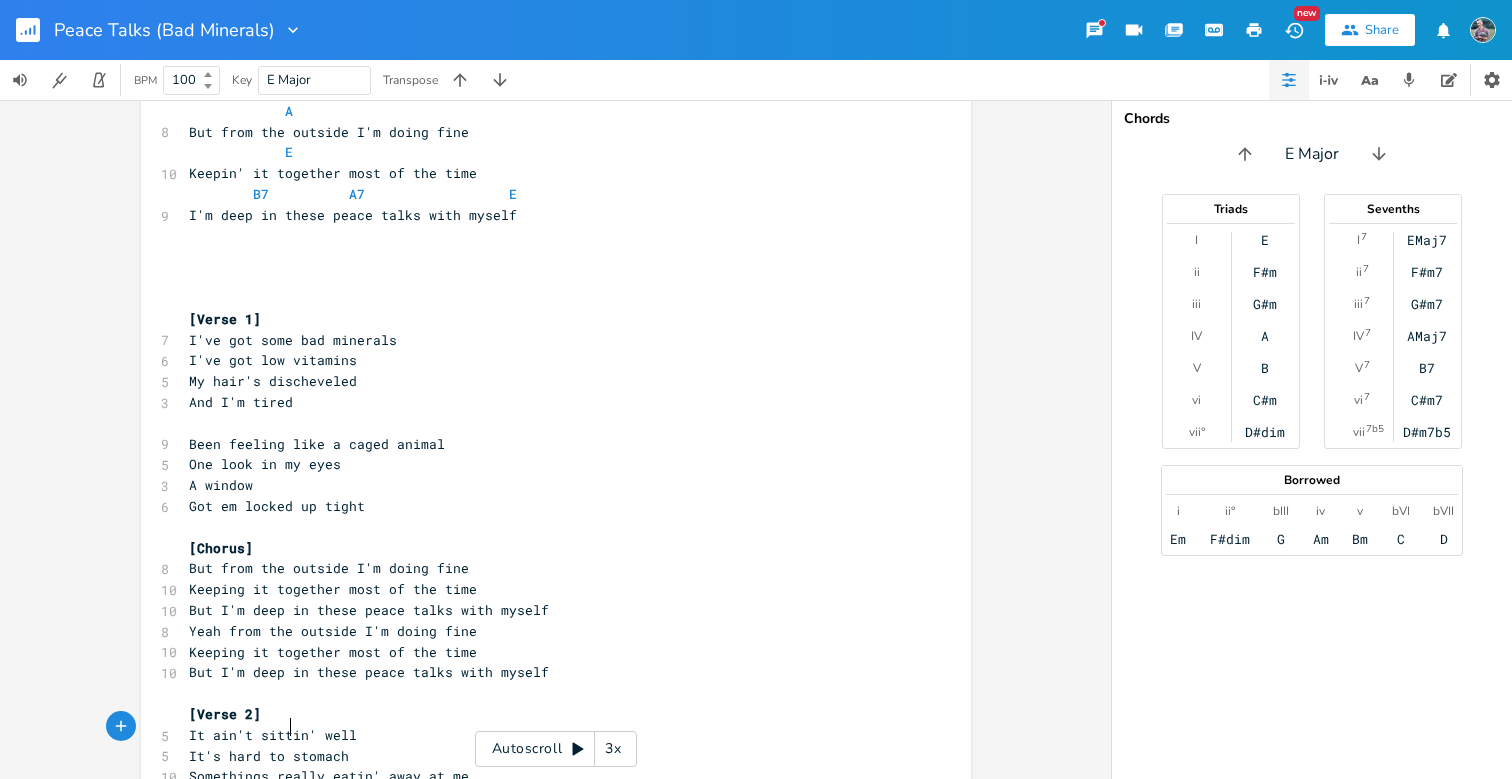 scroll, scrollTop: 0, scrollLeft: 53, axis: horizontal 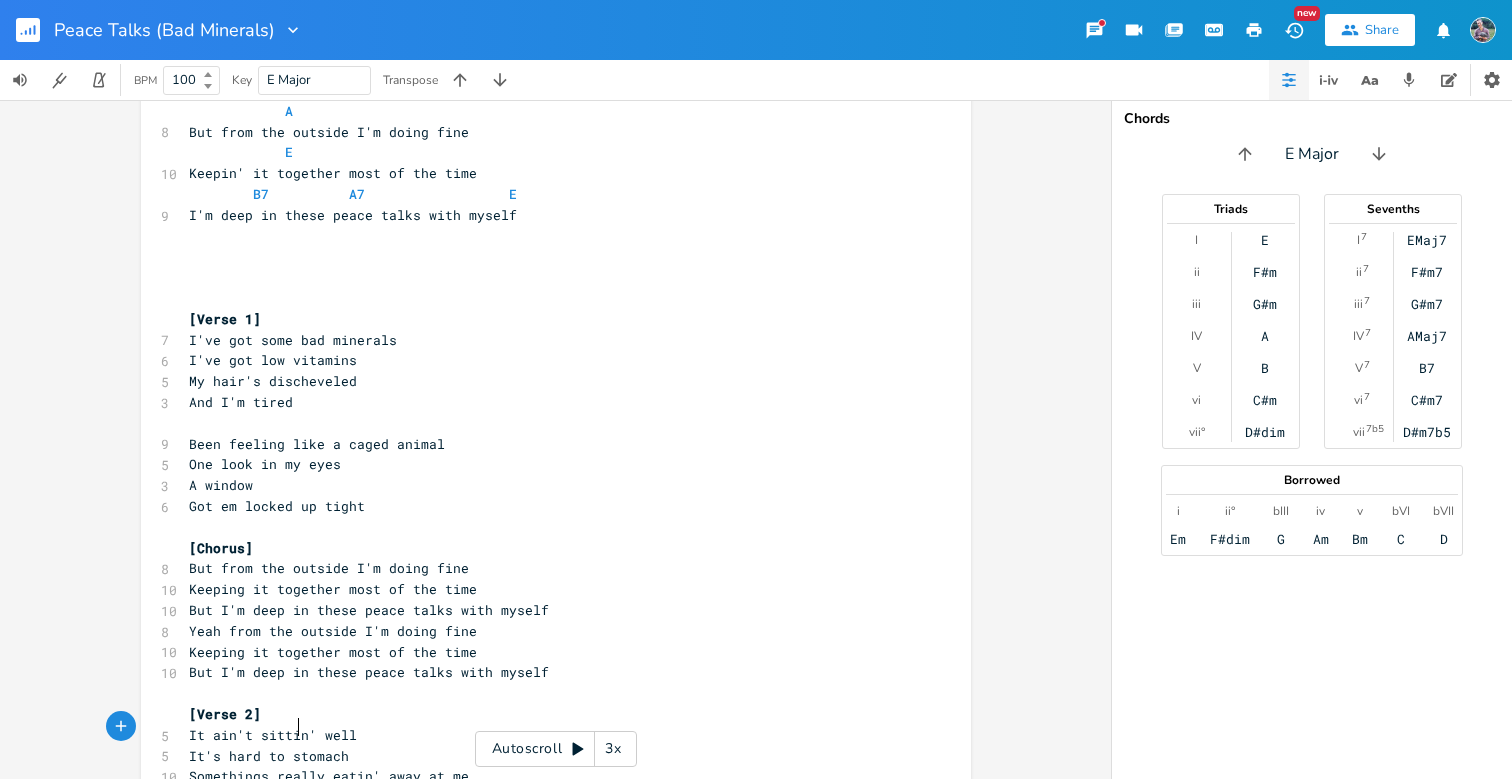 type on "I can feel it," 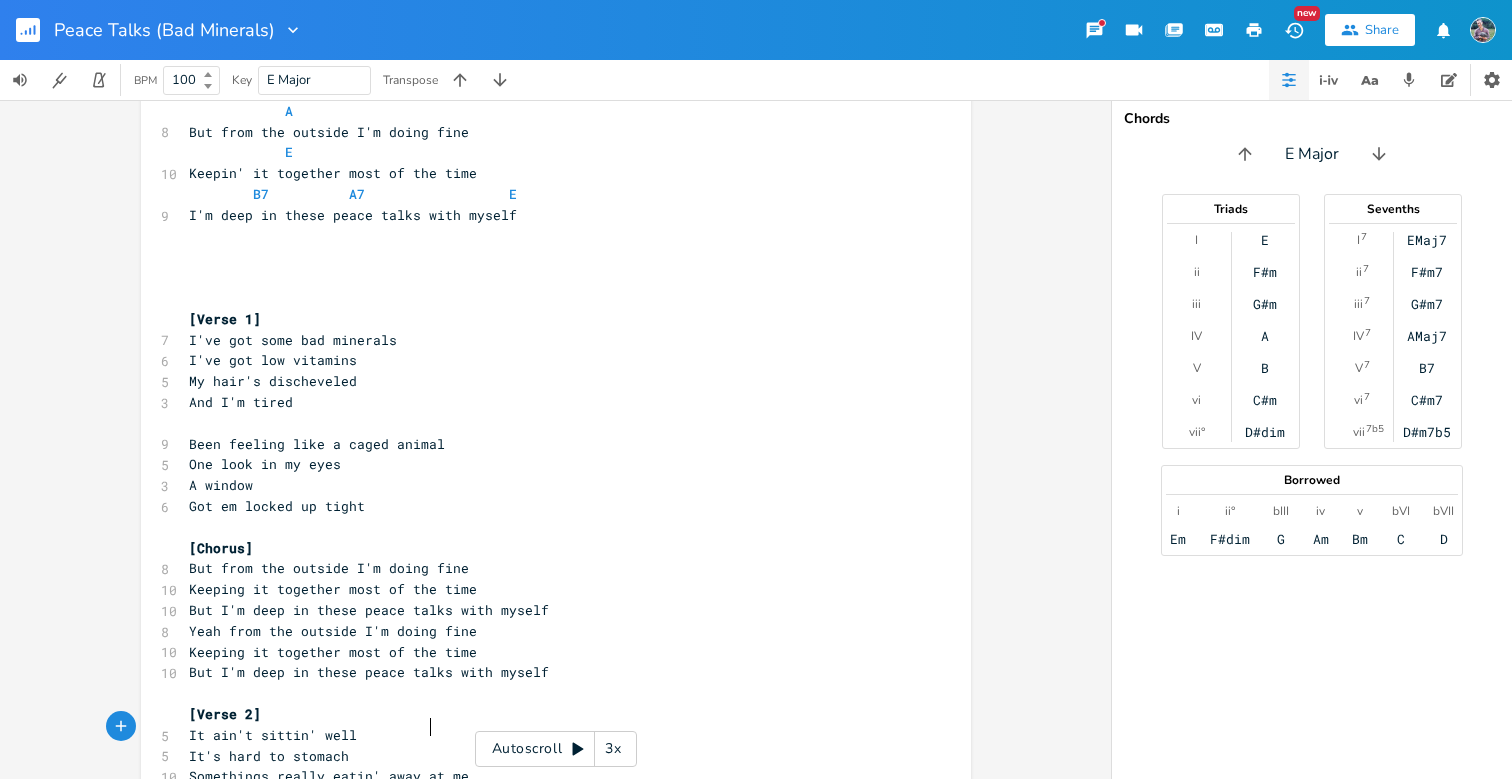 type on "gnawing on my bones" 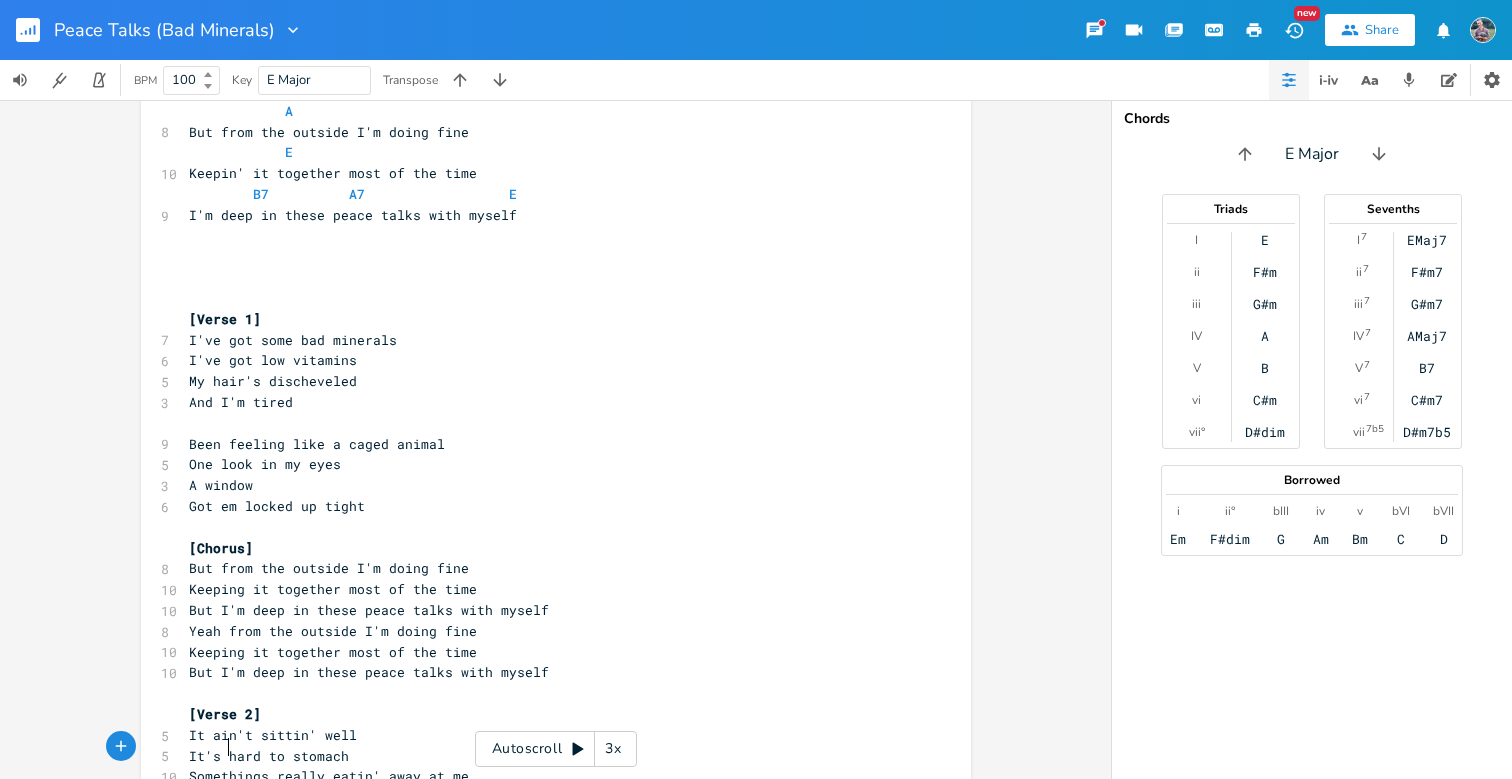 type on "Yeah i't" 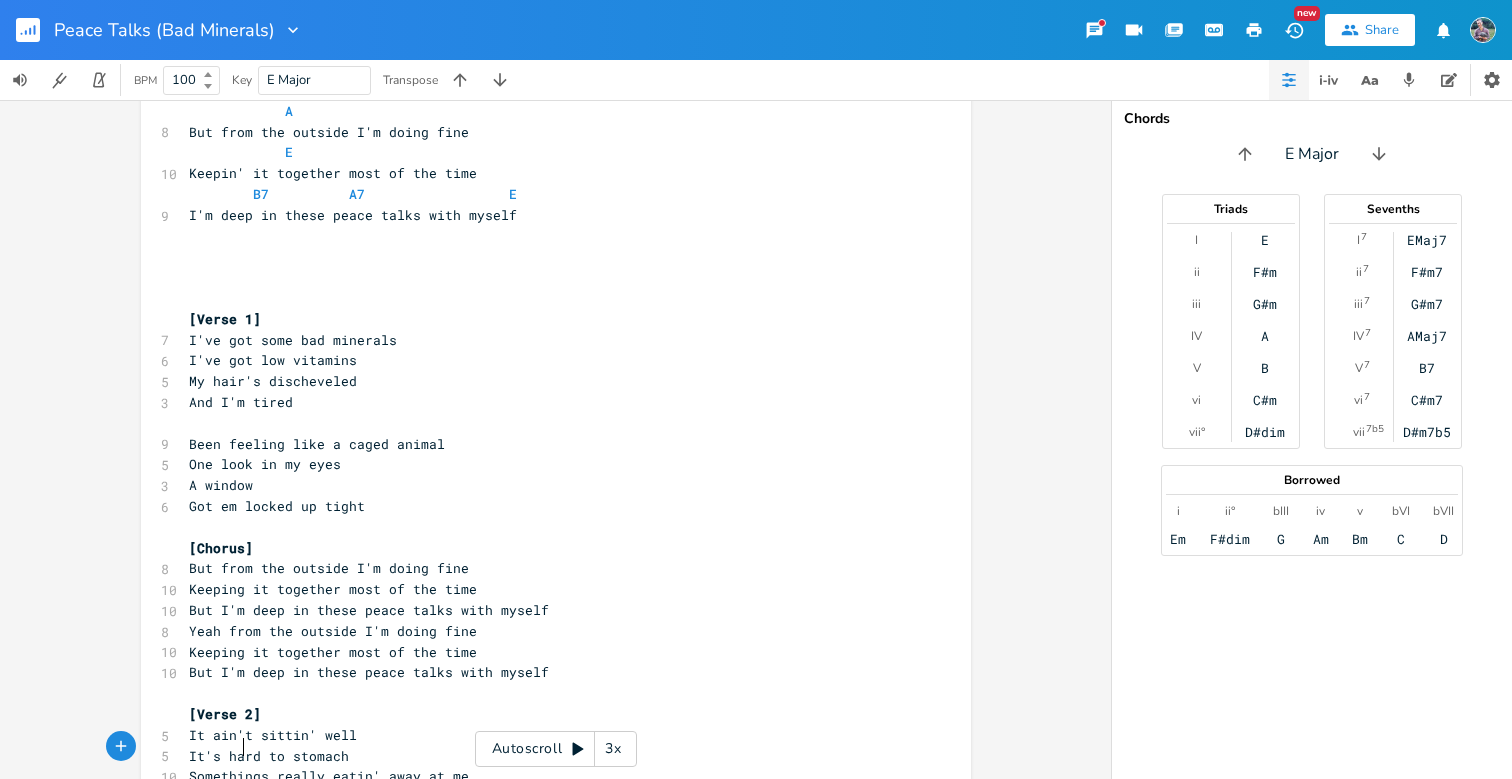 type on "t" 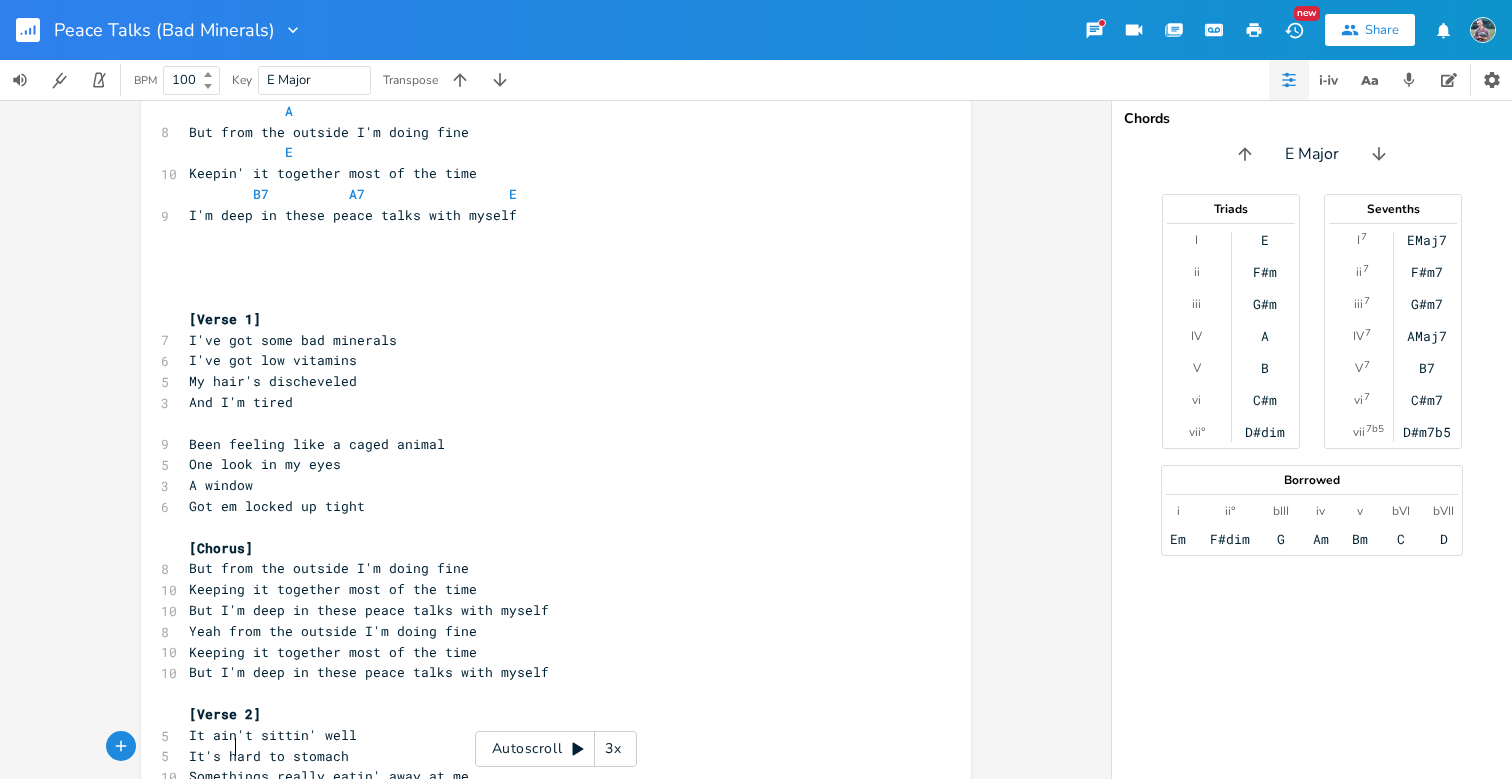 type on "s" 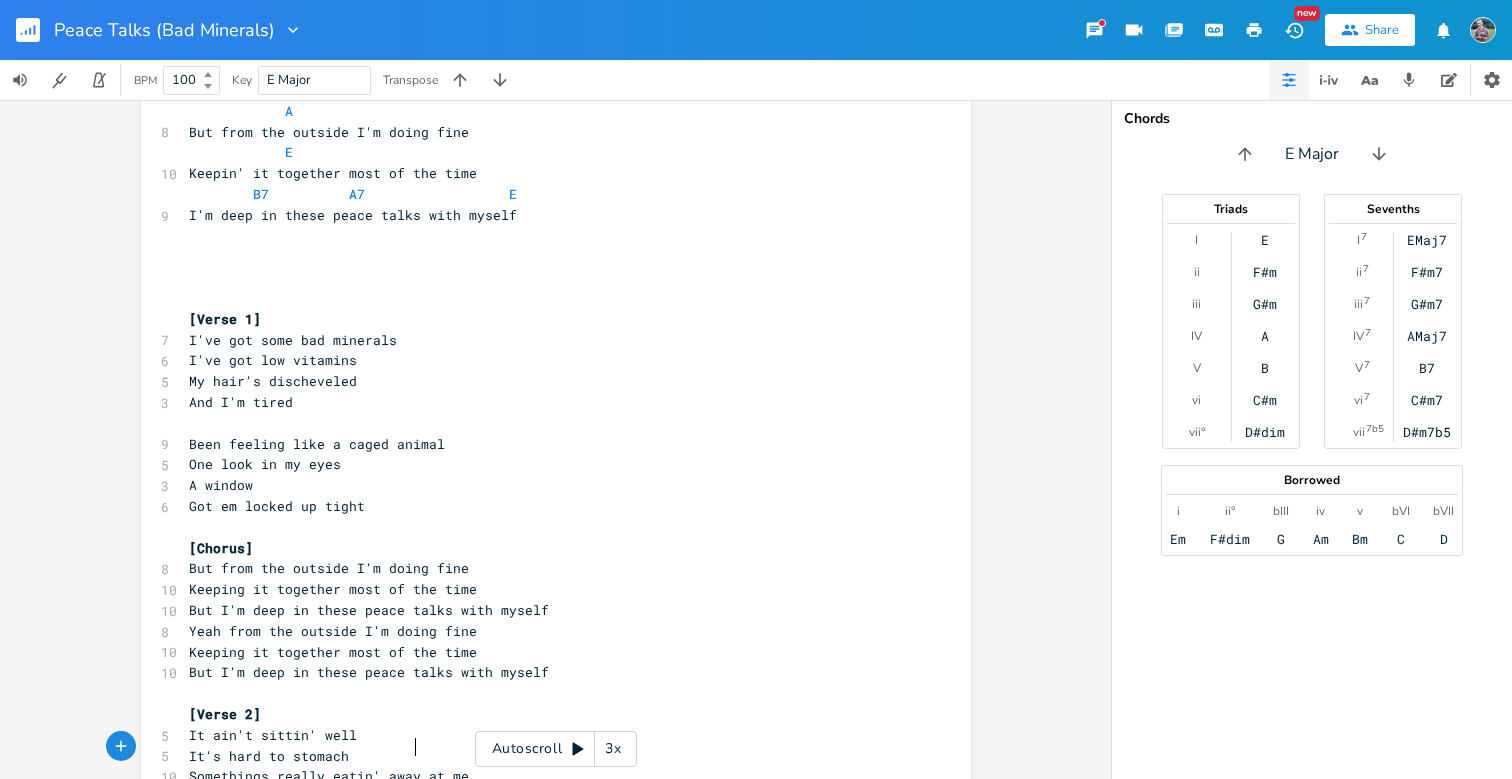 type on "sinkin' it's teeth into me" 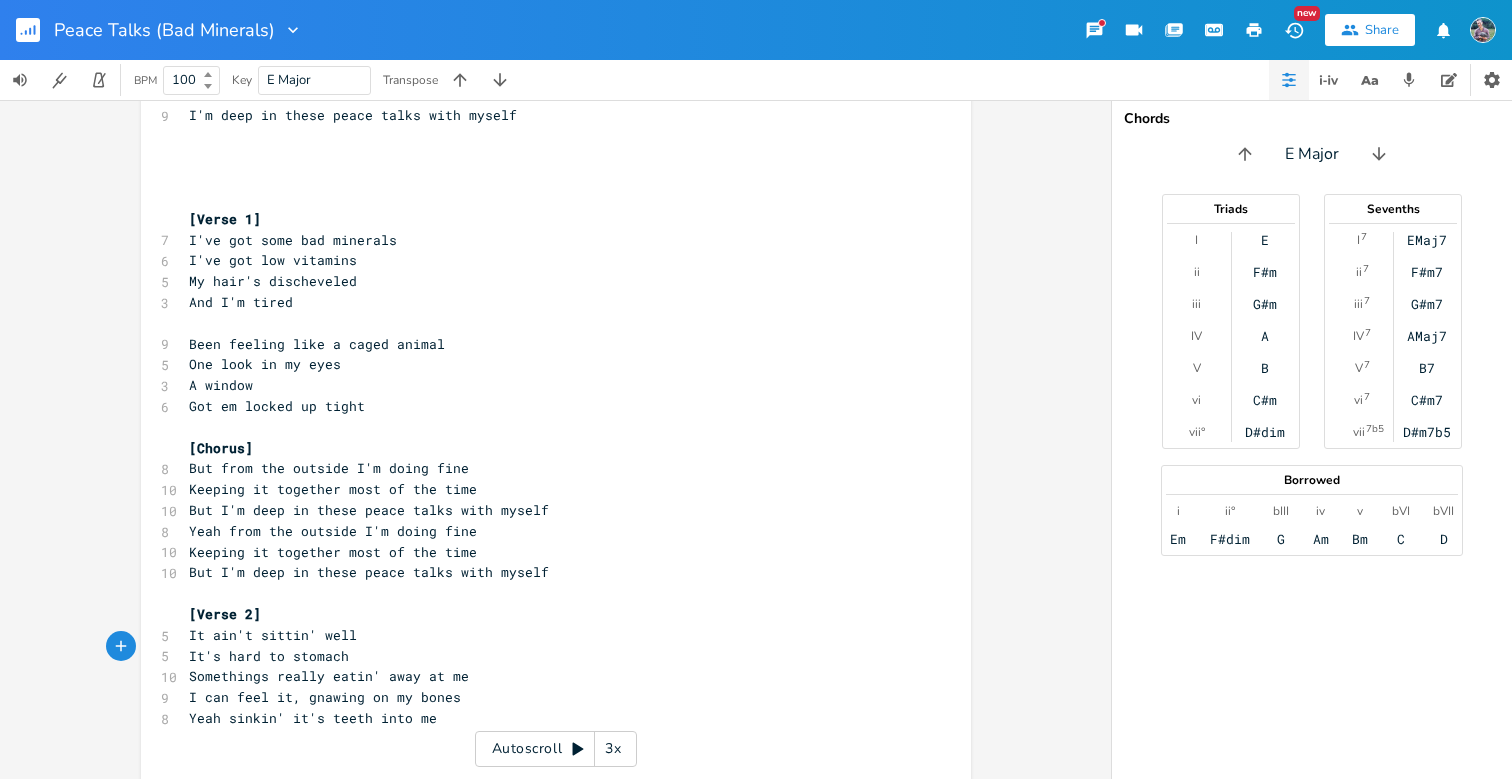 scroll, scrollTop: 1292, scrollLeft: 0, axis: vertical 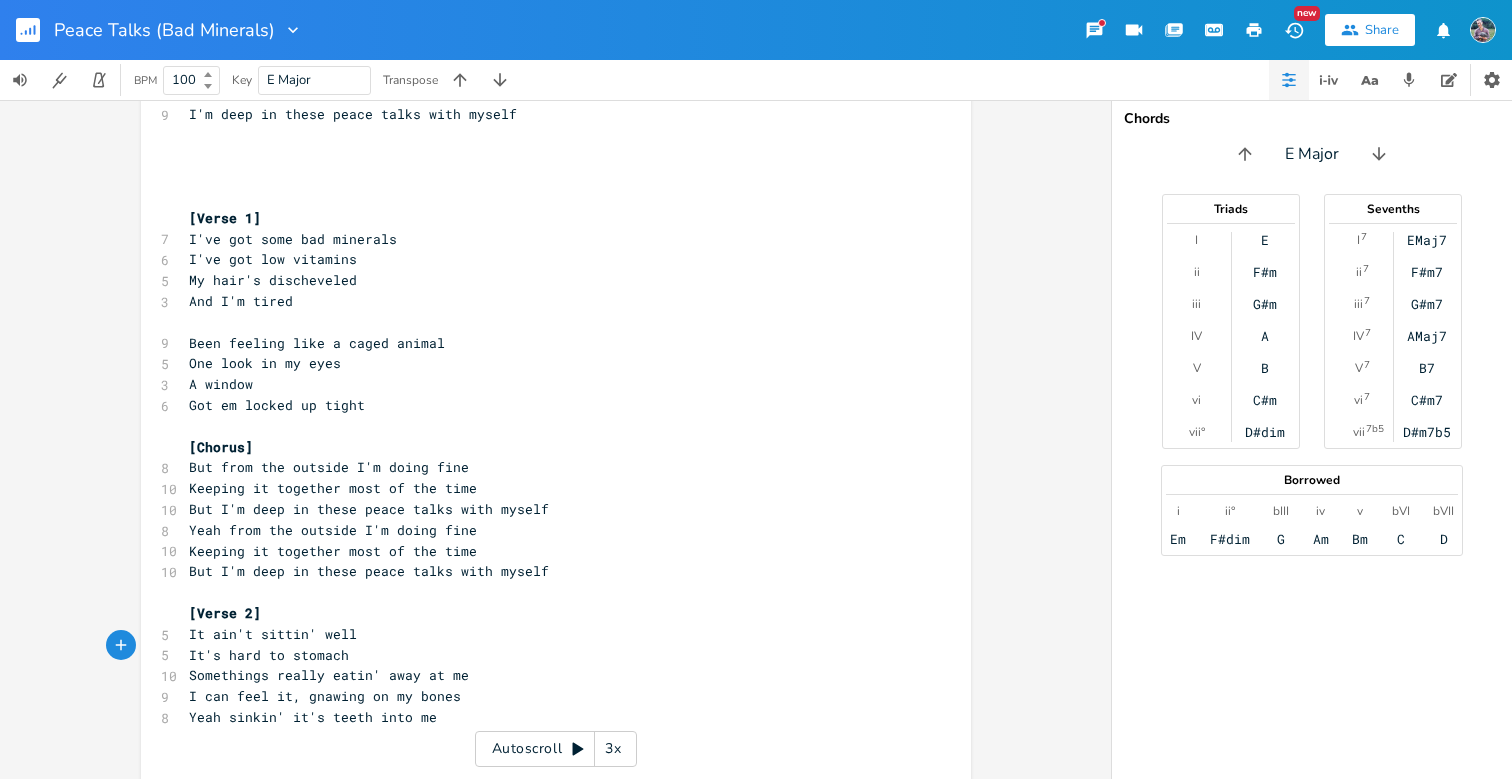 click on "I can feel it, gnawing on my bones" at bounding box center [325, 696] 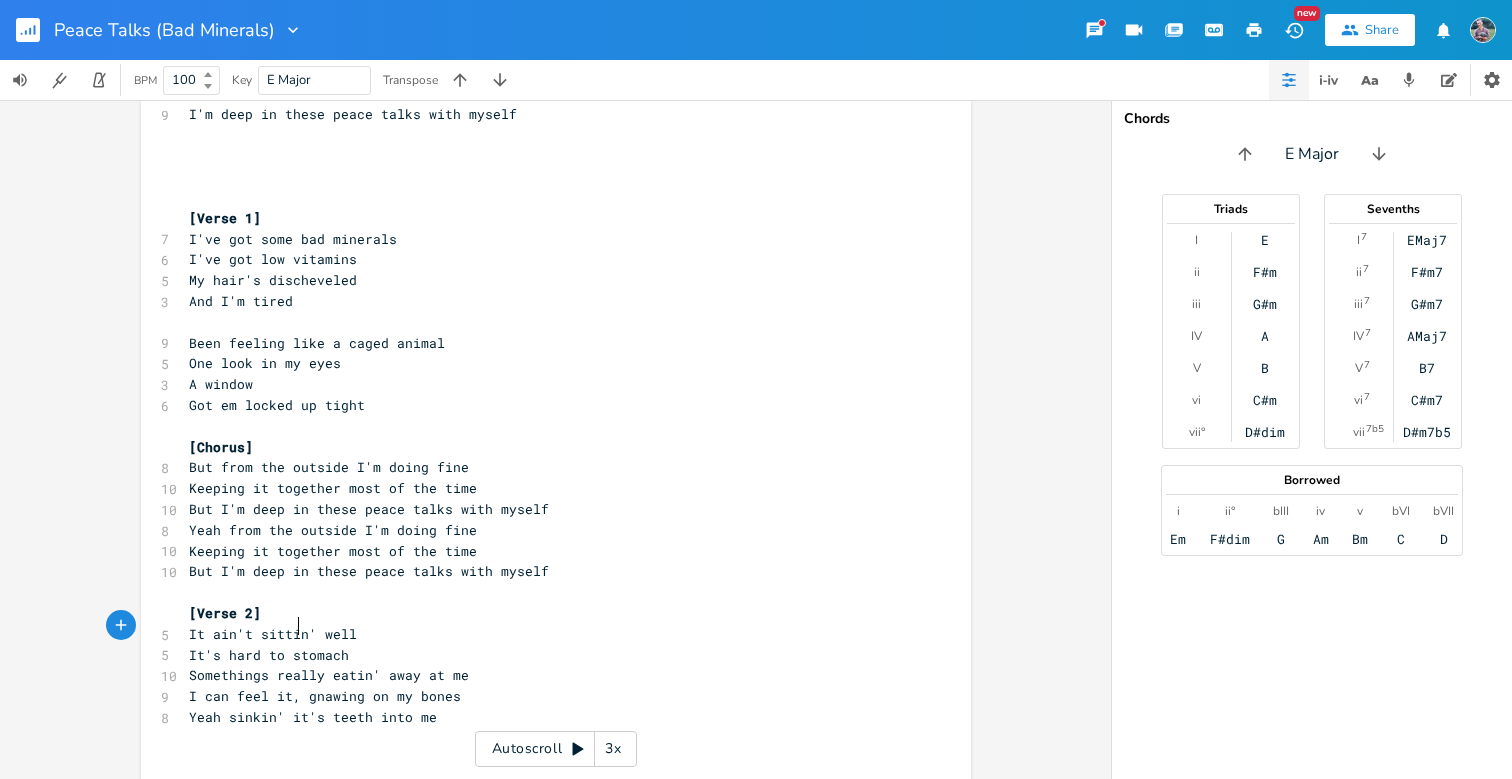 click on "I can feel it, gnawing on my bones" at bounding box center [325, 696] 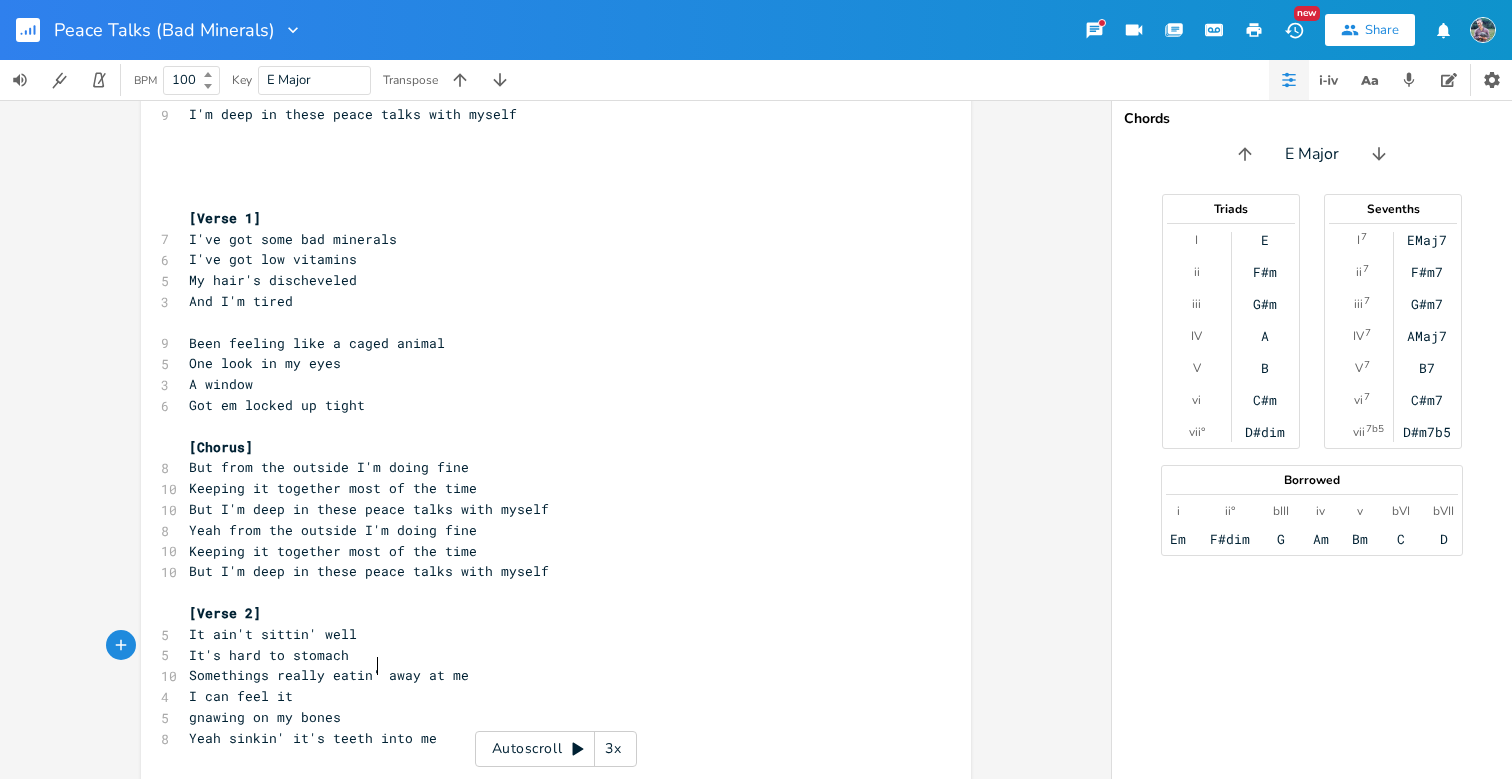 click on "Yeah sinkin' it's teeth into me" at bounding box center [313, 738] 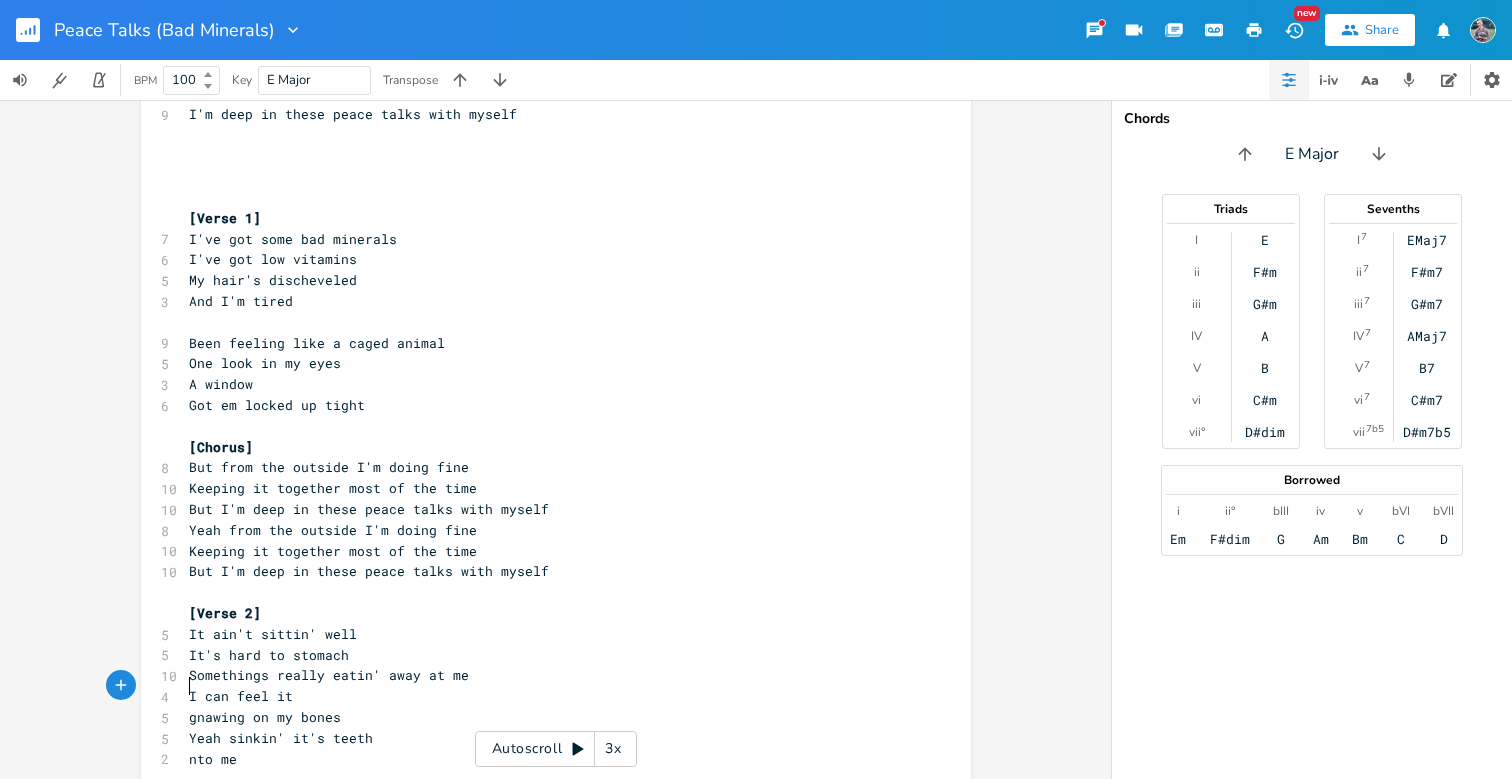 type on "I" 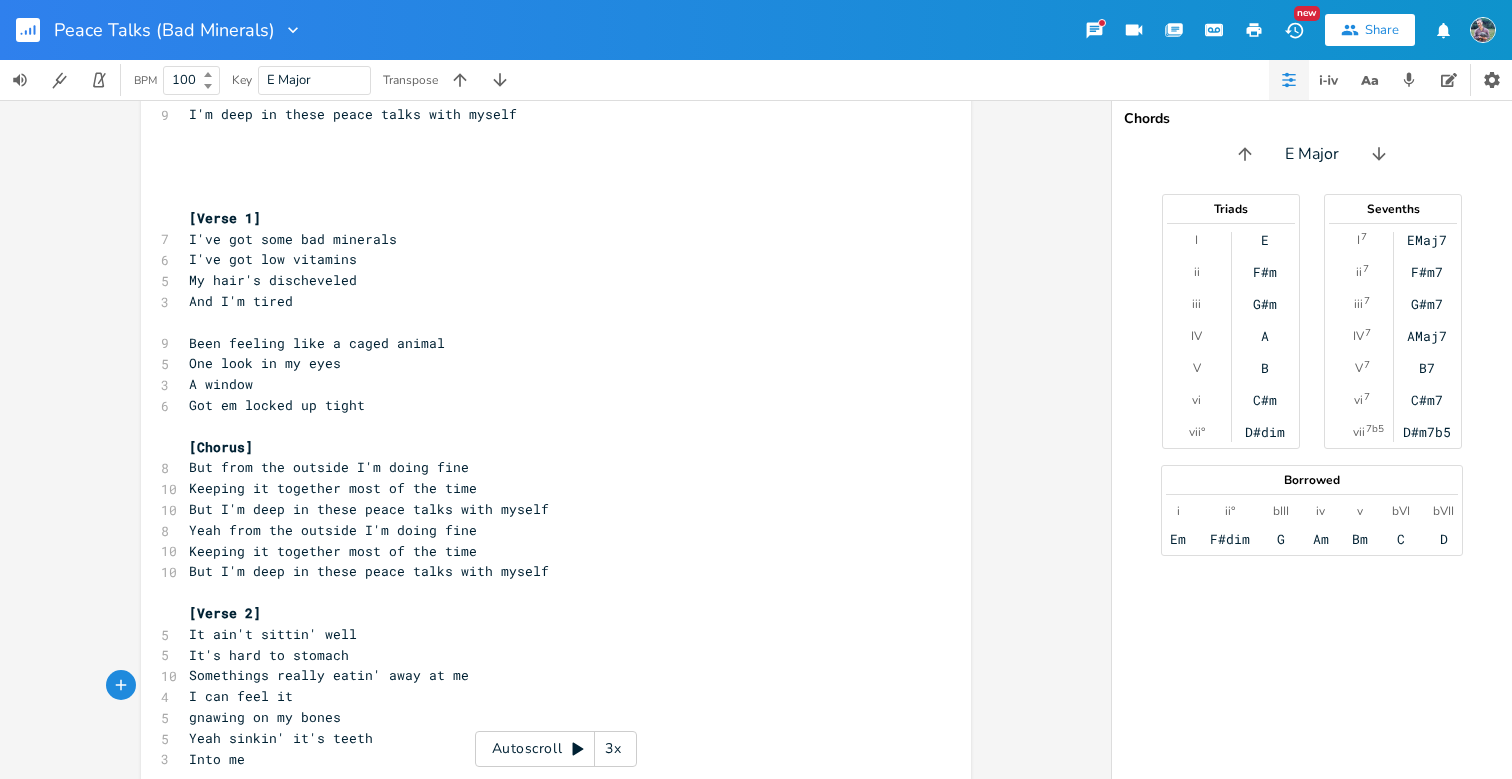 click on "Into me" at bounding box center [546, 759] 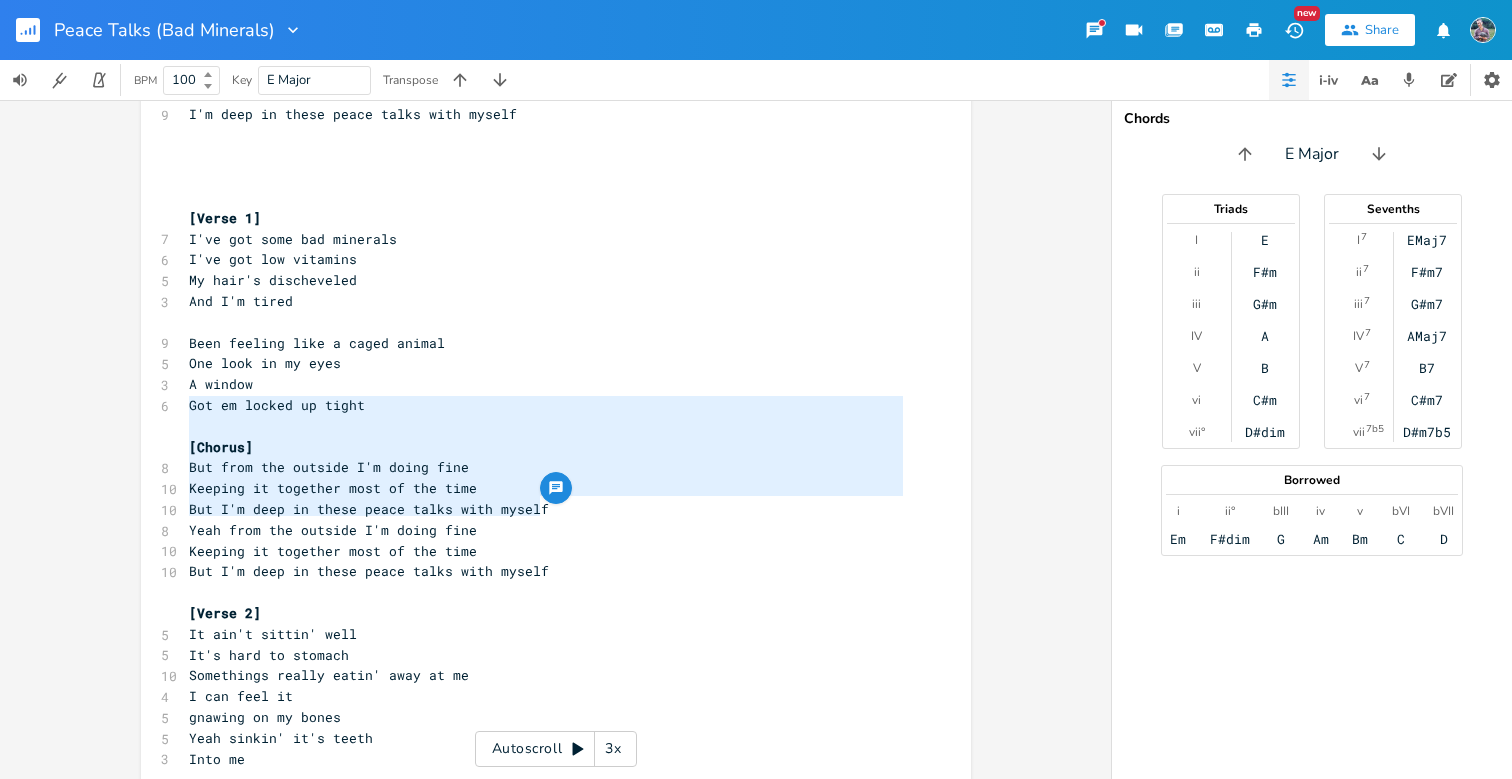 type on "[Chorus]
But from the outside I'm doing fine
Keeping it together most of the time
But I'm deep in these peace talks with myself
Yeah from the outside I'm doing fine
Keeping it together most of the time
But I'm deep in these peace talks with myself" 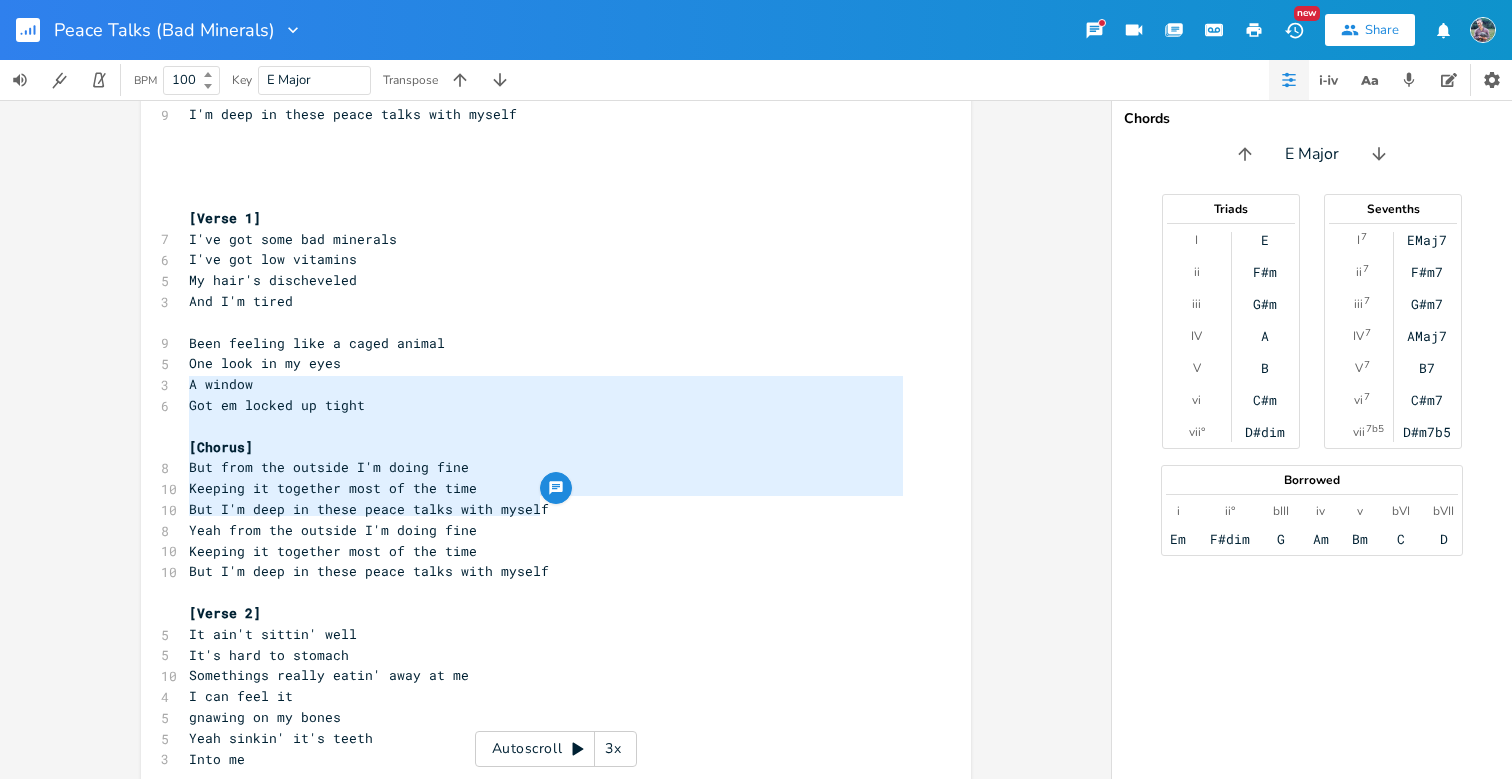 drag, startPoint x: 542, startPoint y: 510, endPoint x: 158, endPoint y: 392, distance: 401.72128 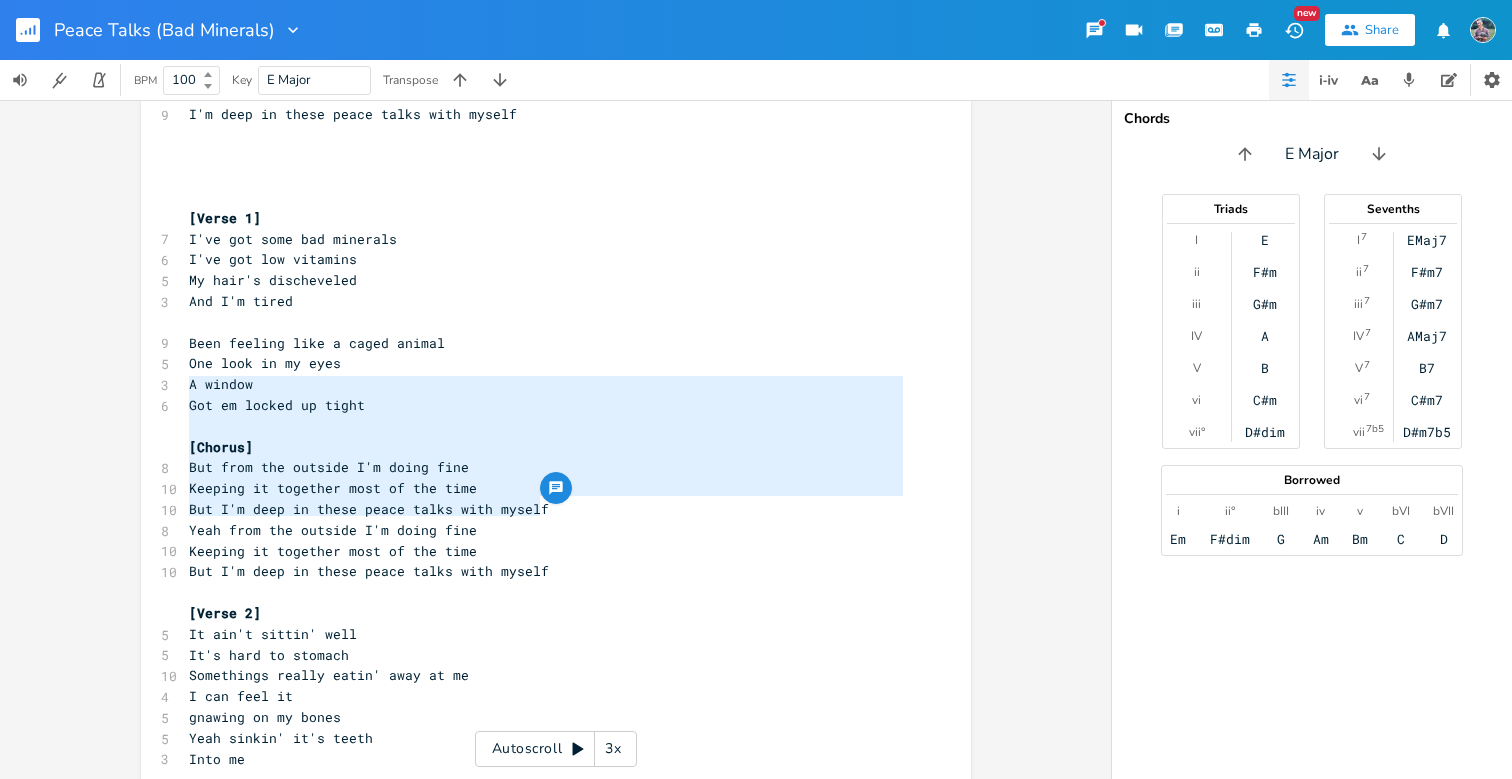 click on "​" at bounding box center [546, 779] 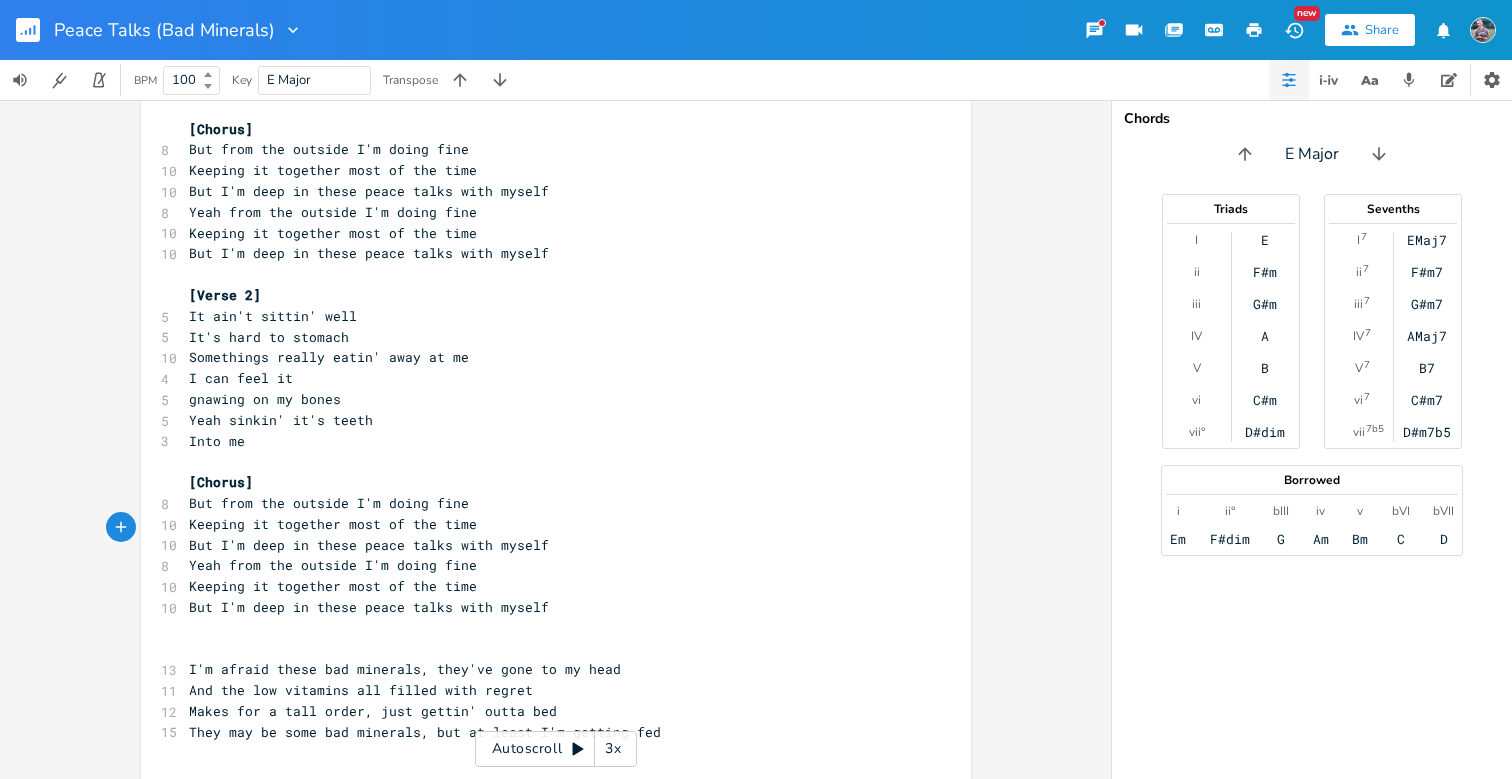 scroll, scrollTop: 1609, scrollLeft: 0, axis: vertical 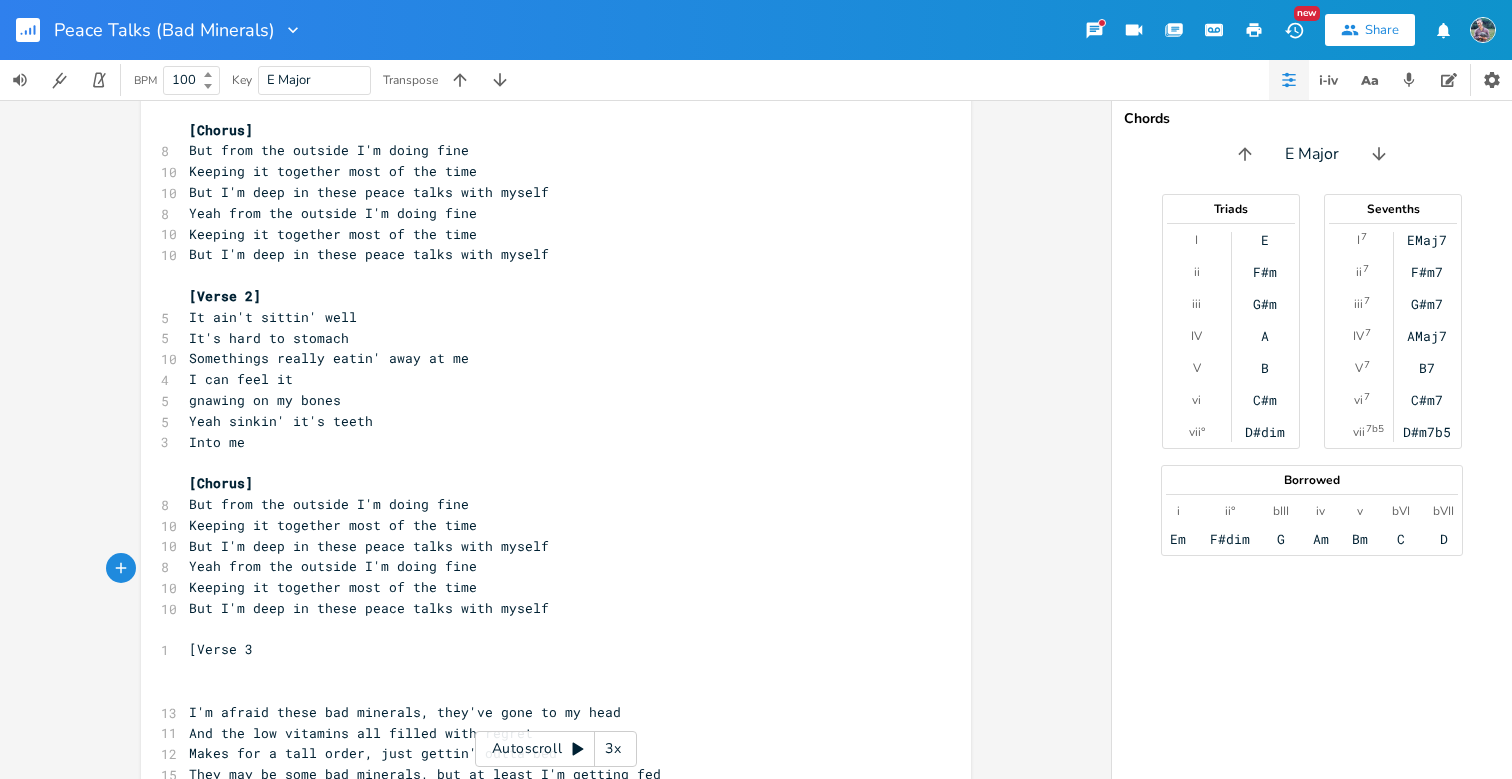 type on "[Verse 3]" 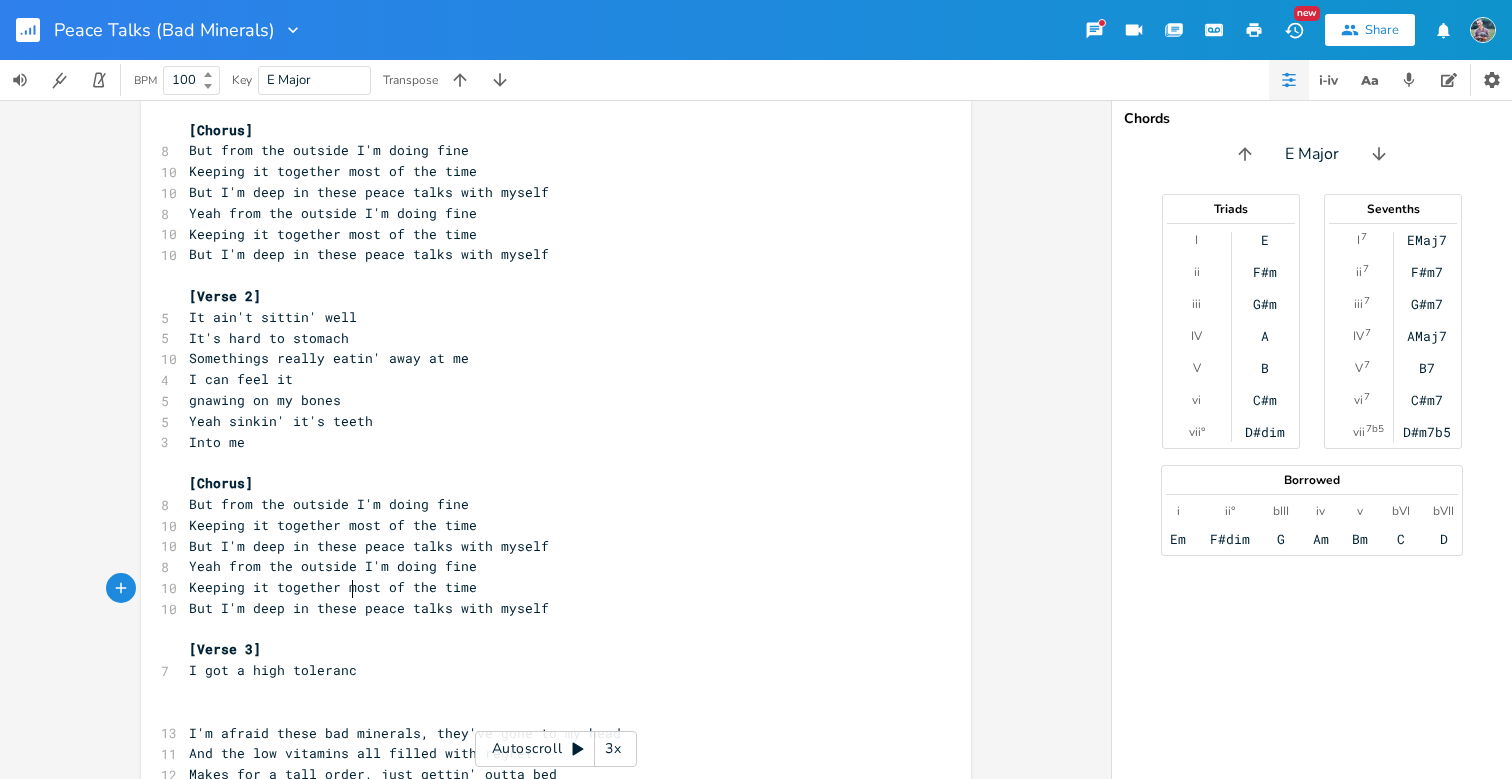 type on "I got a high tolerance" 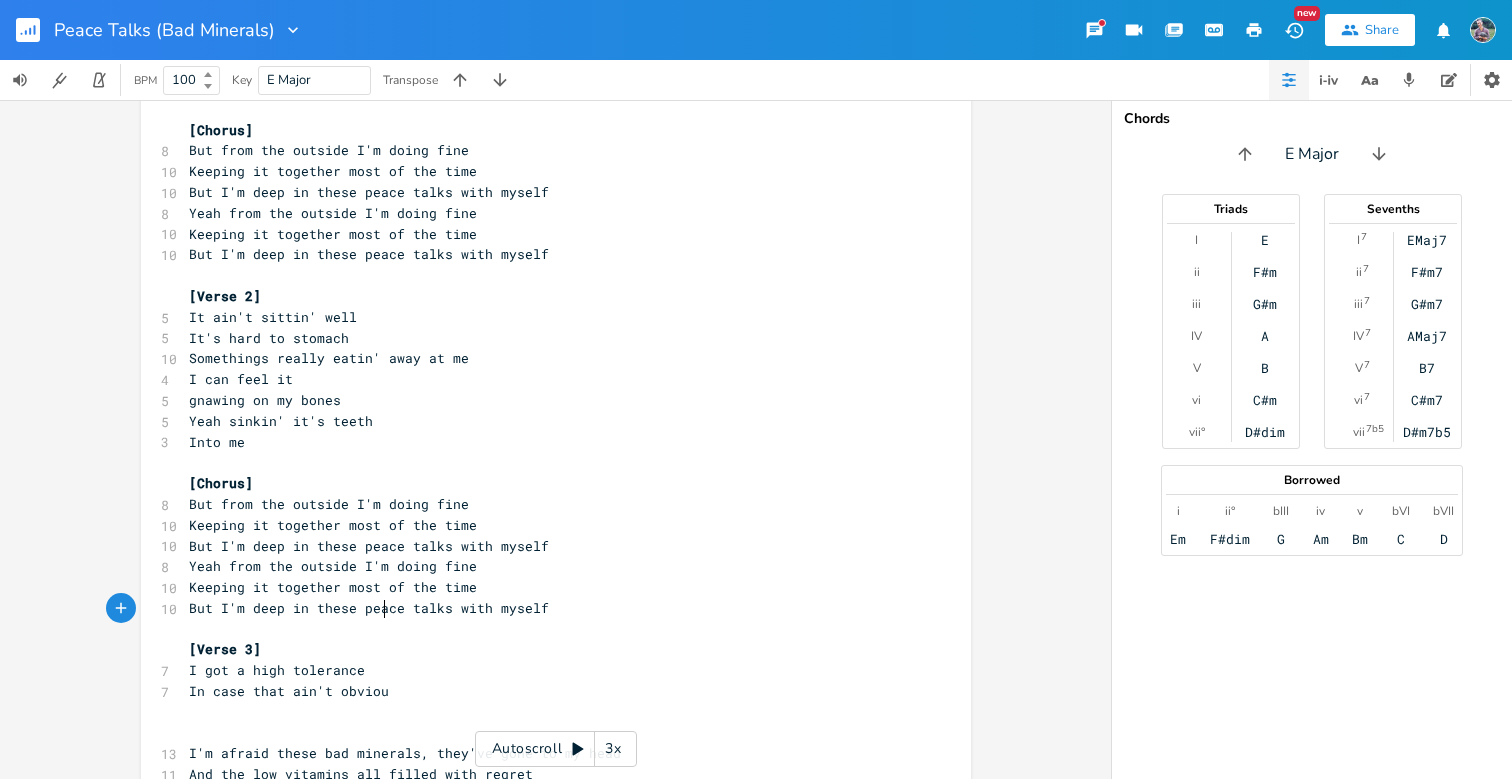 type on "In case that ain't obvious" 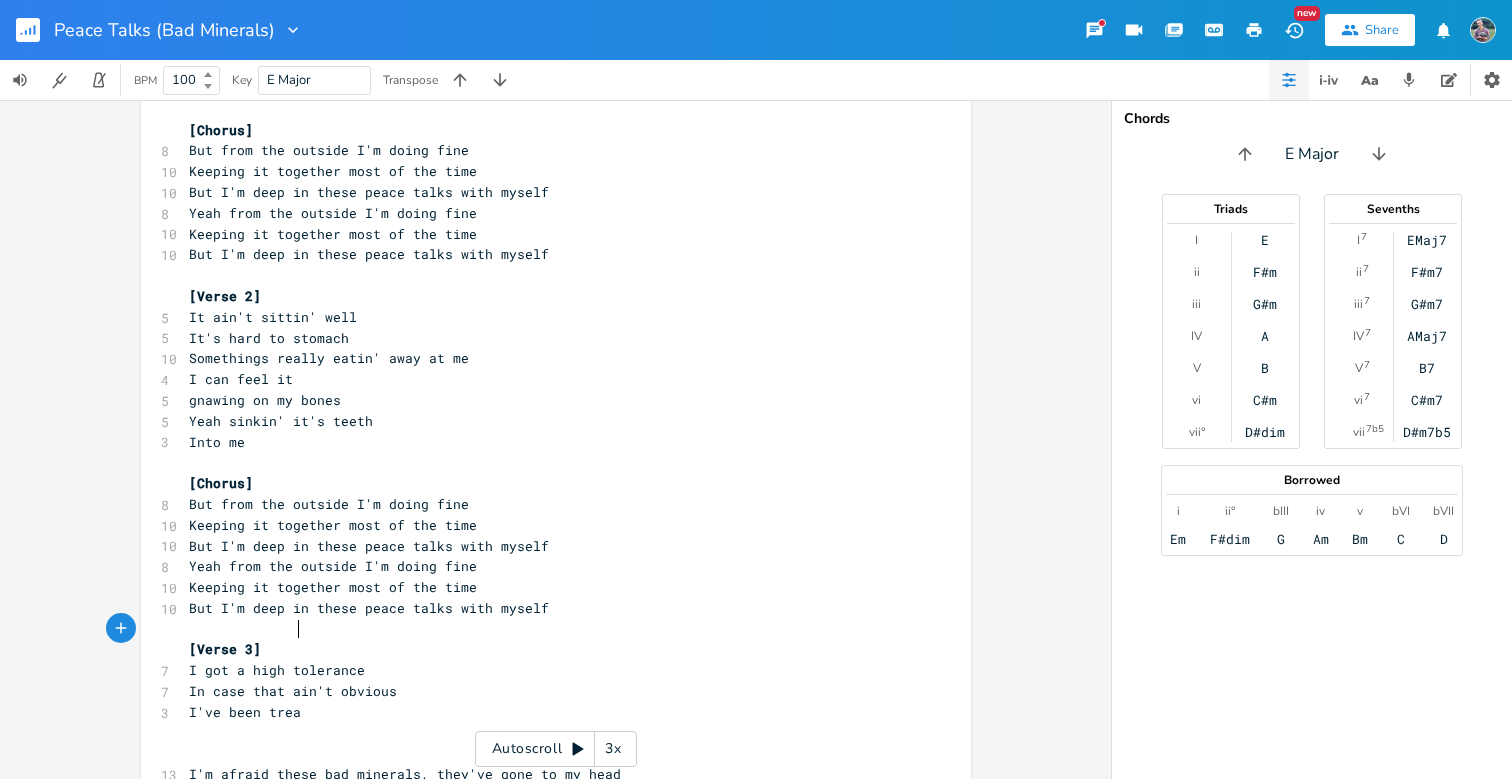 type on "I've been tread" 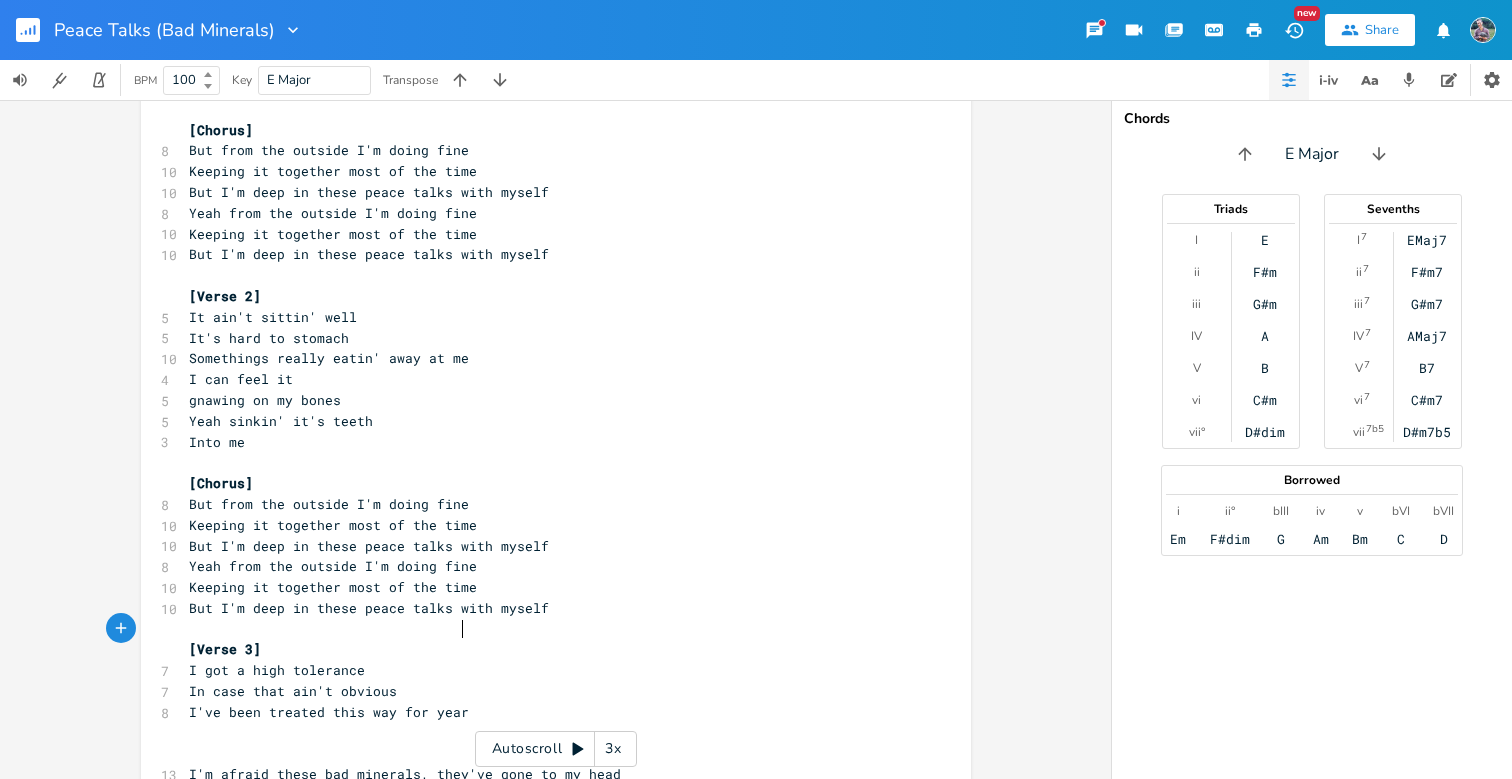 type on "[PERSON_NAME] this way for years" 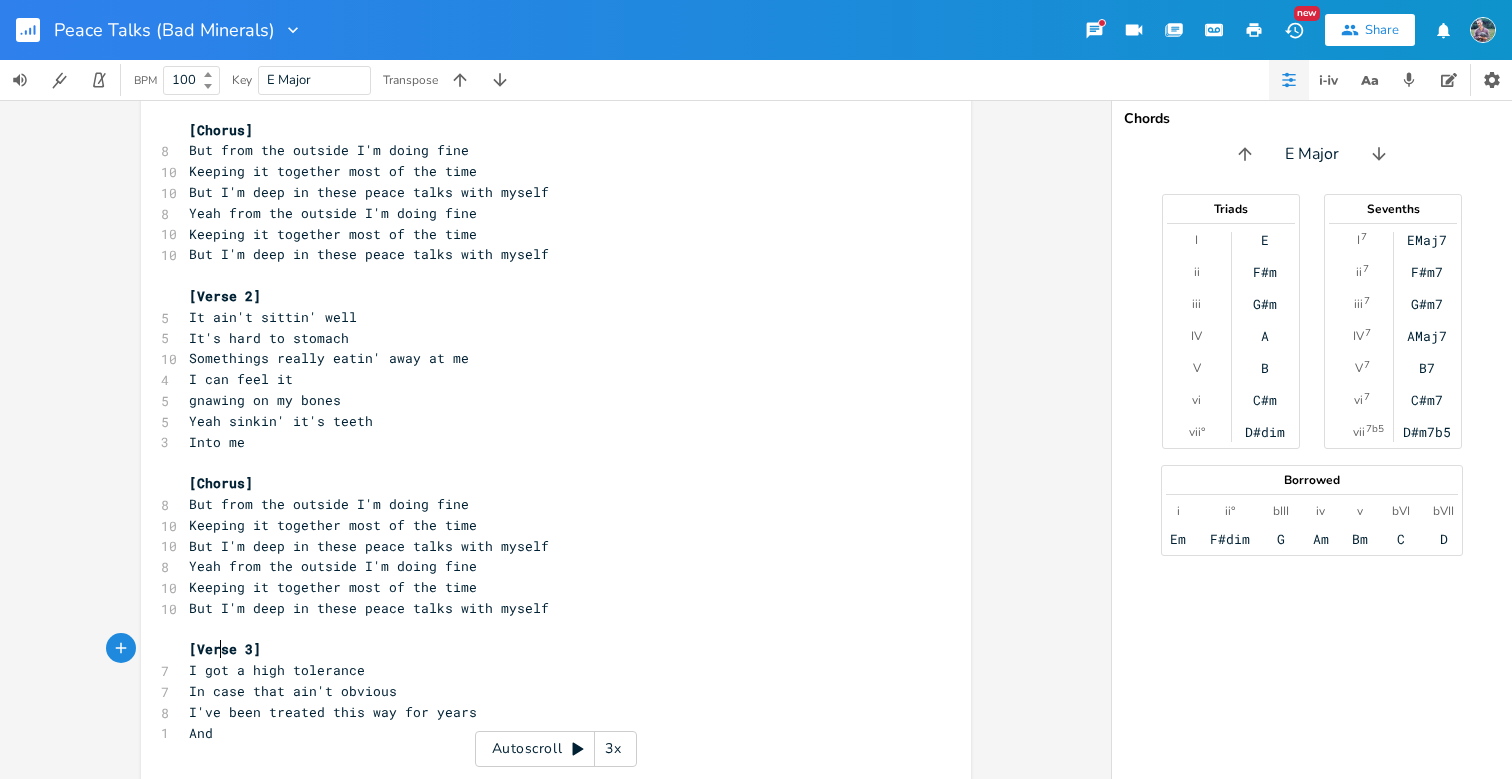type on "And I'" 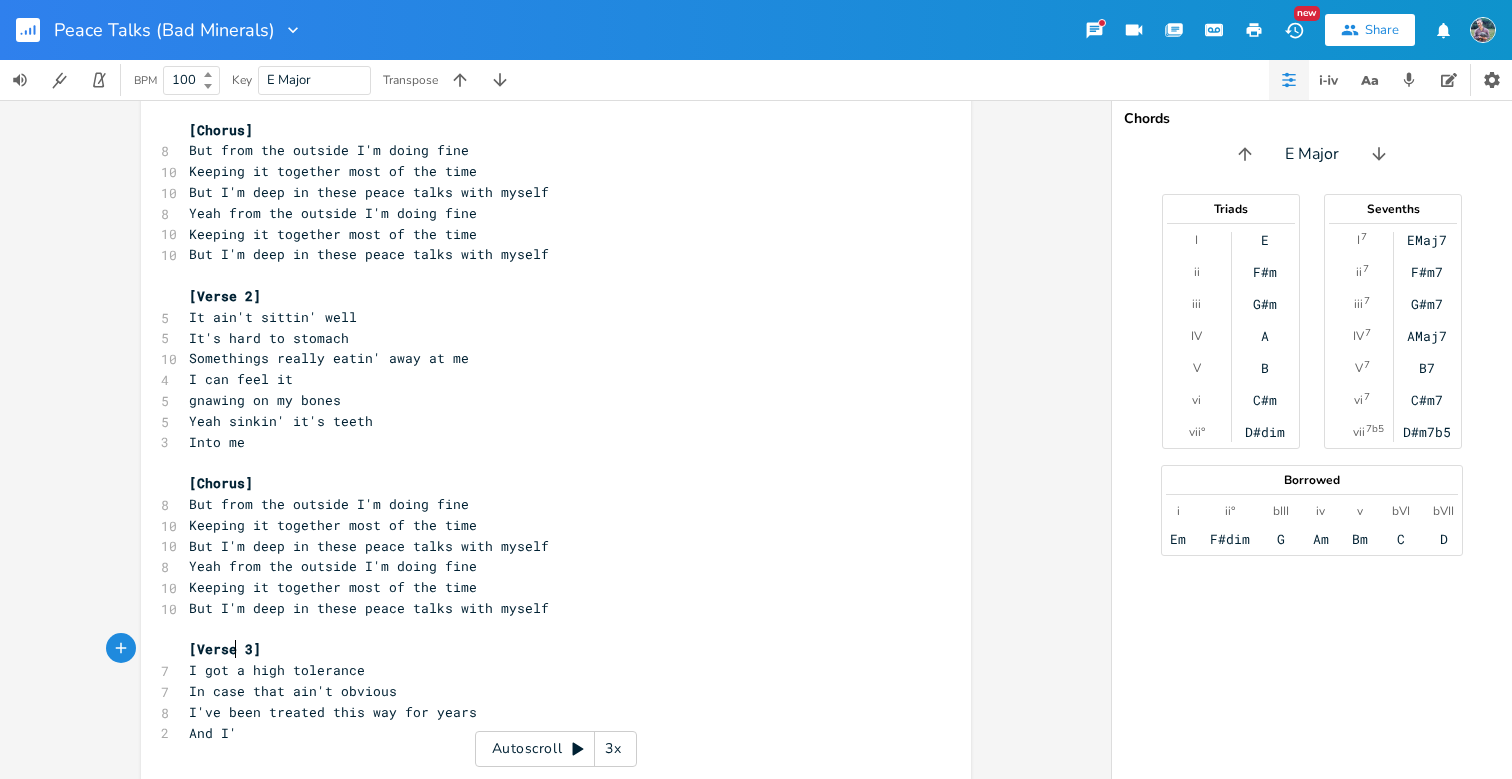 scroll, scrollTop: 0, scrollLeft: 29, axis: horizontal 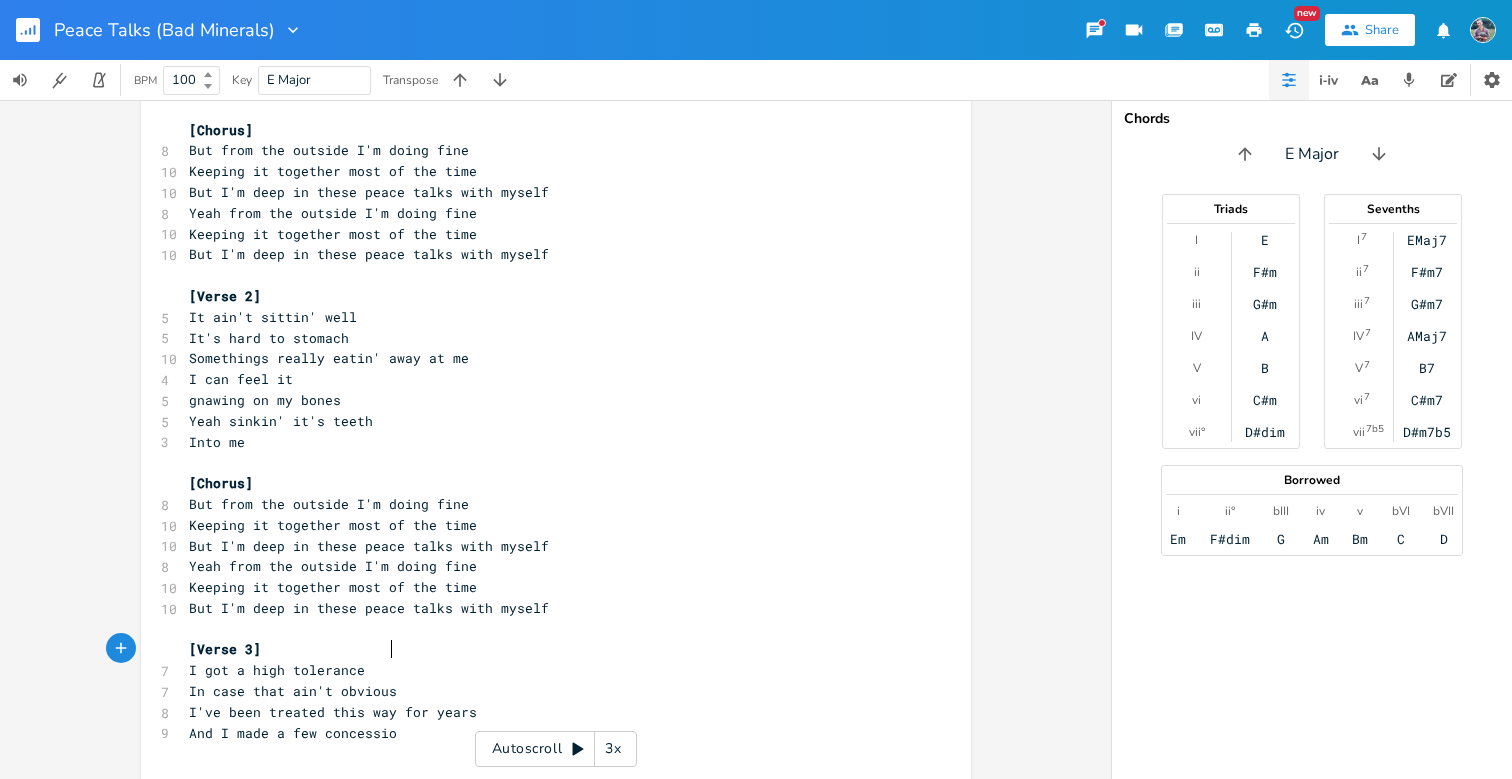 type on "made a few concessions" 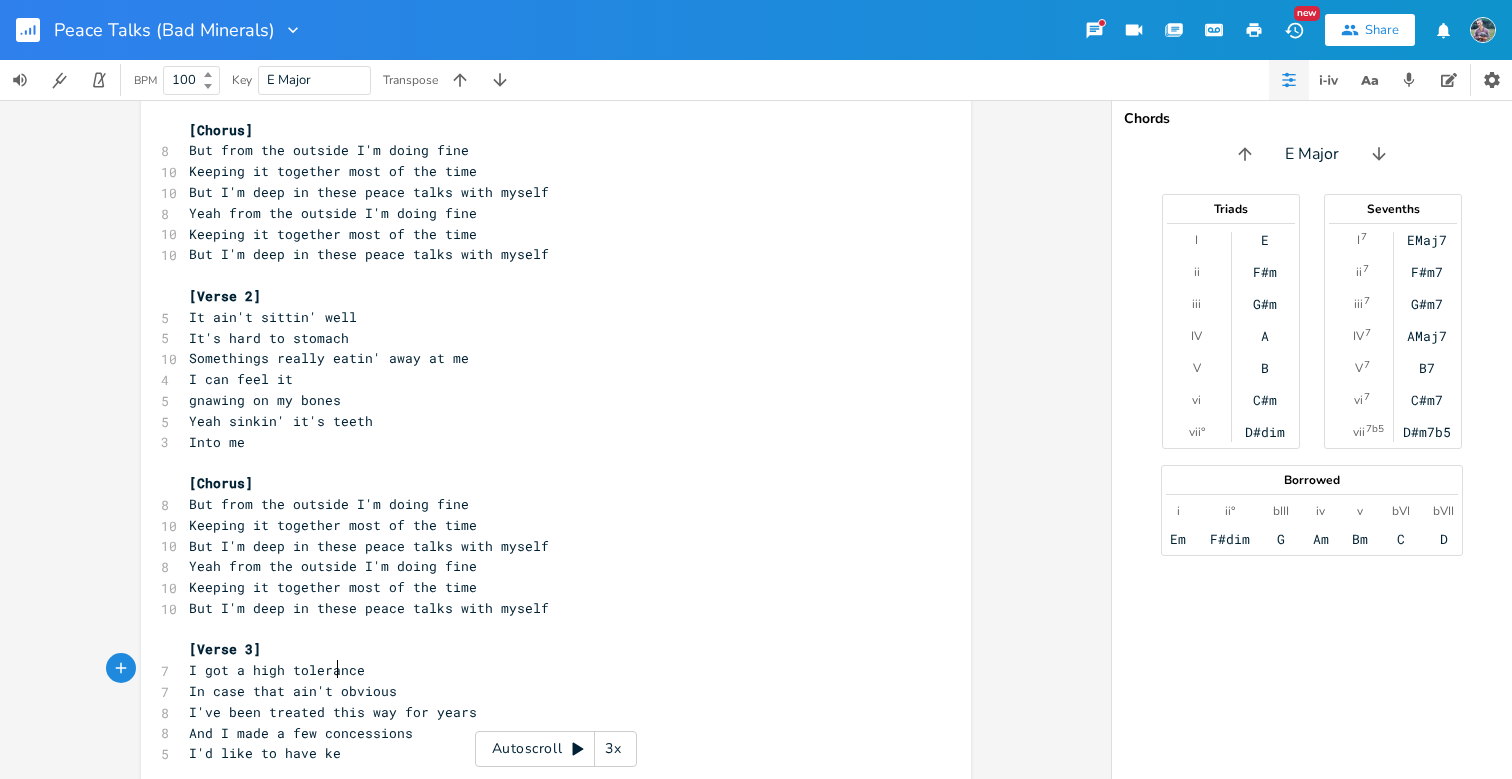 type on "I'd like to have kept" 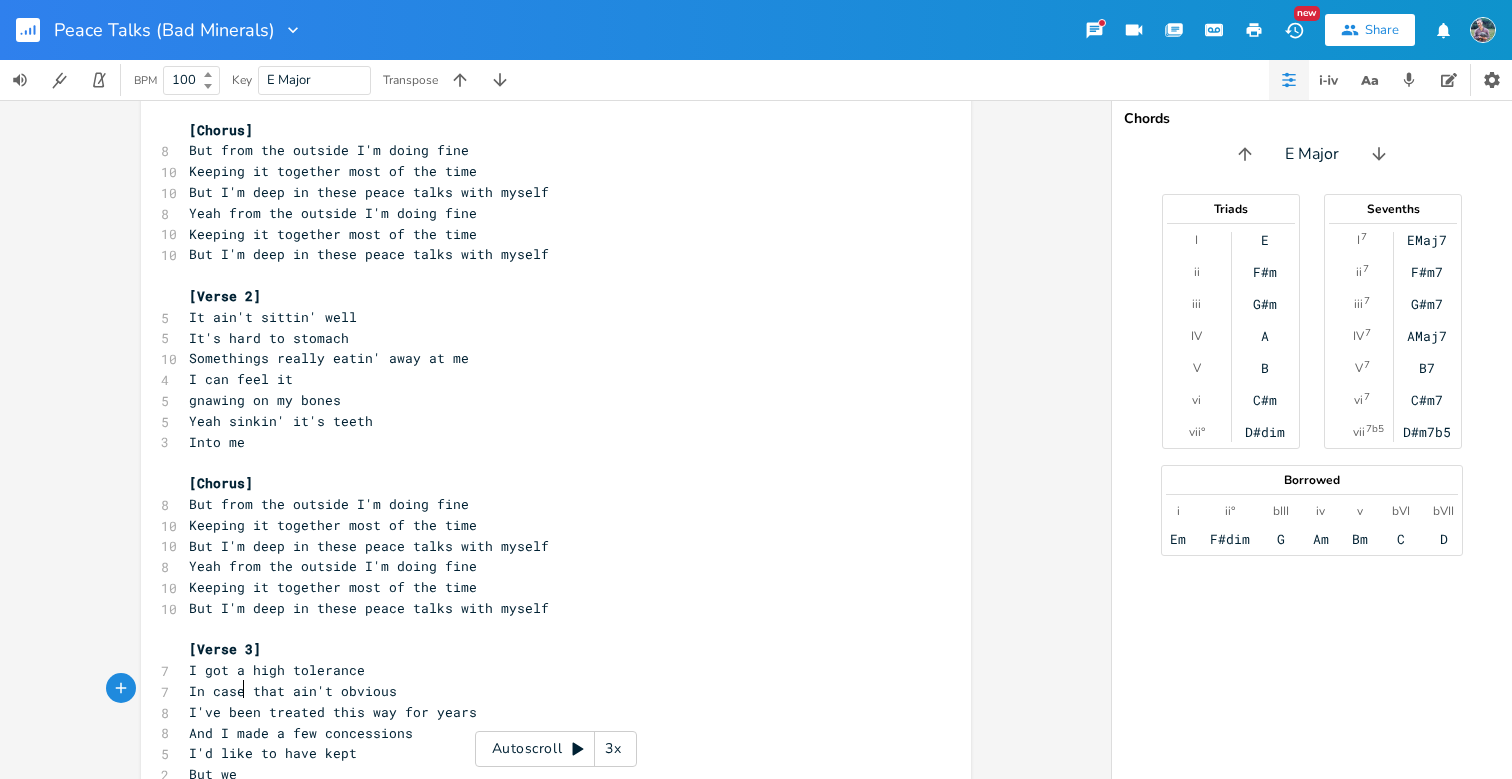 scroll, scrollTop: 0, scrollLeft: 38, axis: horizontal 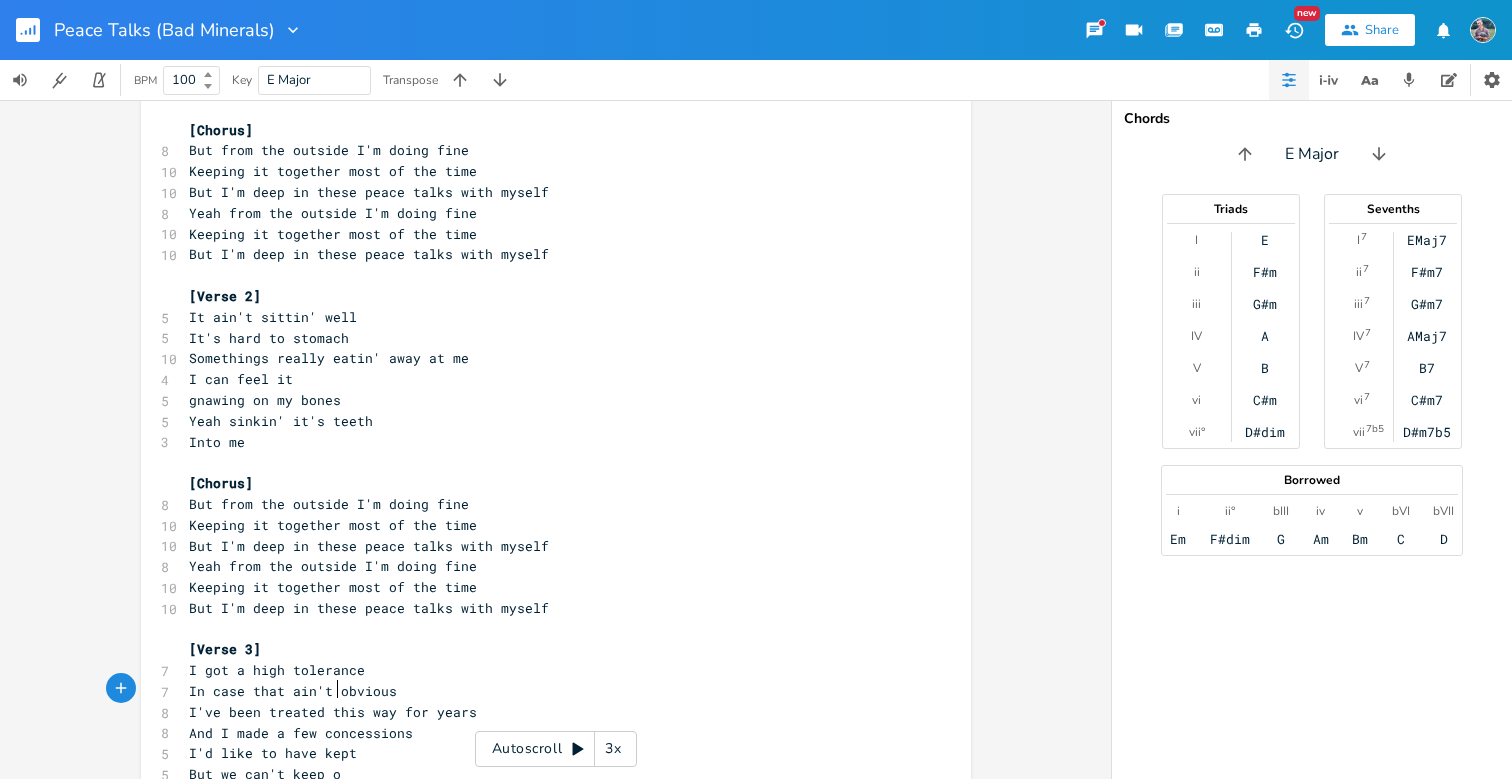 type on "But we can't keep og" 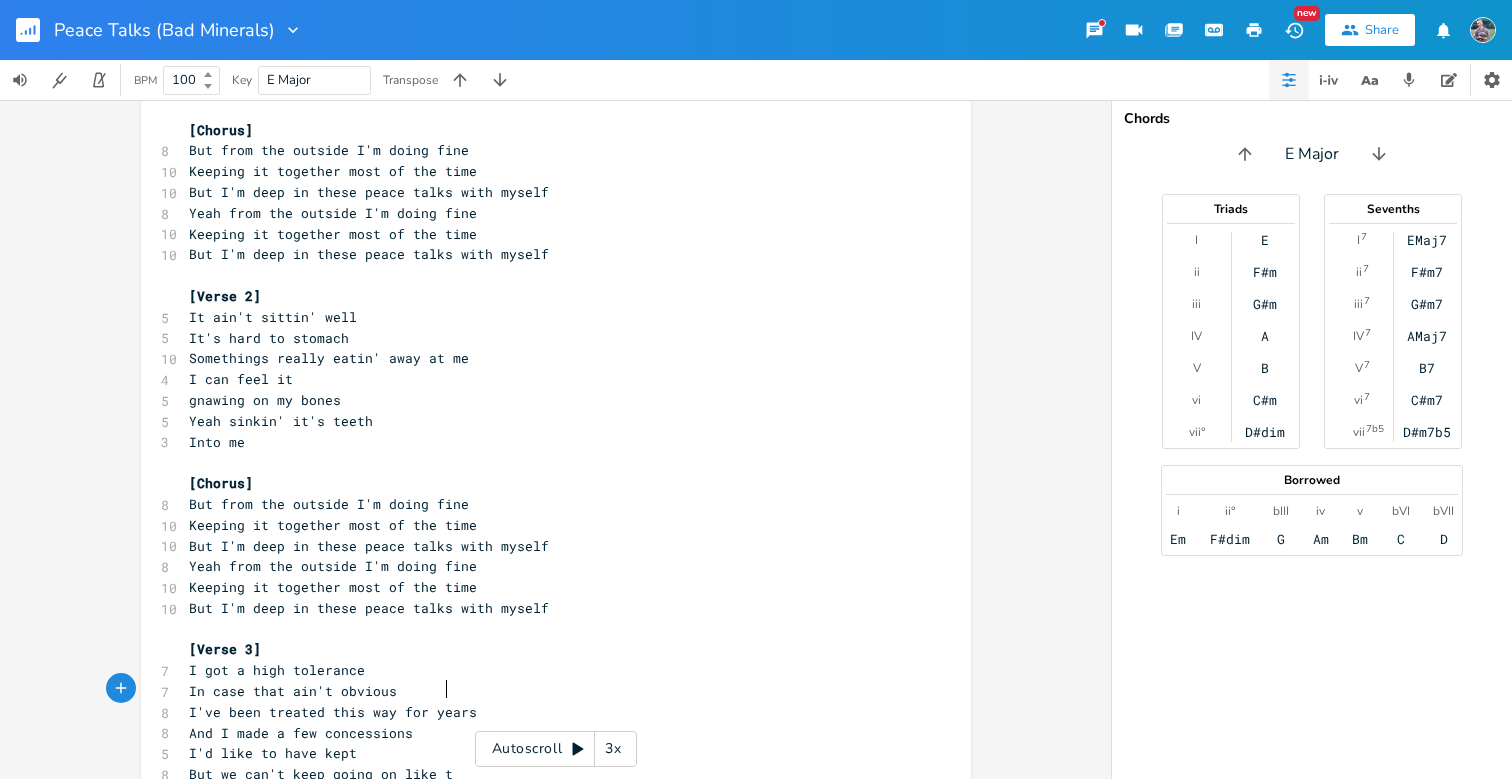 type on "going on like this" 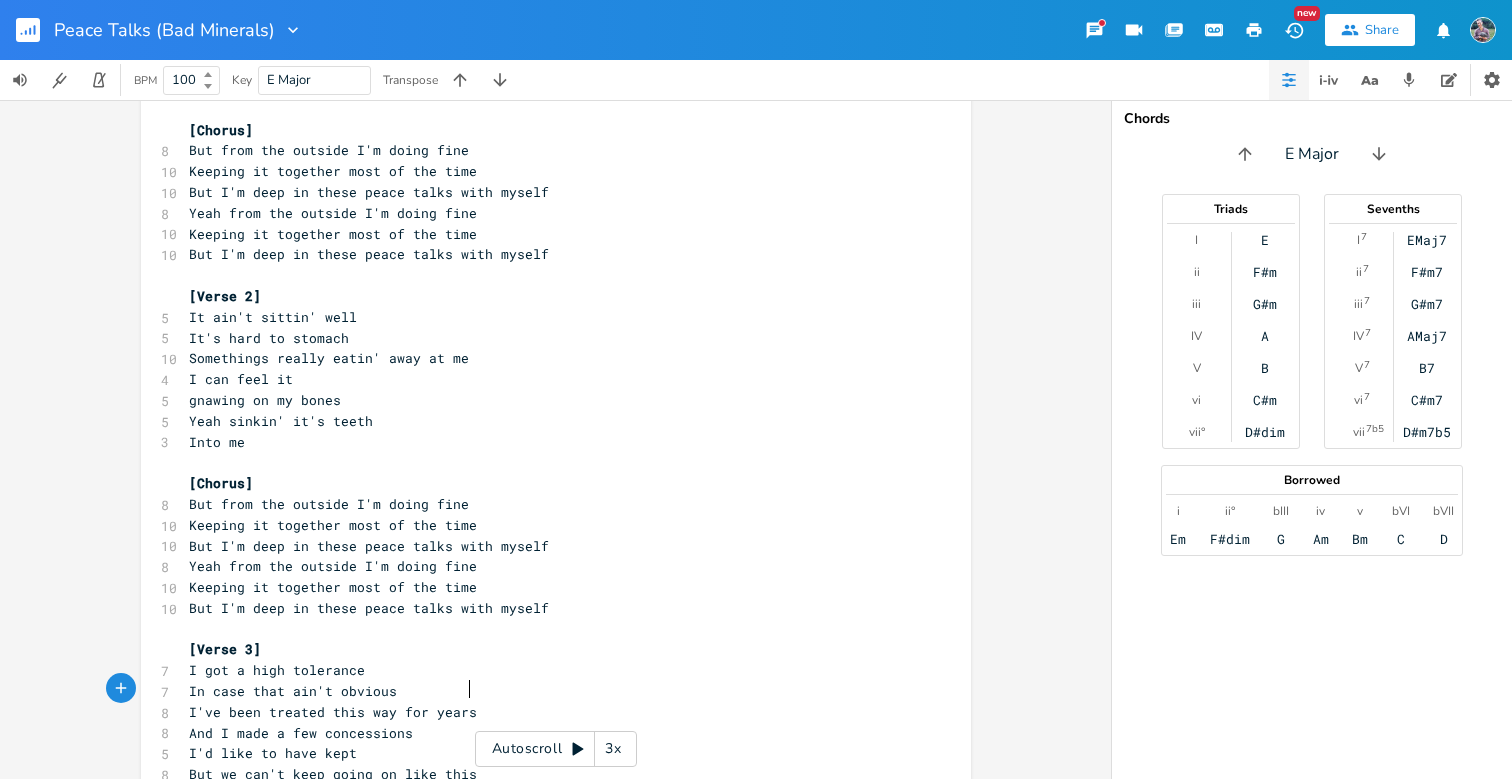 scroll, scrollTop: 0, scrollLeft: 84, axis: horizontal 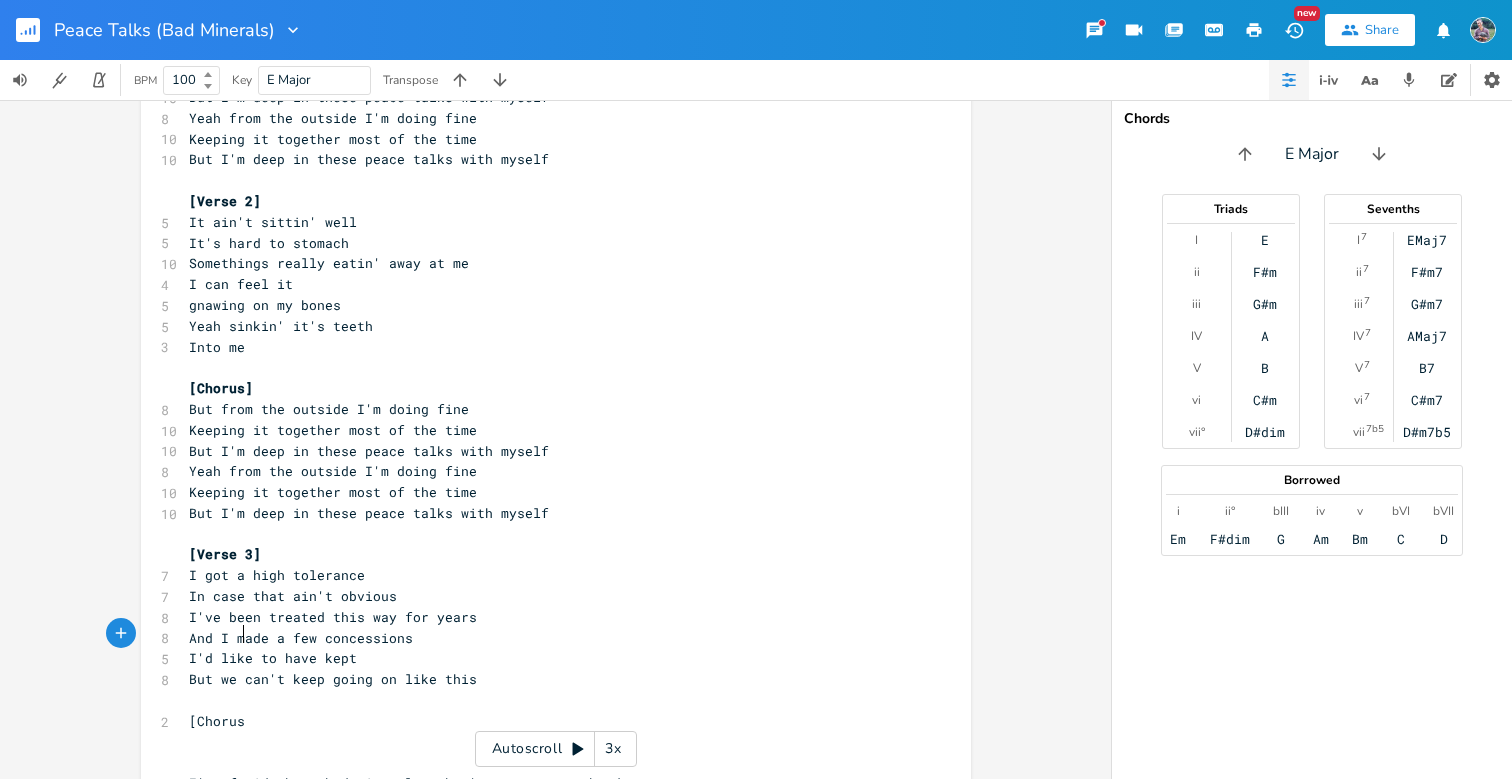 type on "[Chorus]" 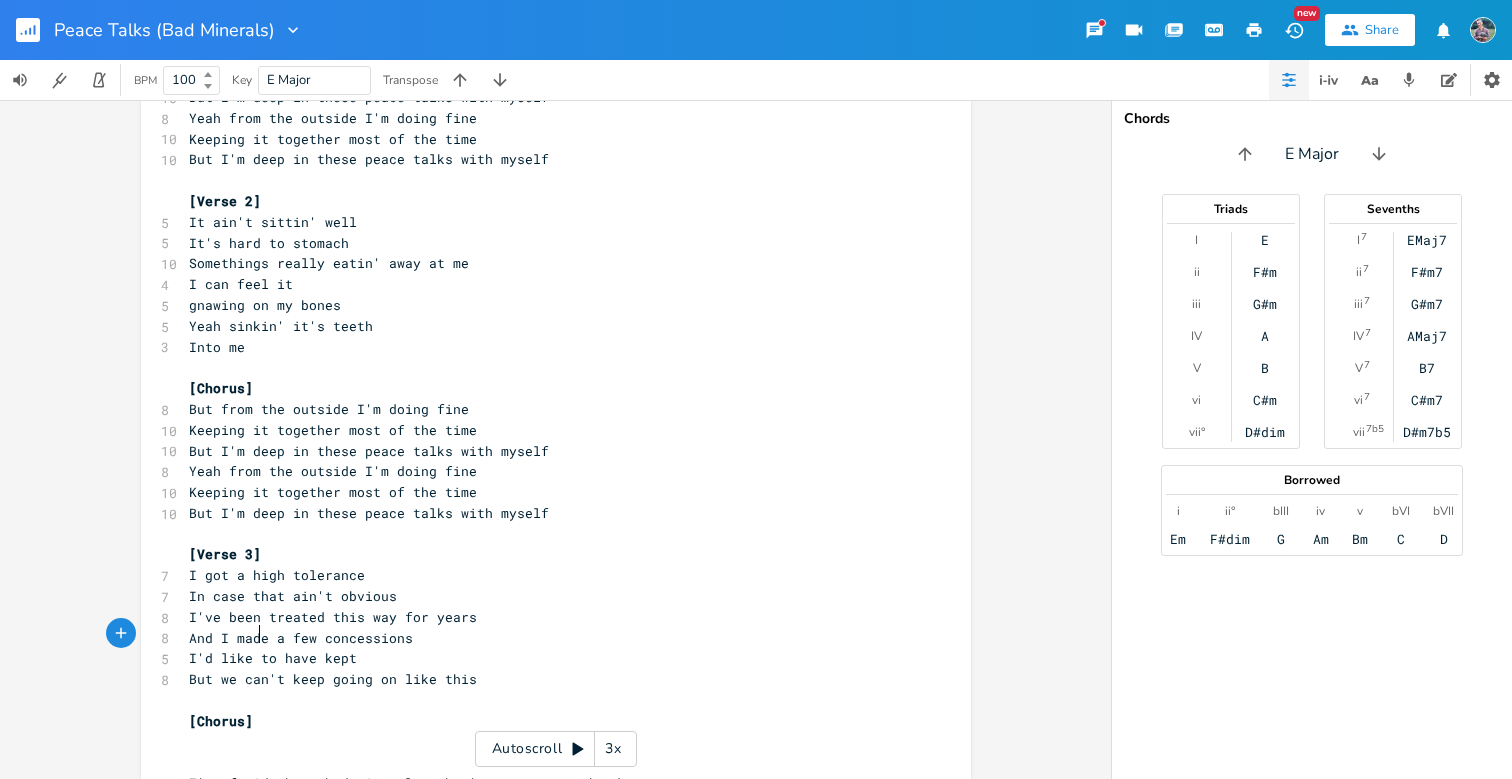 scroll, scrollTop: 0, scrollLeft: 41, axis: horizontal 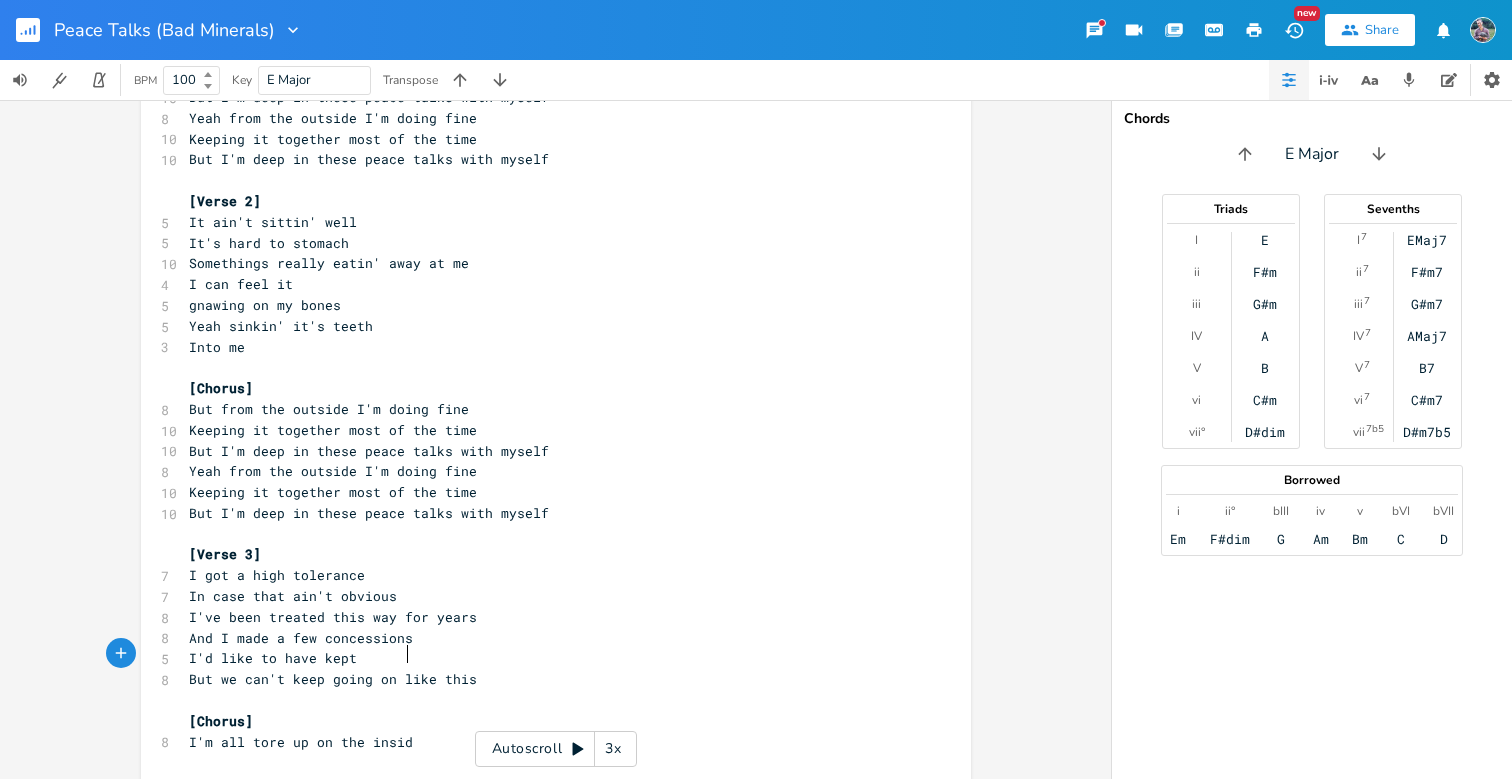 type on "I'm all tore up on the inside" 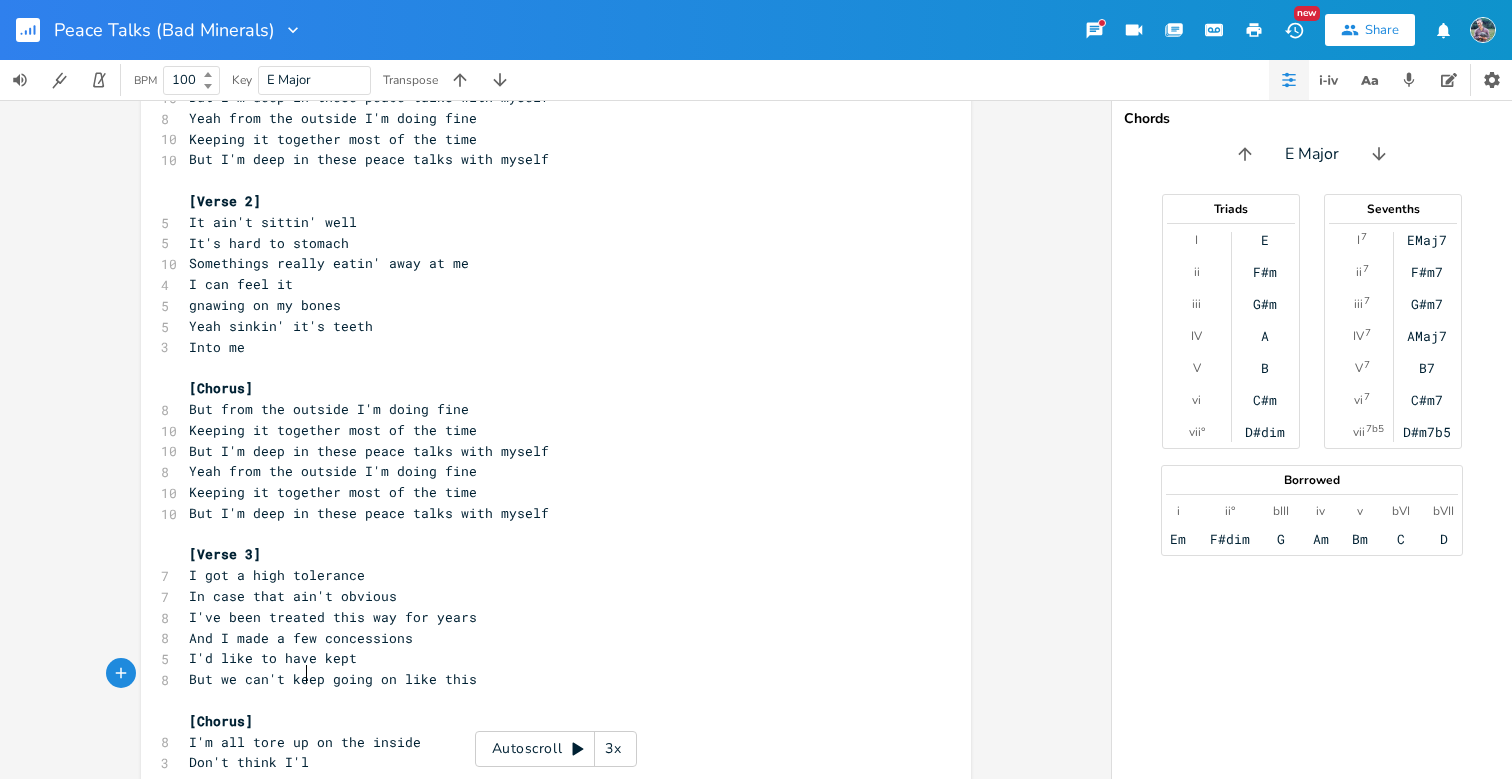 type on "Don't think I'llm" 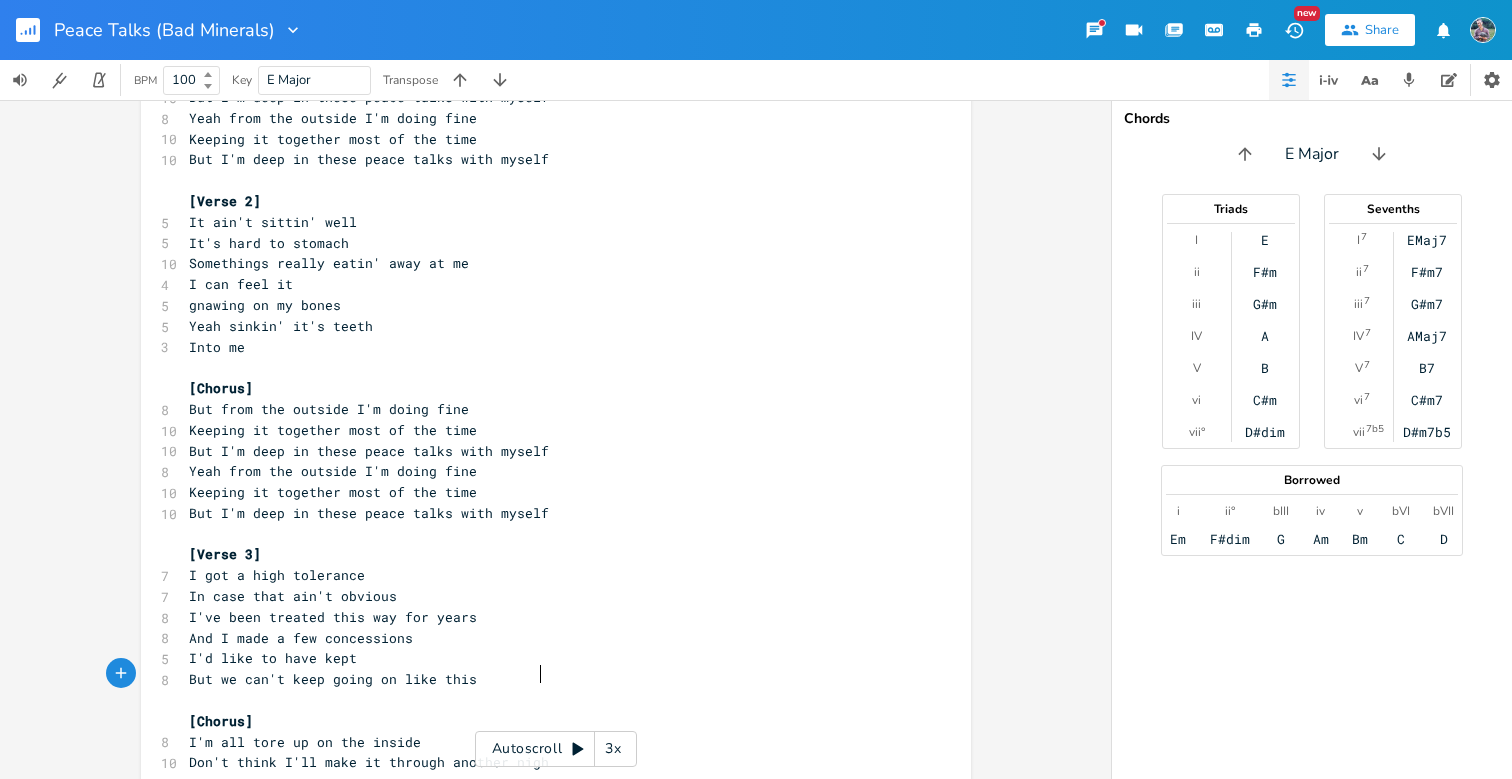 type on "make it through another night" 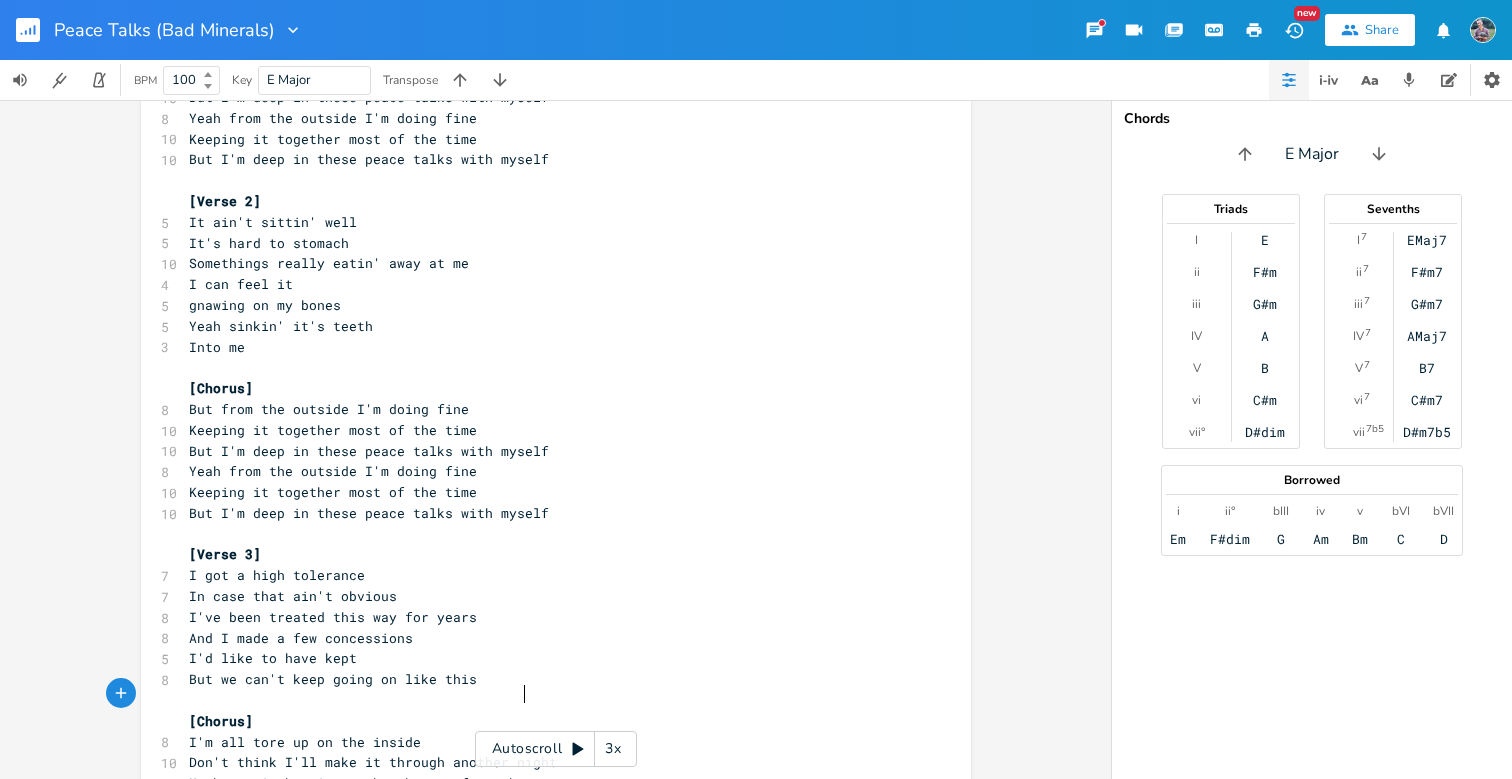 type on "My heart is beating to break out of my chest" 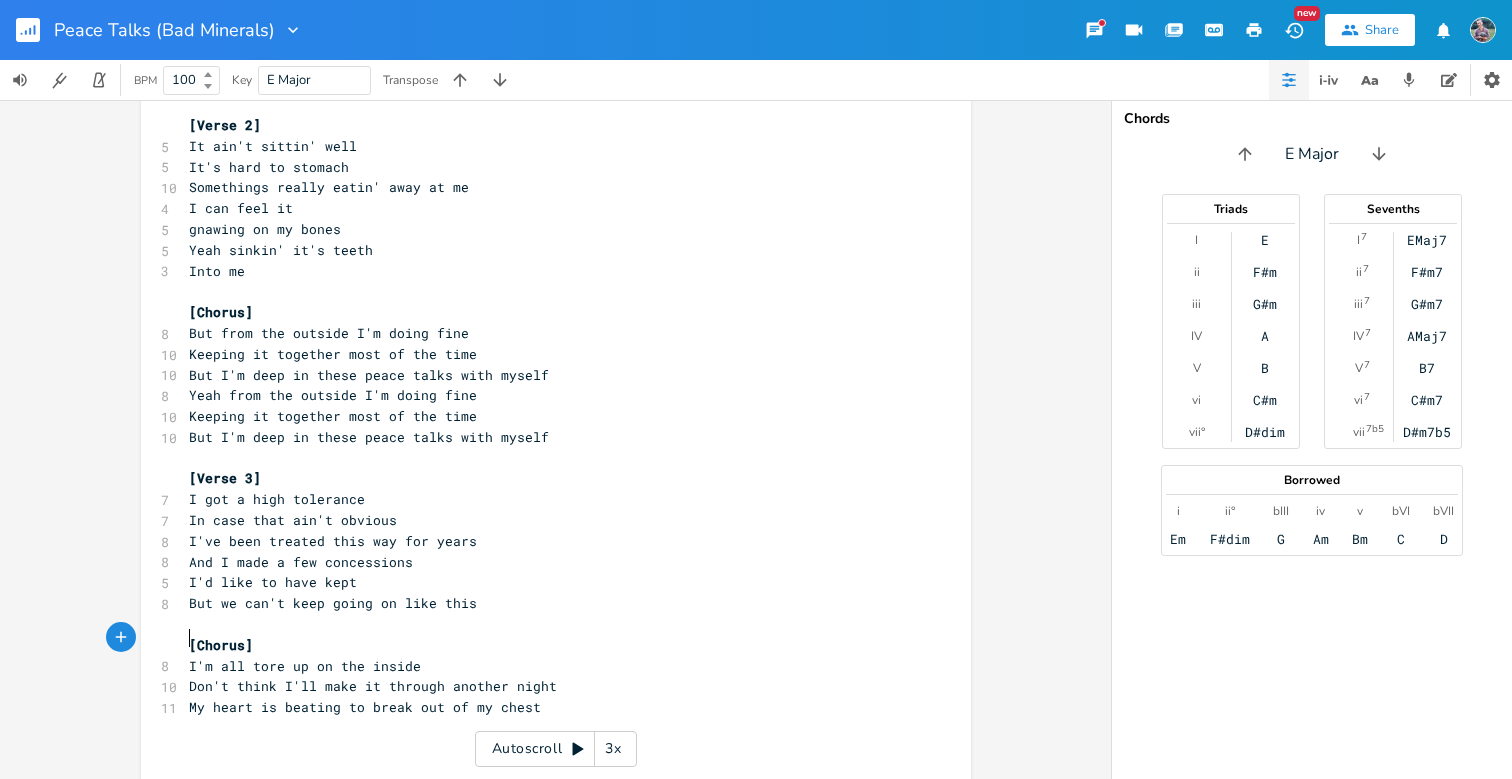 scroll, scrollTop: 1818, scrollLeft: 0, axis: vertical 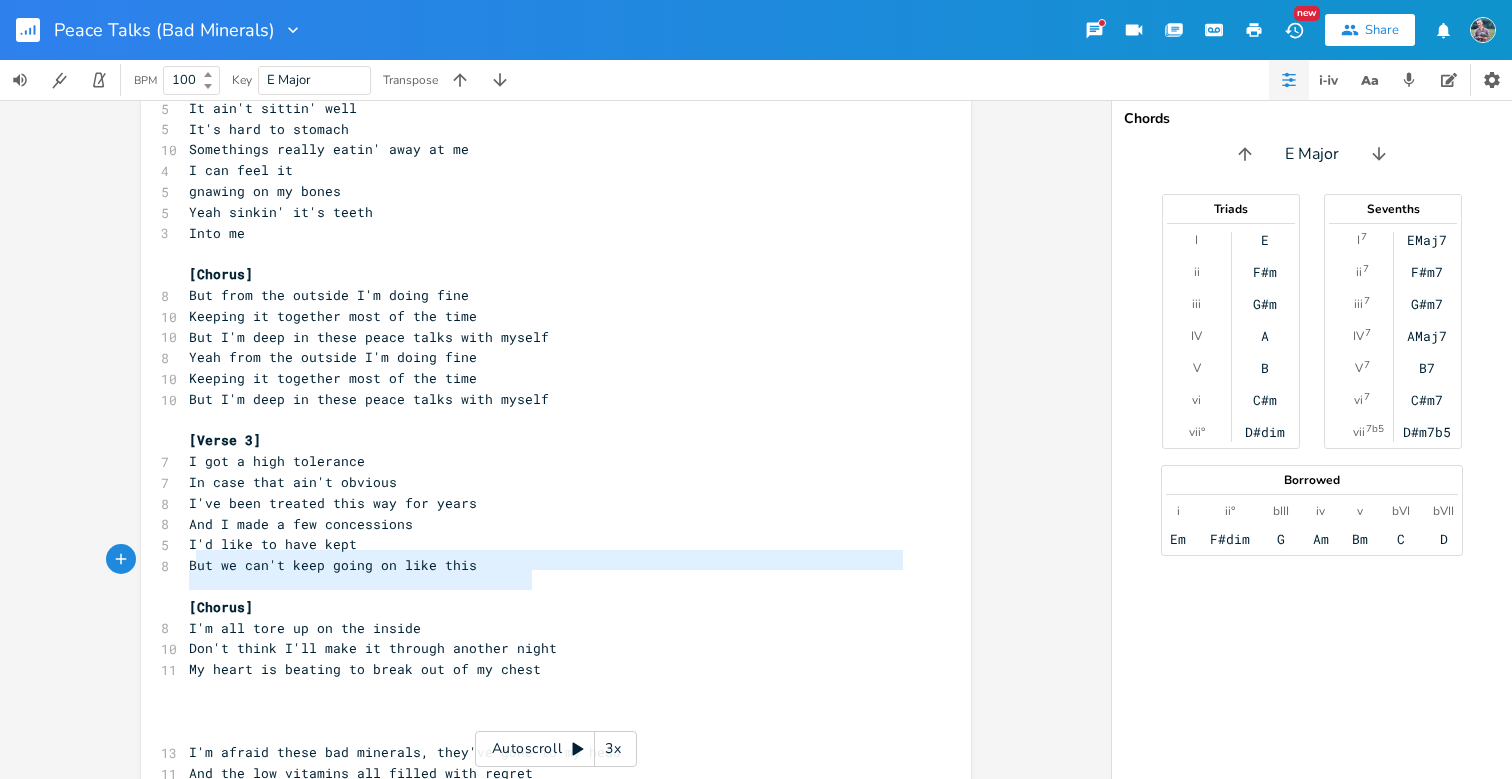 type on "I'm all tore up on the inside
Don't think I'll make it through another night
My heart is beating to break out of my chest" 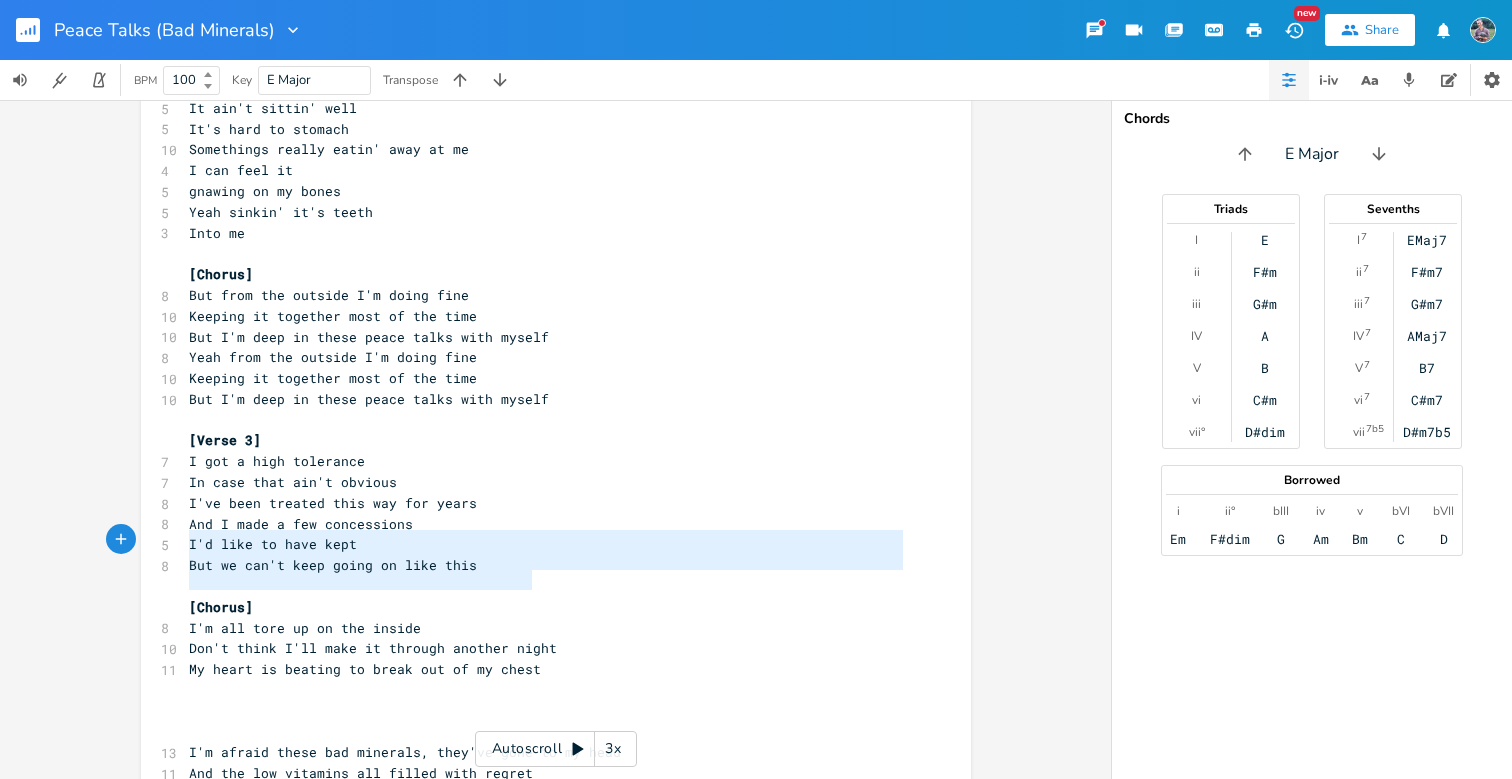 drag, startPoint x: 533, startPoint y: 582, endPoint x: 178, endPoint y: 545, distance: 356.92297 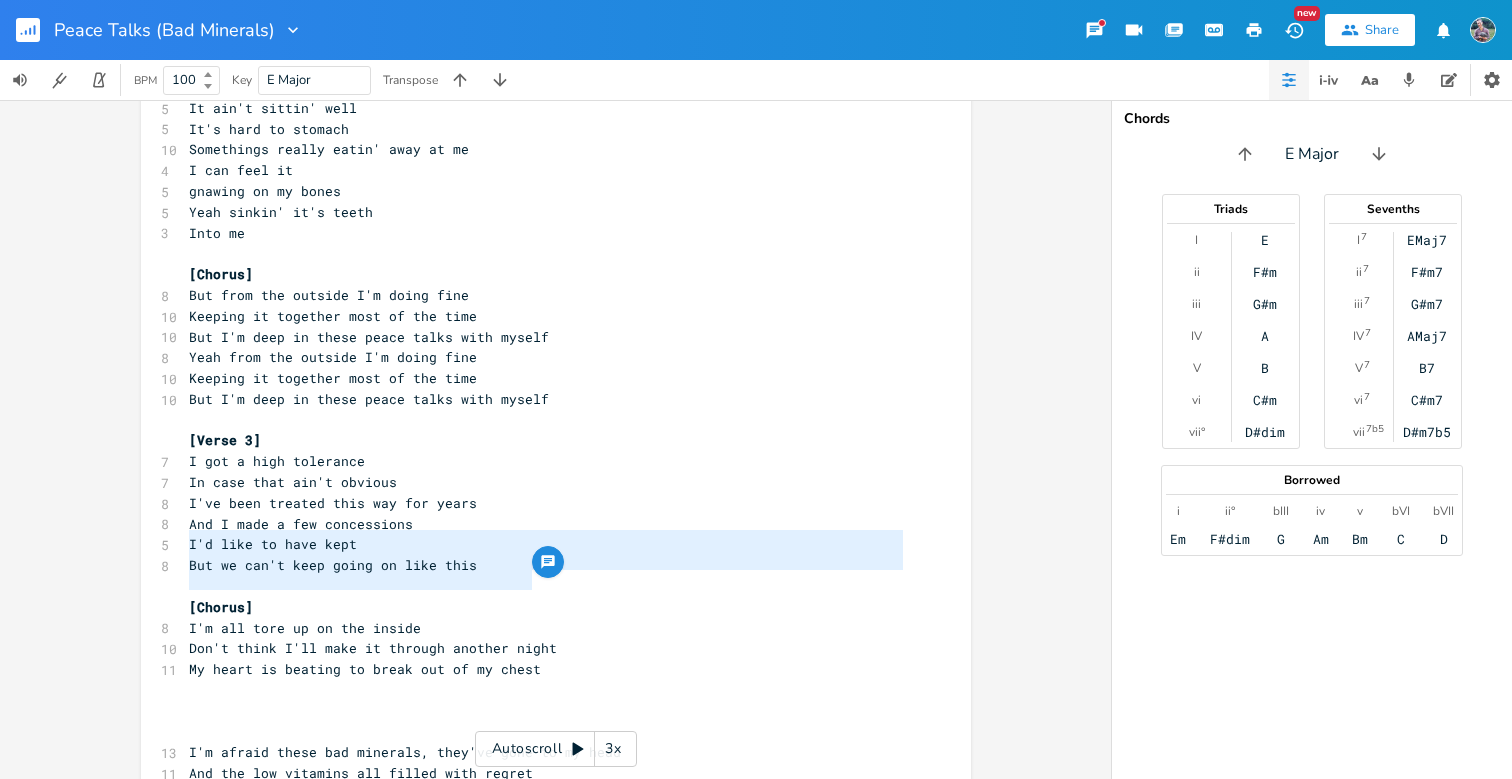 click on "​" at bounding box center [546, 690] 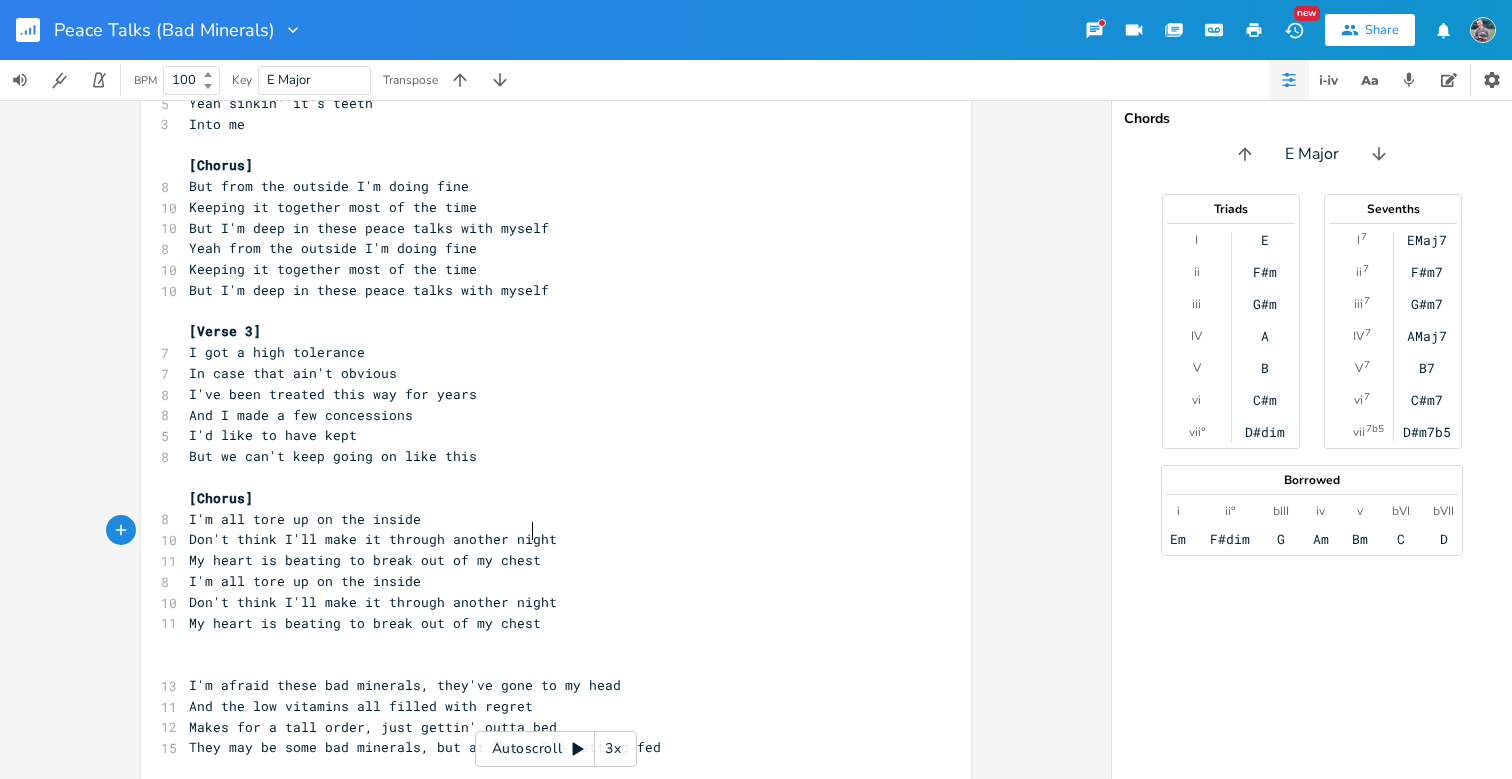 scroll, scrollTop: 1928, scrollLeft: 0, axis: vertical 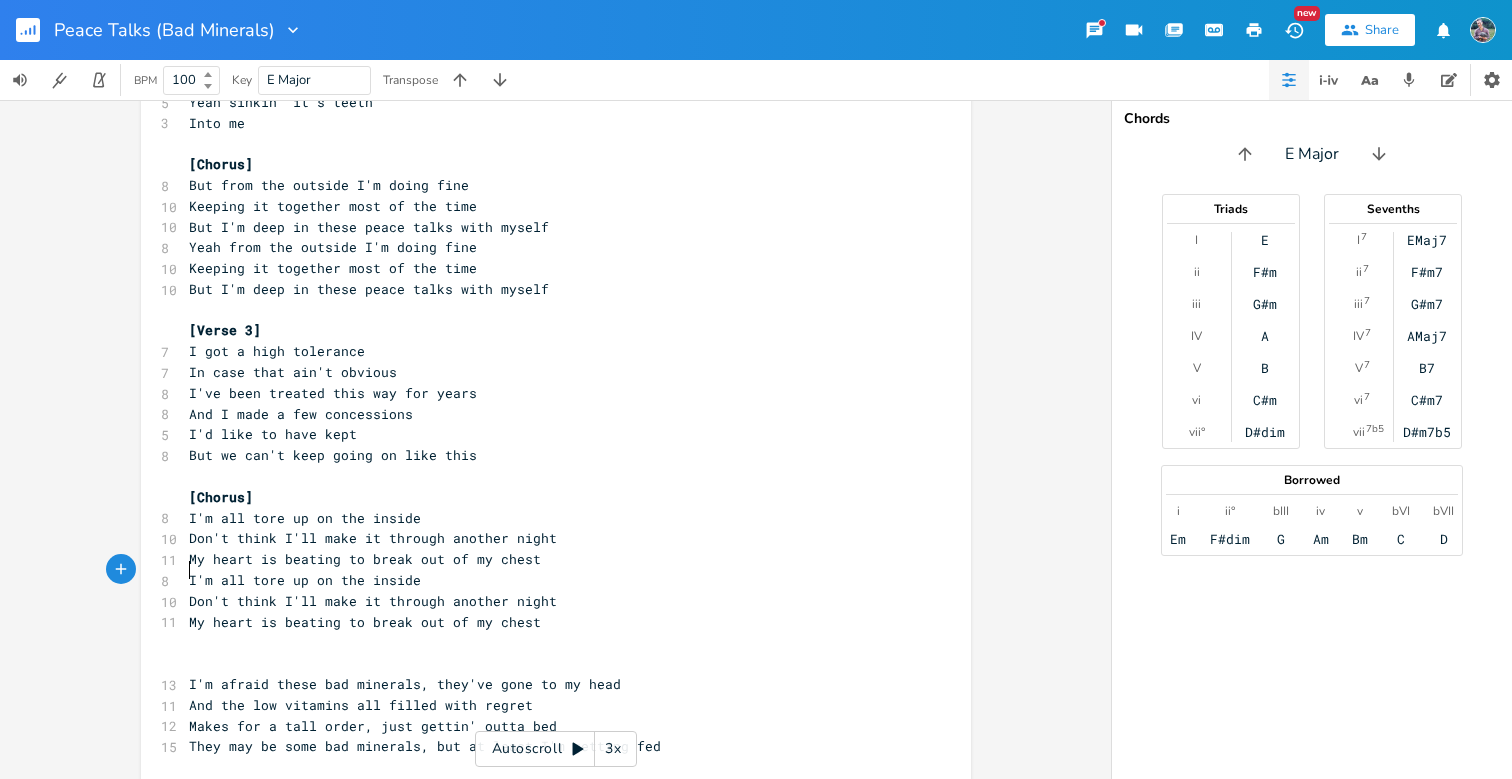 click on "​" at bounding box center (546, 663) 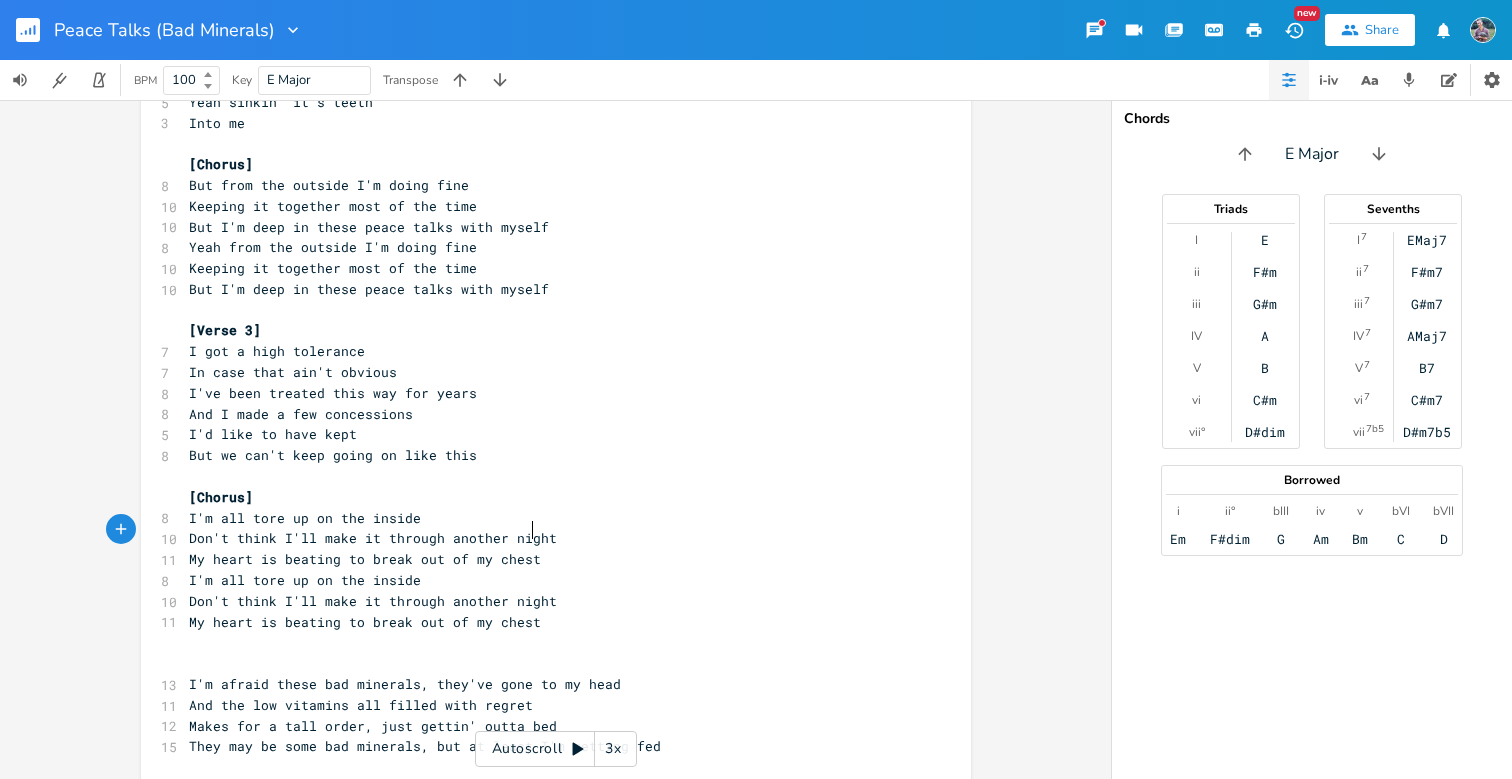 type on "chest" 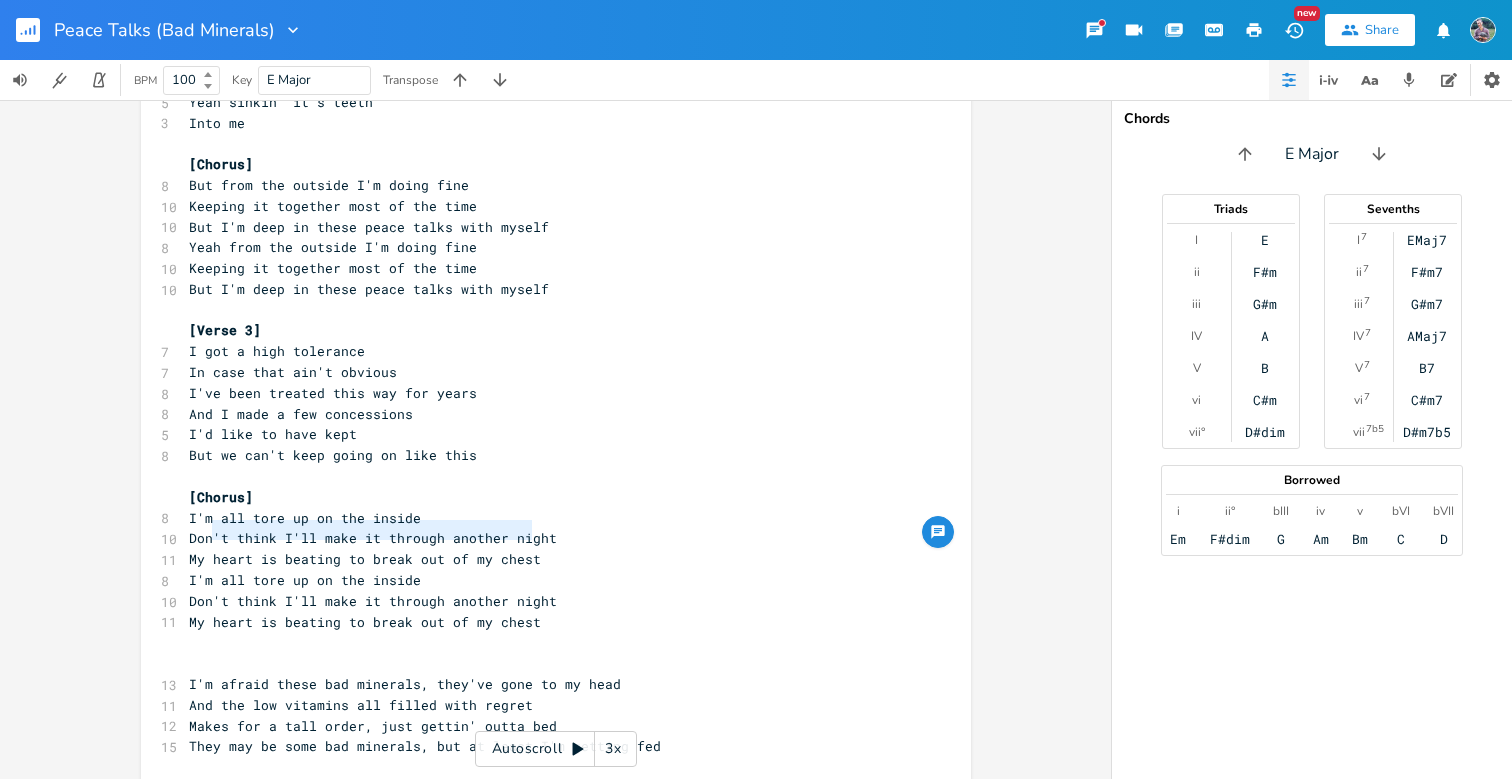 type on "y heart is beating to break out of my chest" 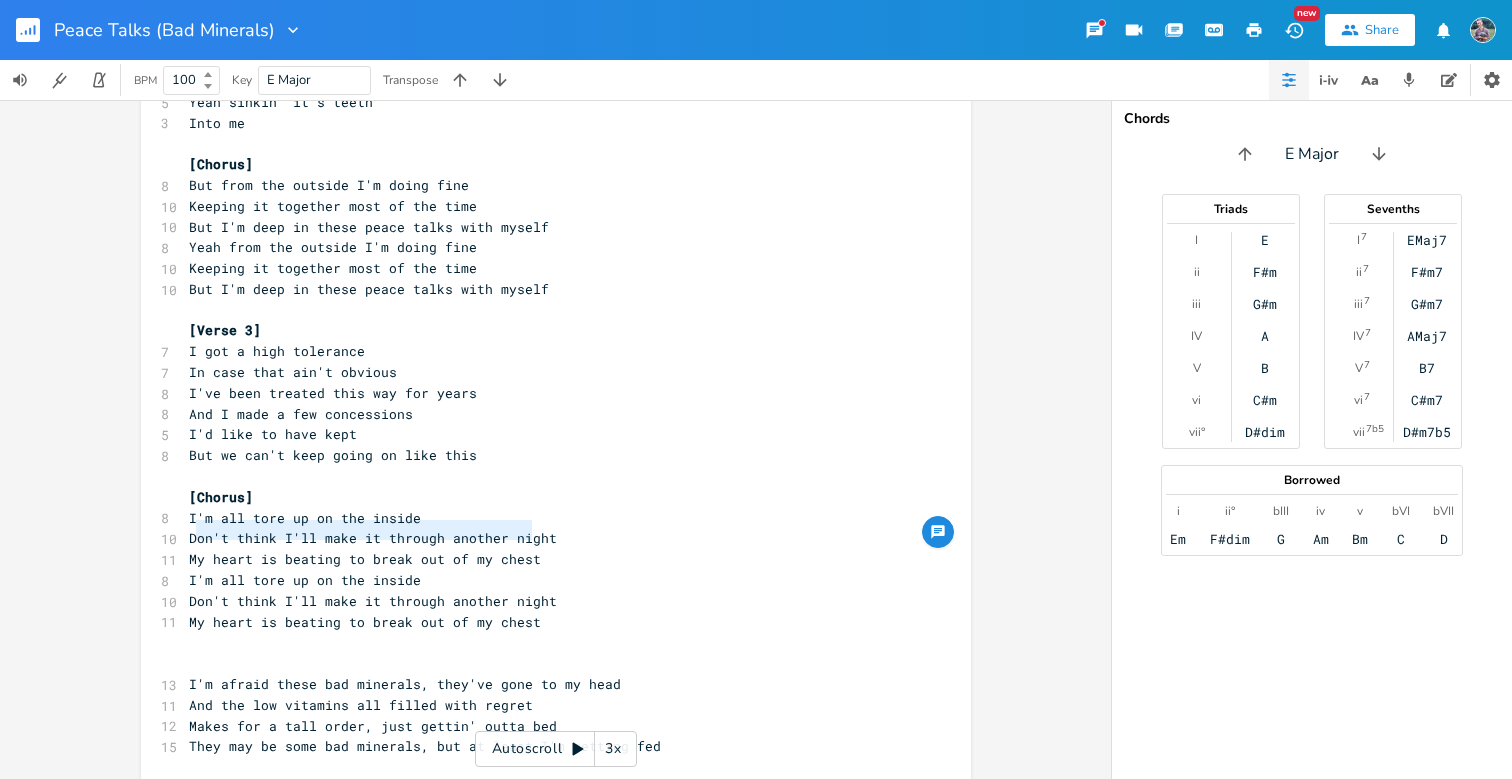 drag, startPoint x: 536, startPoint y: 532, endPoint x: 188, endPoint y: 534, distance: 348.00574 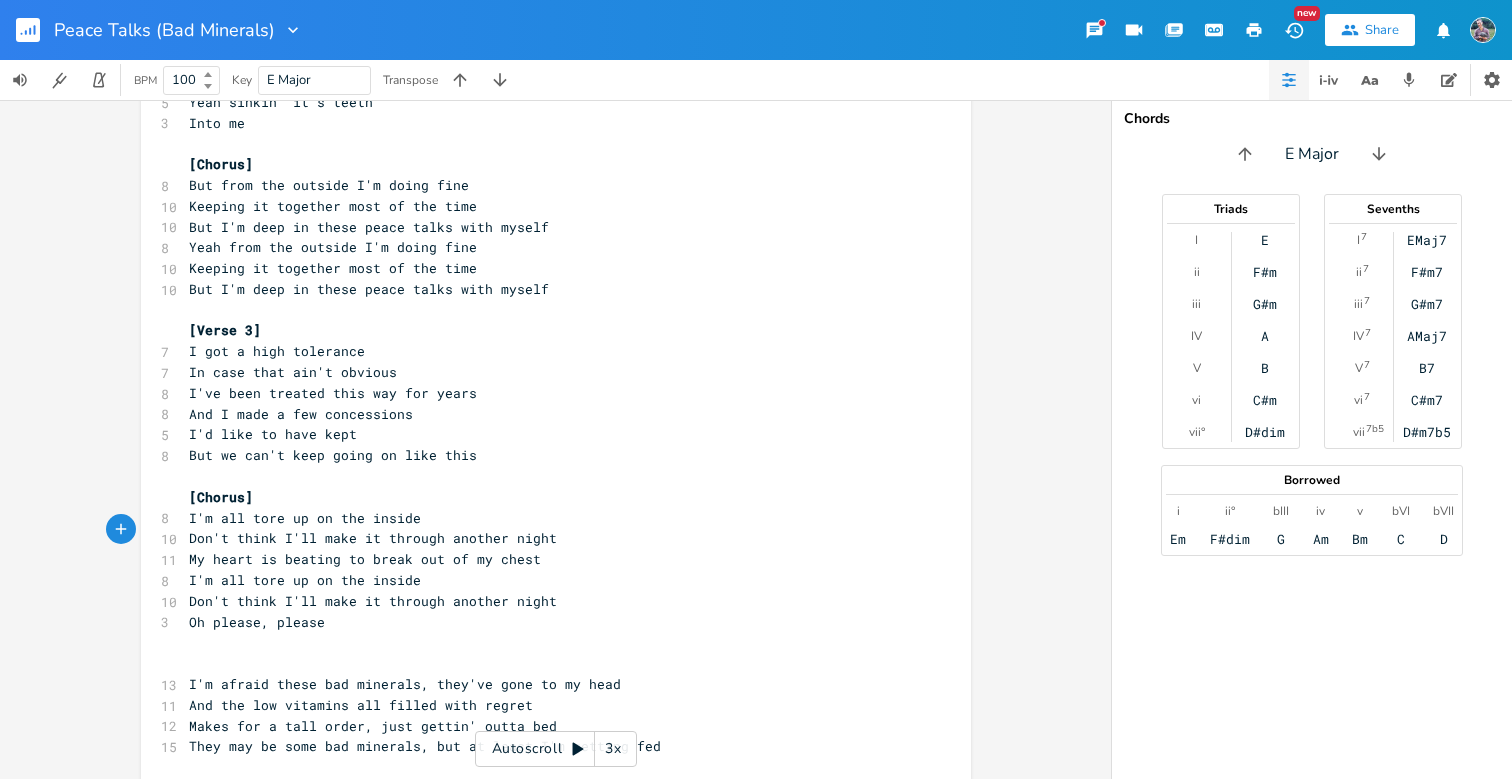 scroll, scrollTop: 0, scrollLeft: 90, axis: horizontal 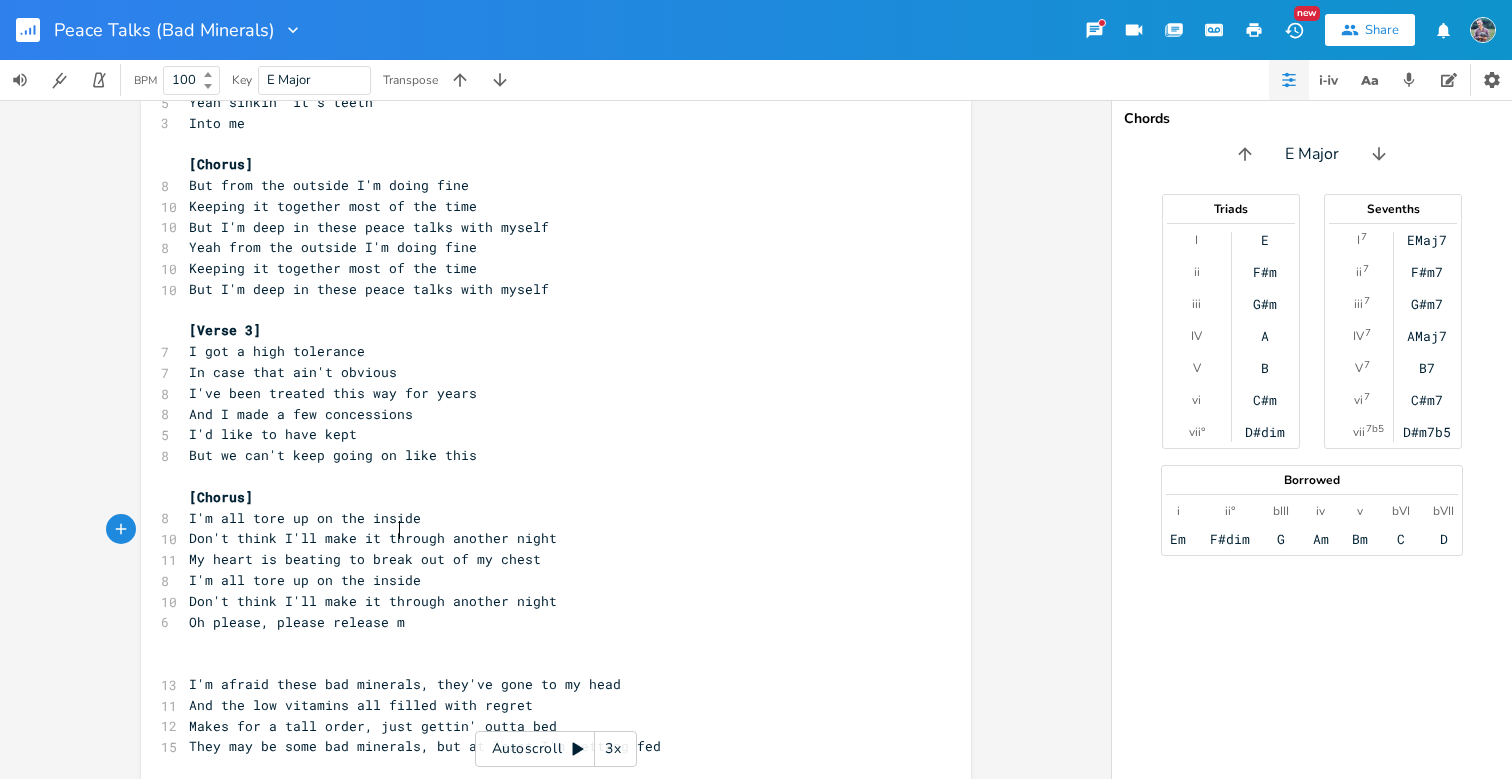 type on "Oh please, please release me" 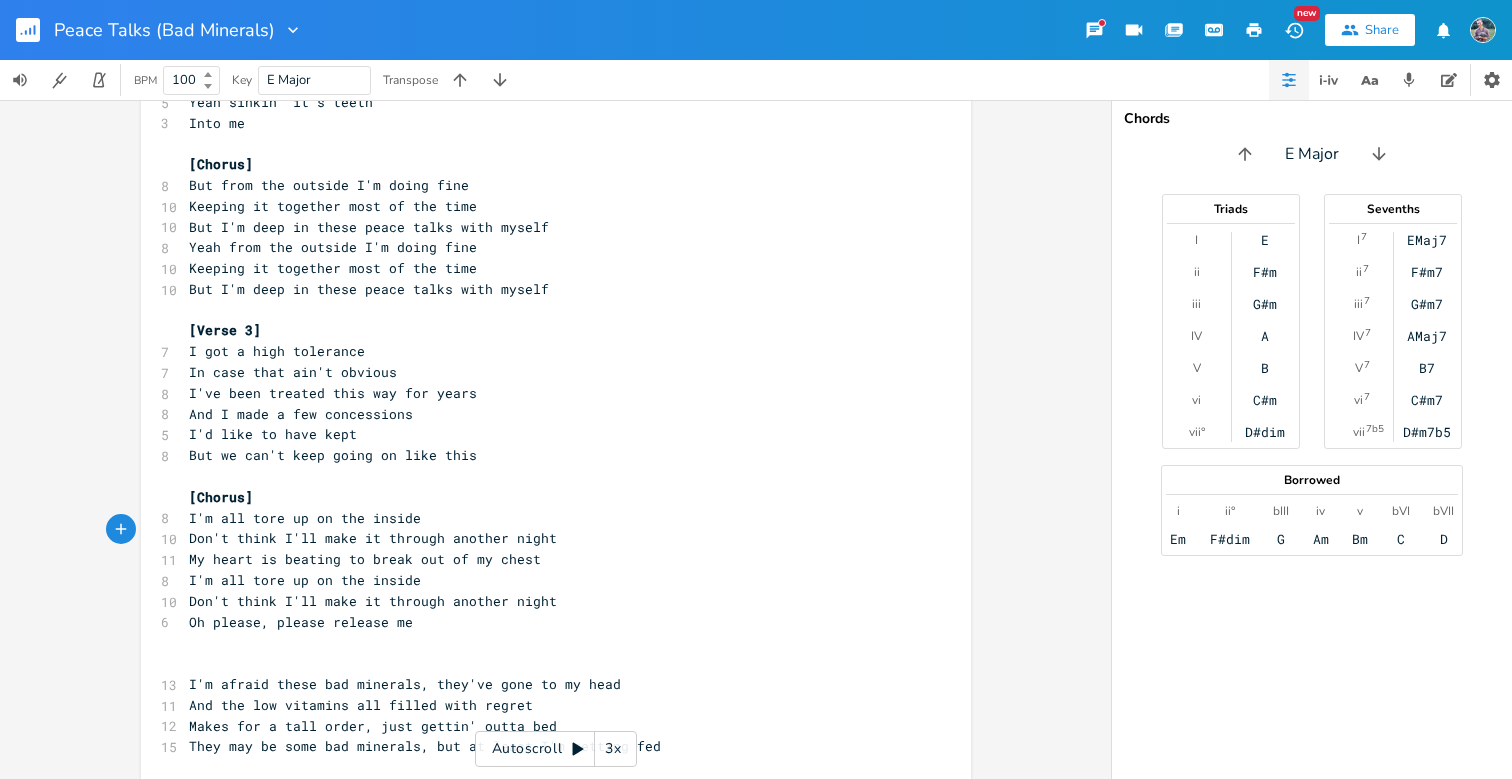 click on "Oh please, please release me" at bounding box center (301, 622) 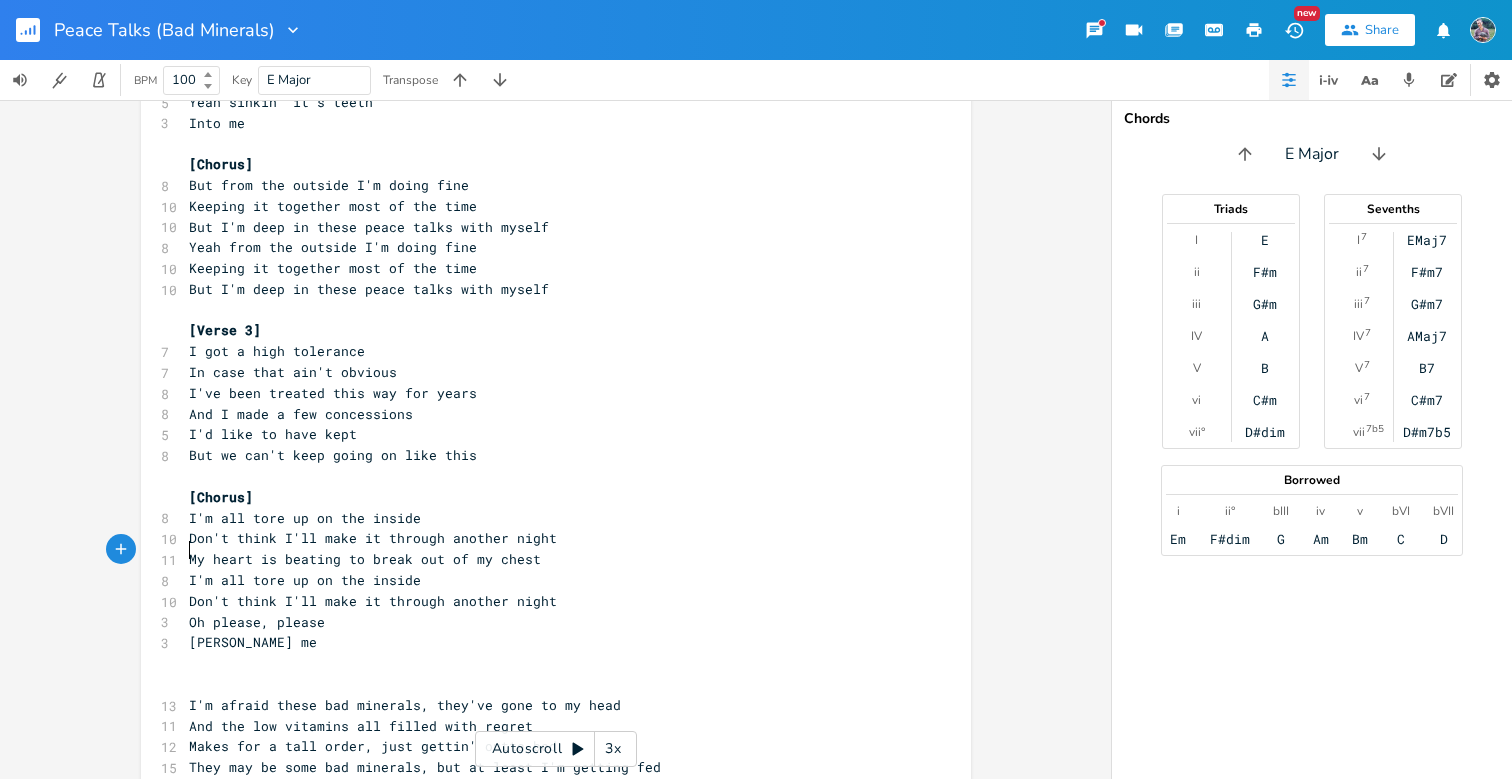 type on "R" 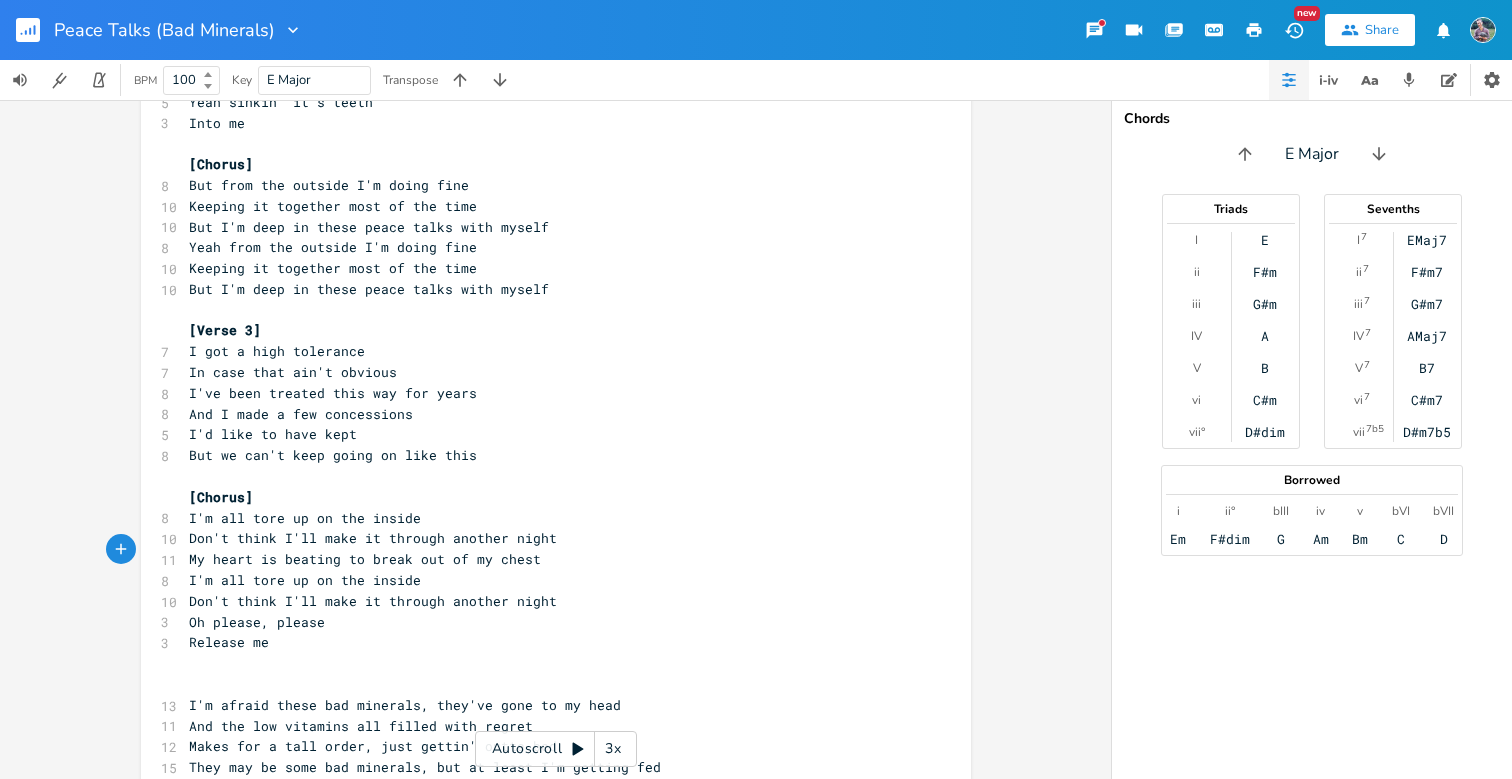 click on "Oh please, please" at bounding box center (546, 622) 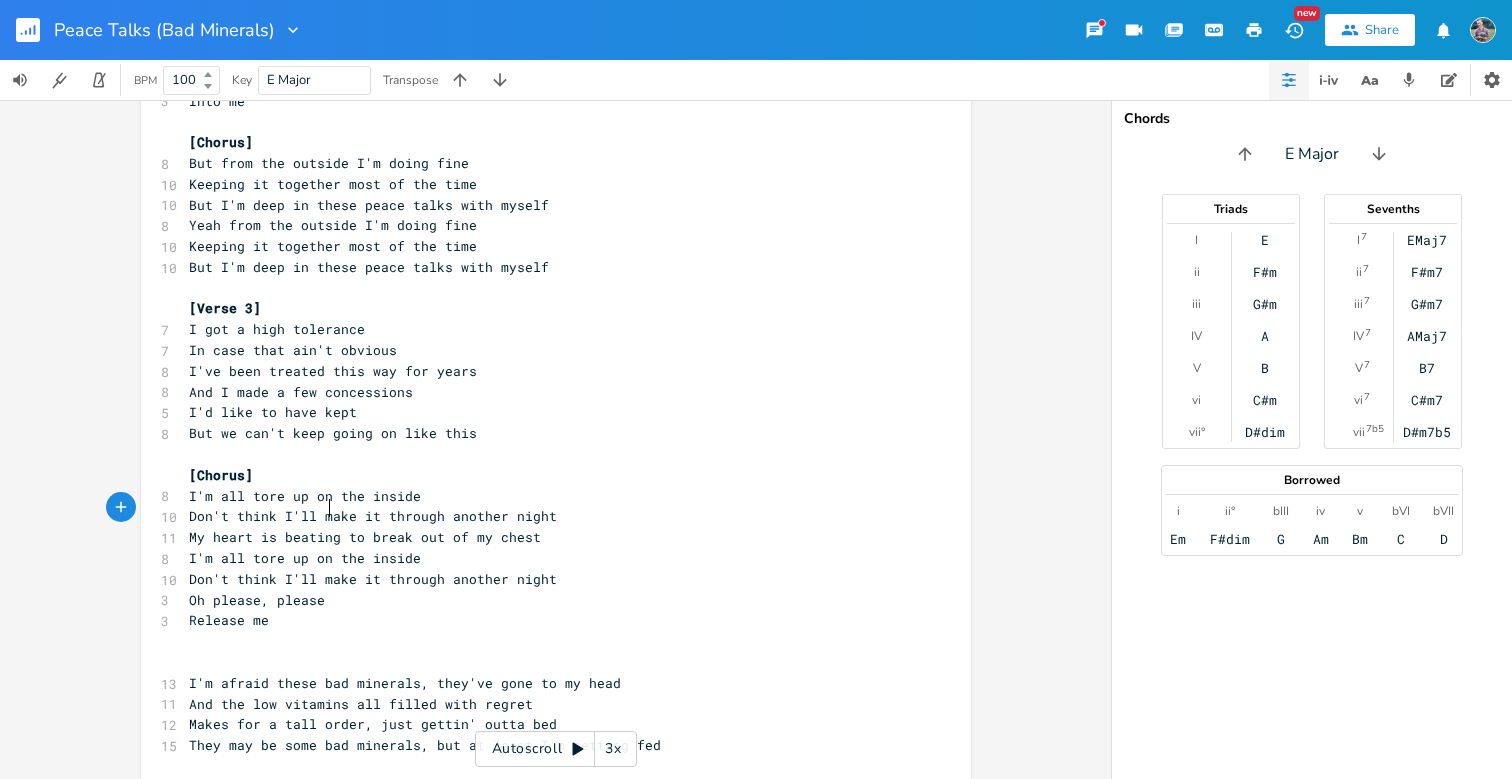 scroll, scrollTop: 1949, scrollLeft: 0, axis: vertical 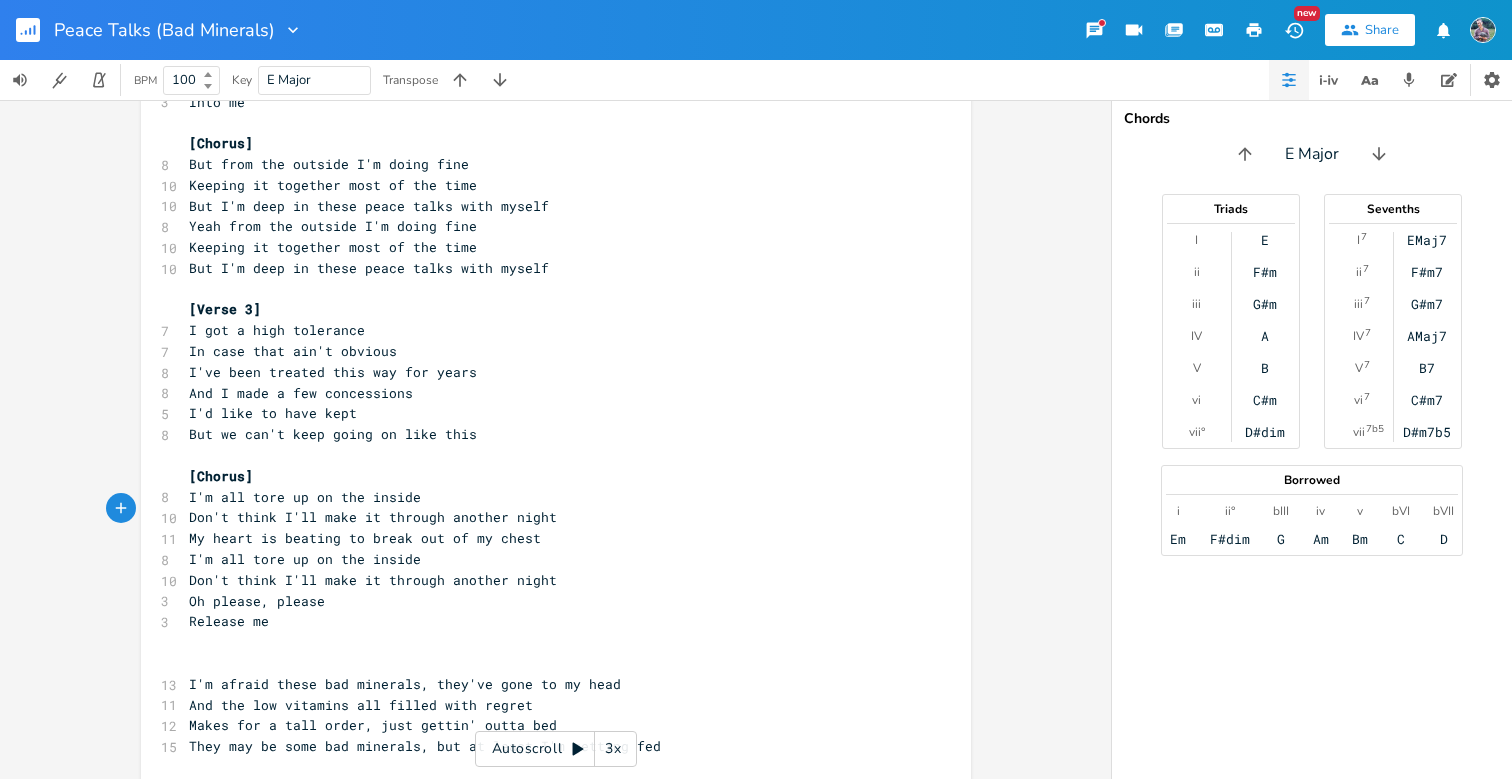 click on "​" at bounding box center (546, 663) 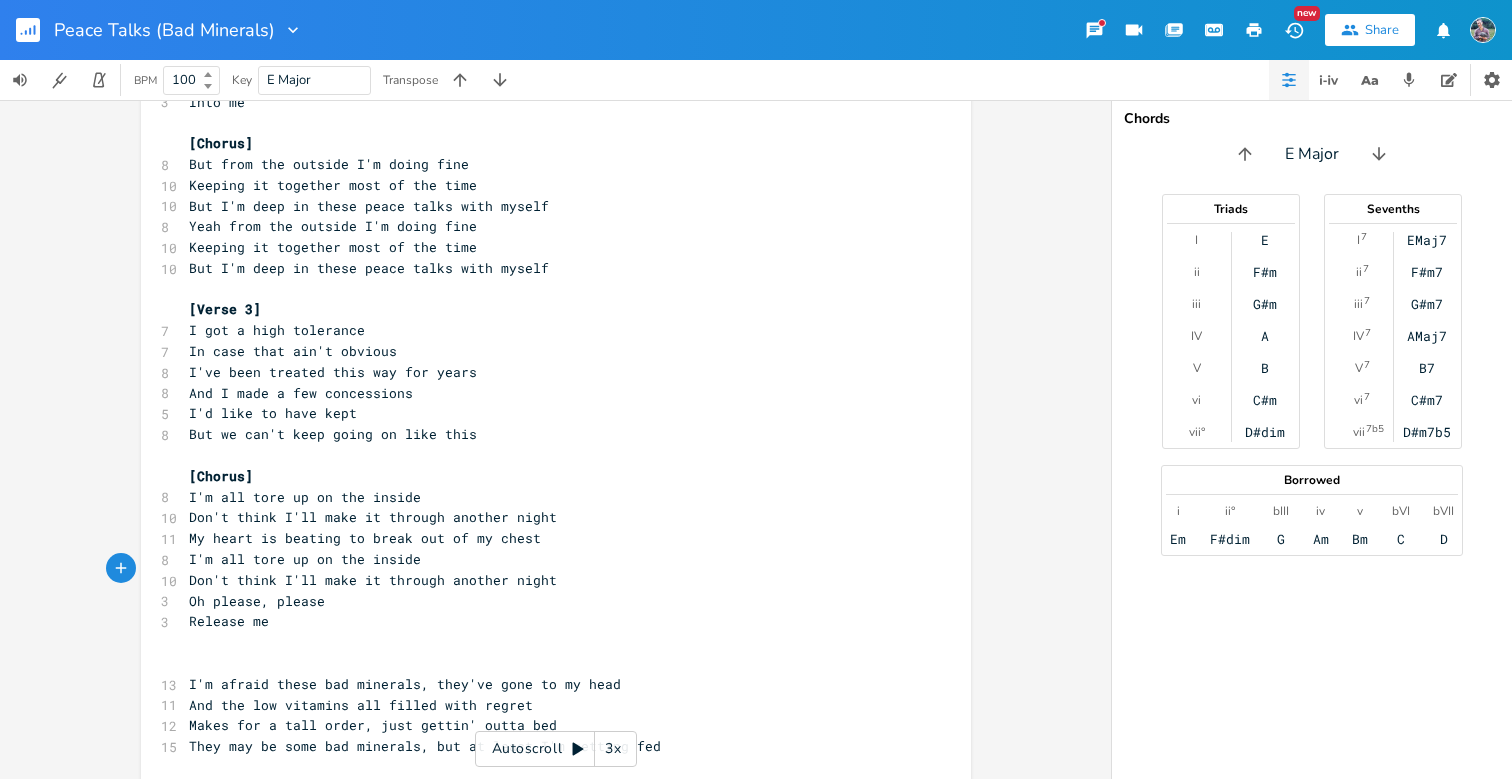 scroll, scrollTop: 0, scrollLeft: 4, axis: horizontal 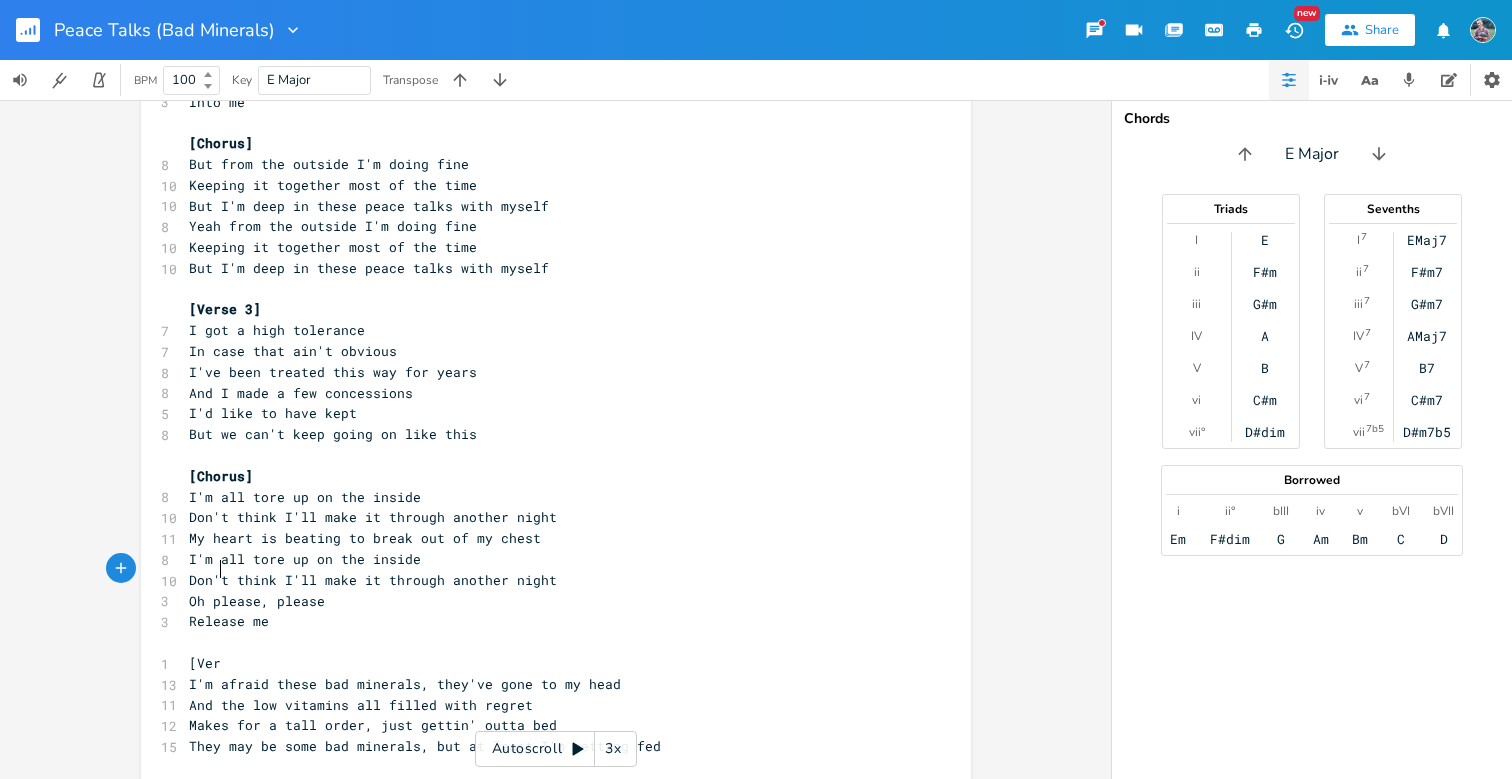 type on "[[PERSON_NAME]" 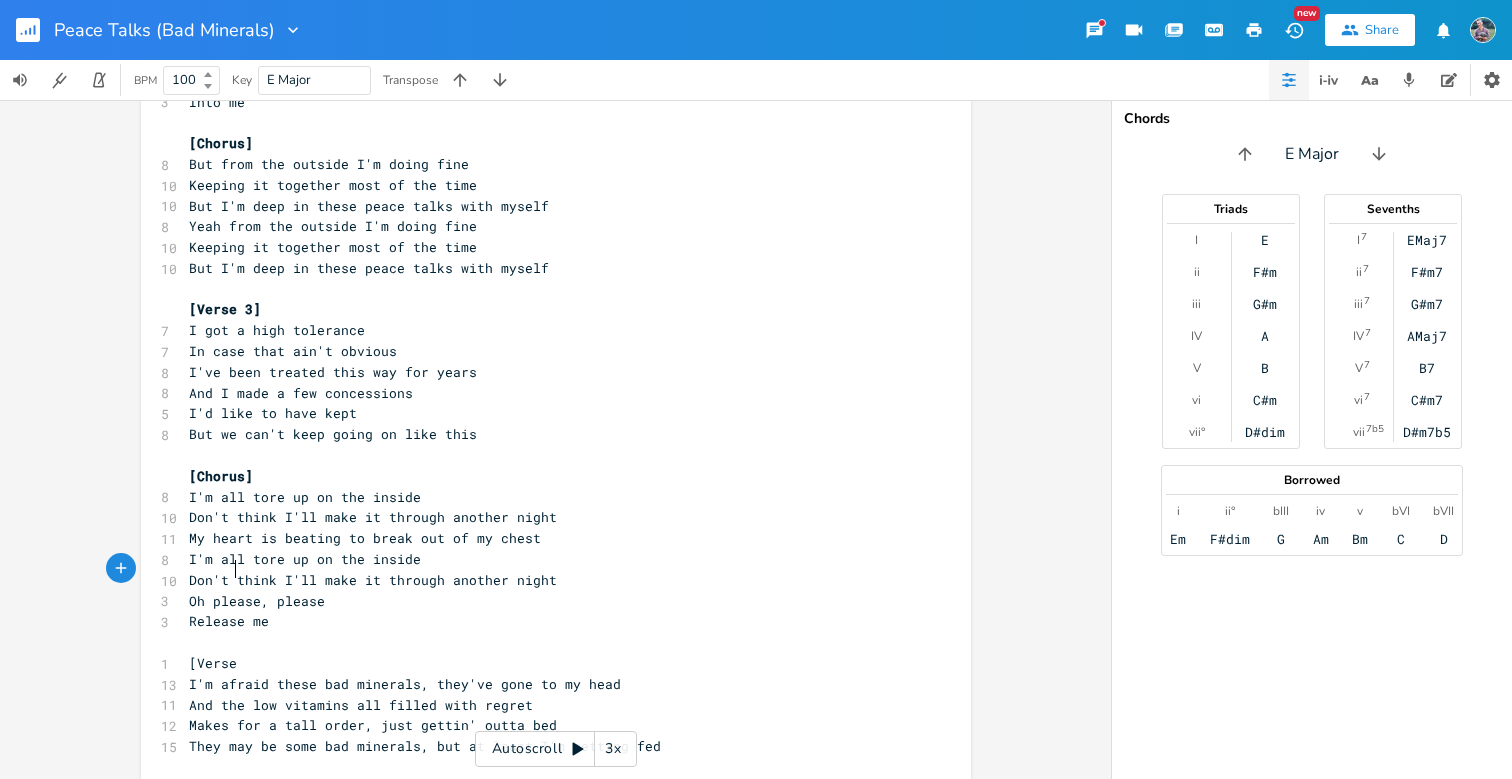 type on "se 3" 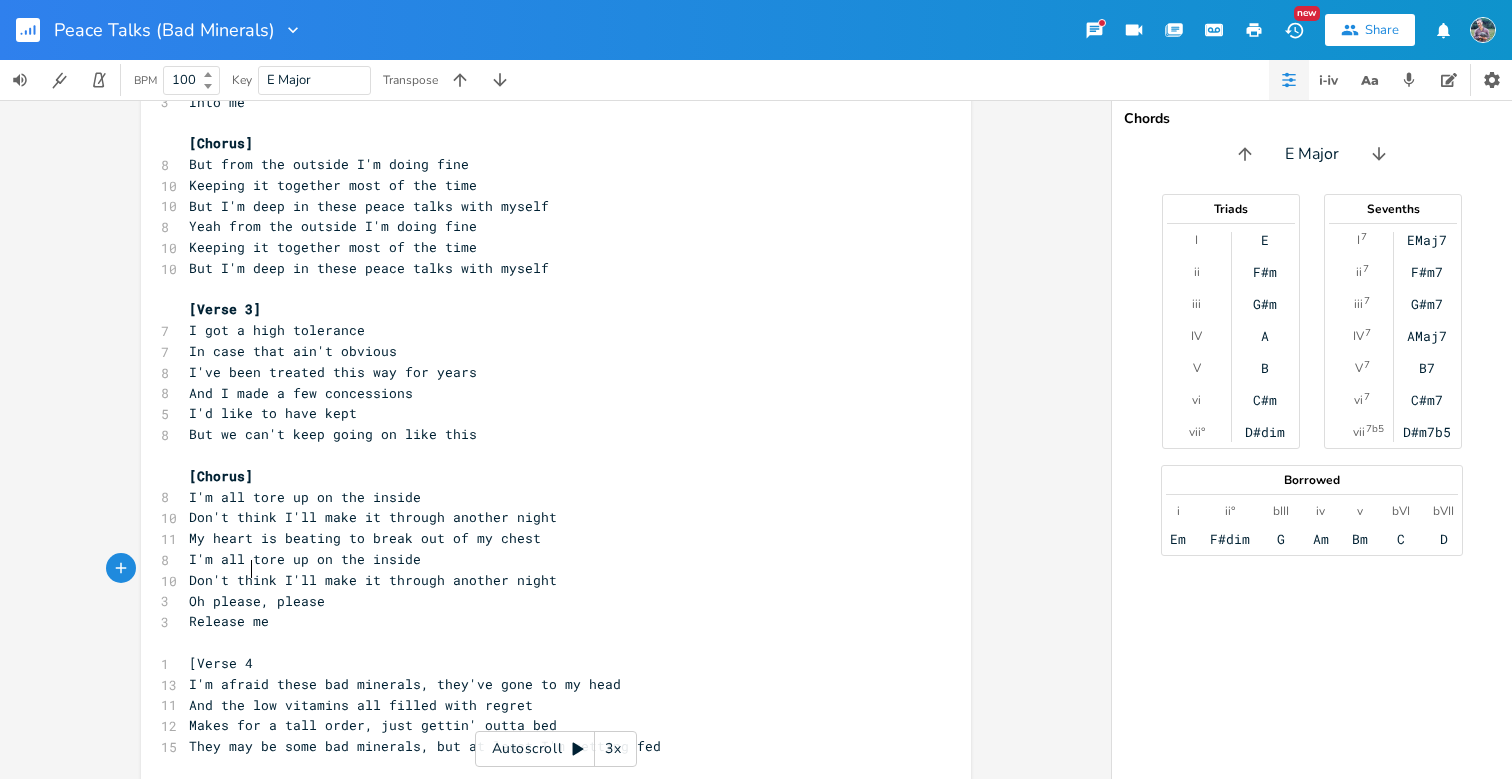 scroll, scrollTop: 0, scrollLeft: 6, axis: horizontal 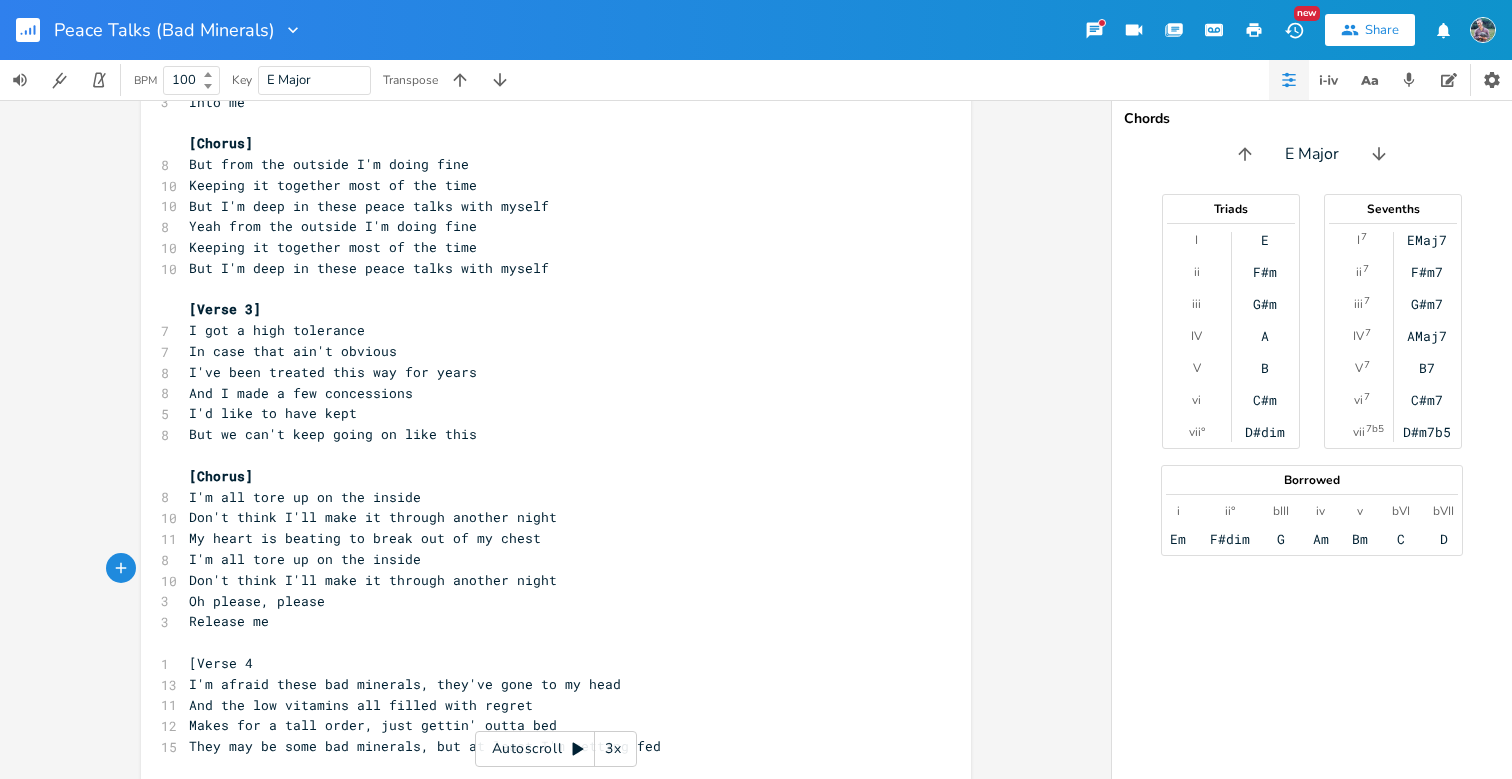 type on "4]" 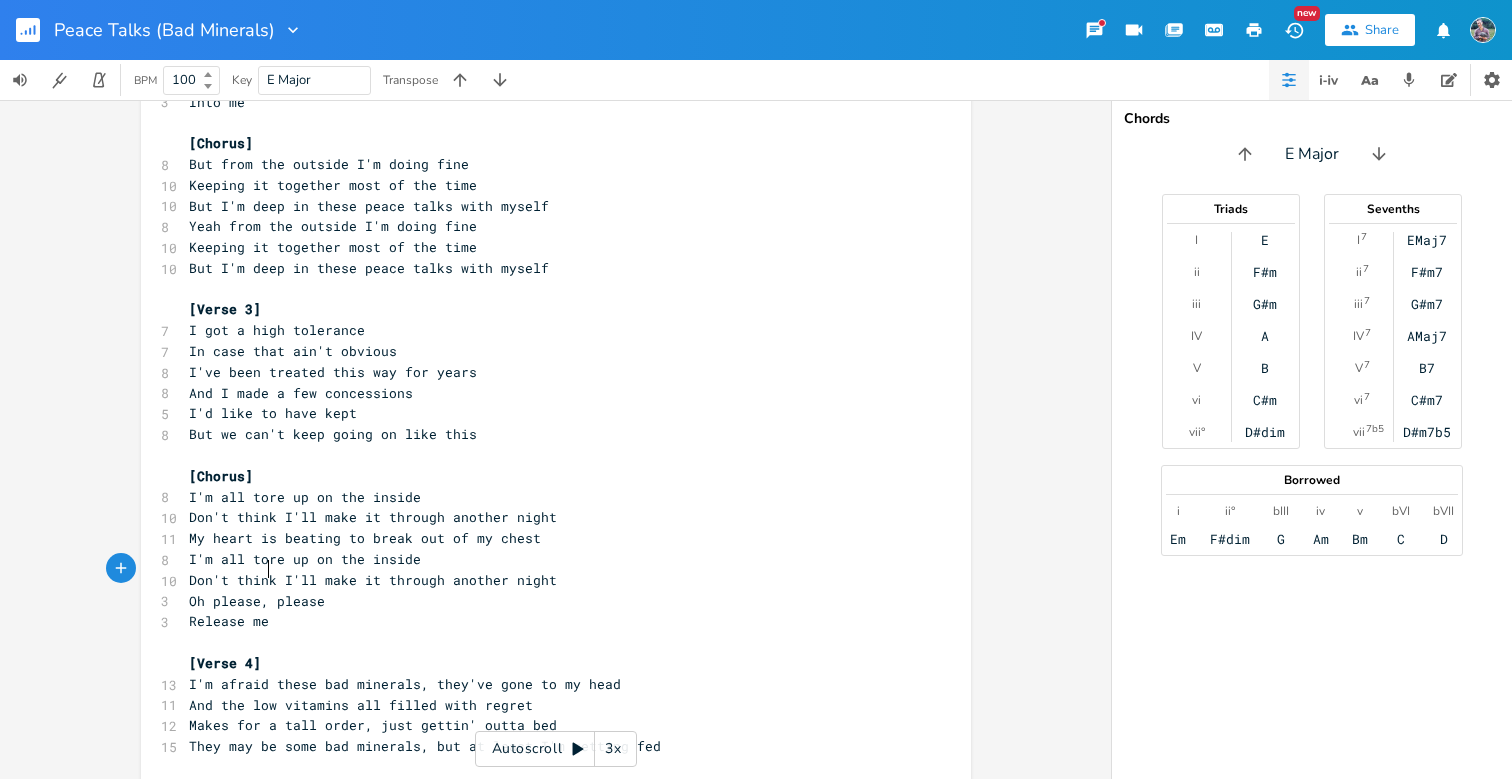scroll, scrollTop: 0, scrollLeft: 9, axis: horizontal 